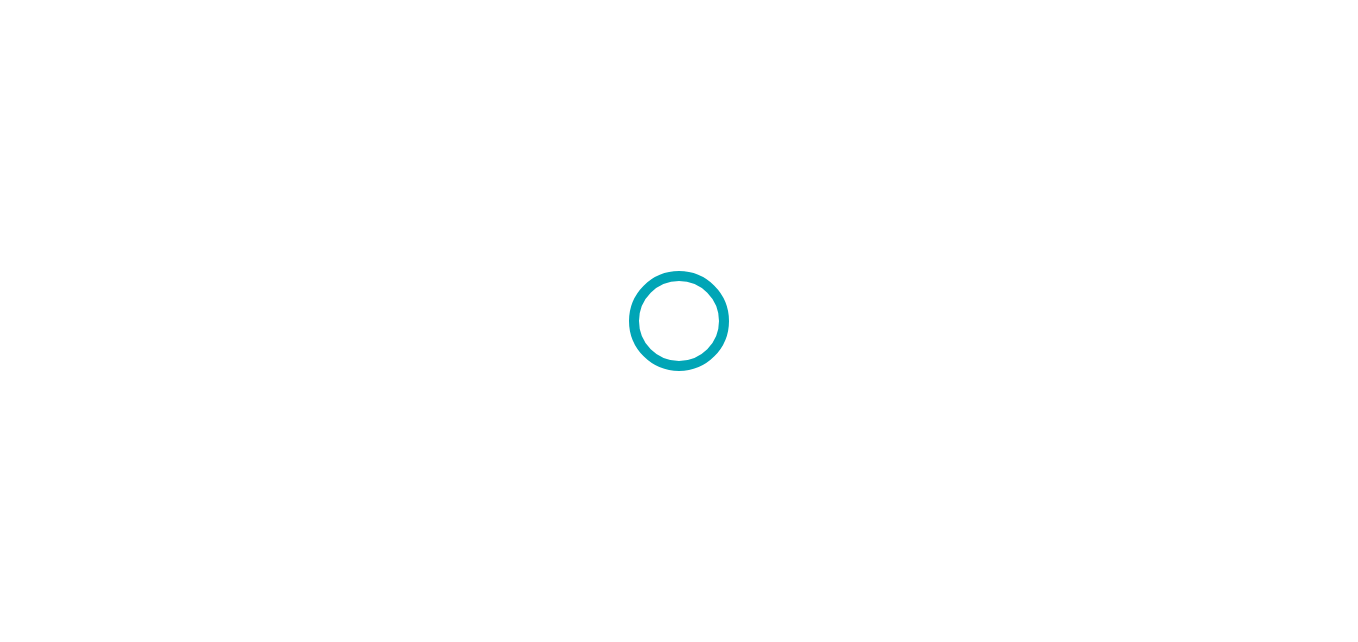 scroll, scrollTop: 0, scrollLeft: 0, axis: both 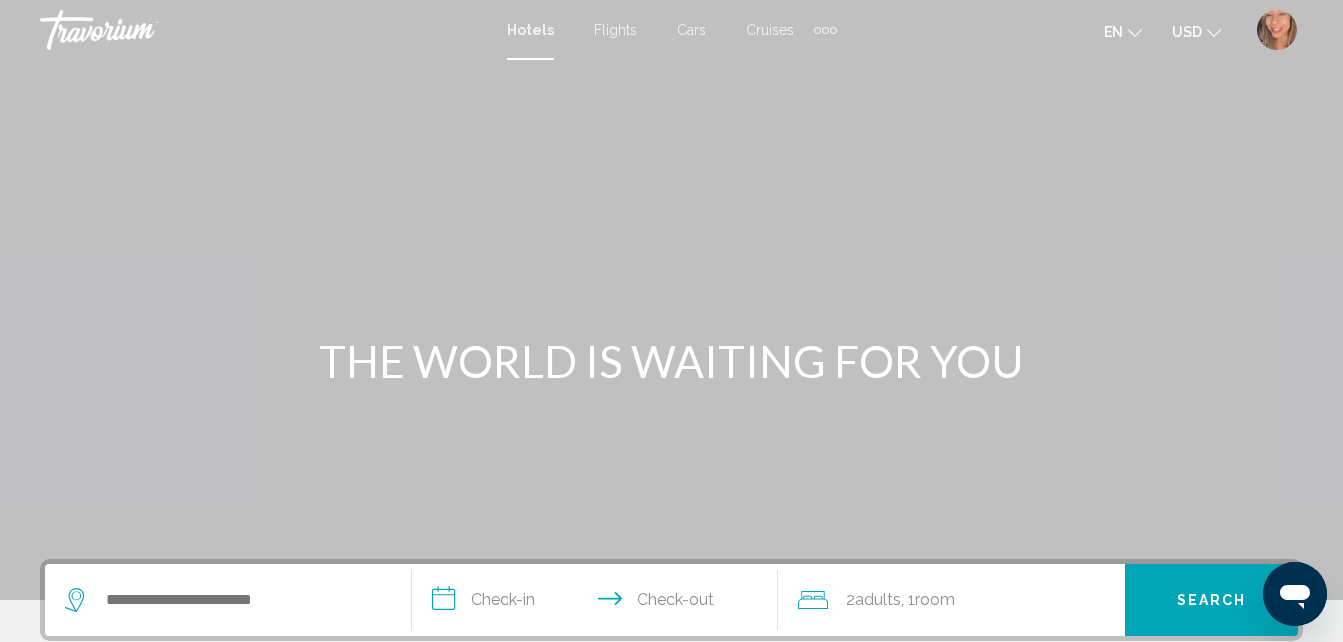 click at bounding box center [1277, 30] 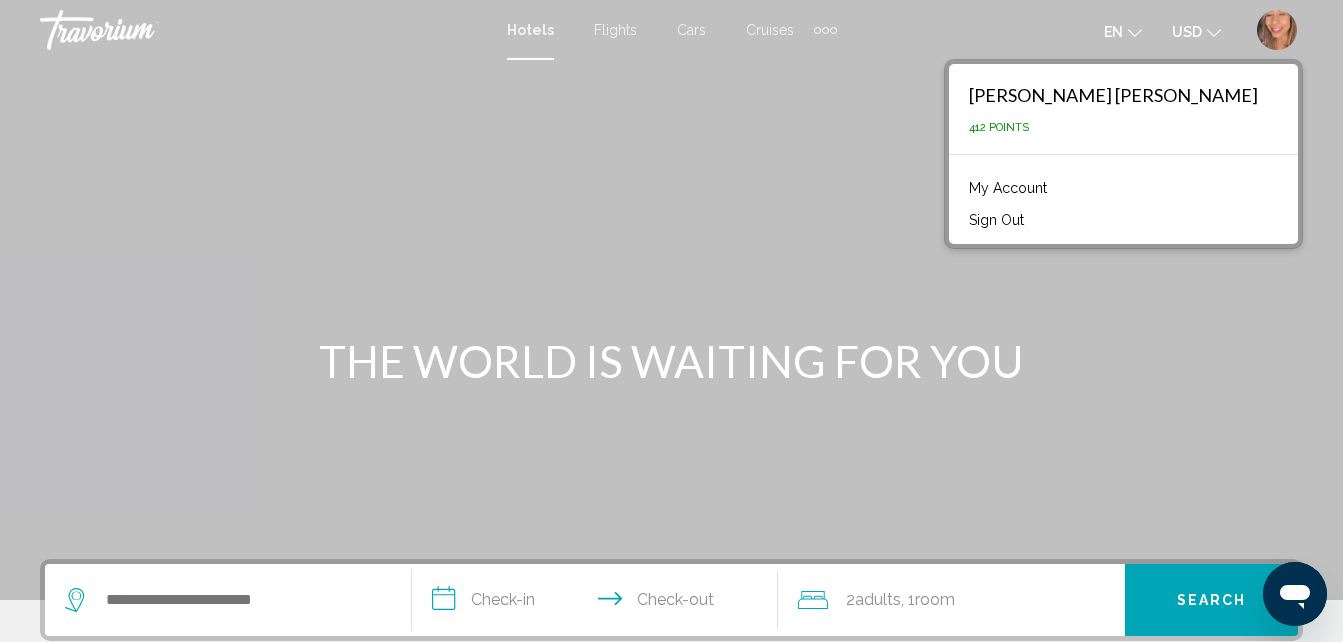 click on "My Account" at bounding box center (1008, 188) 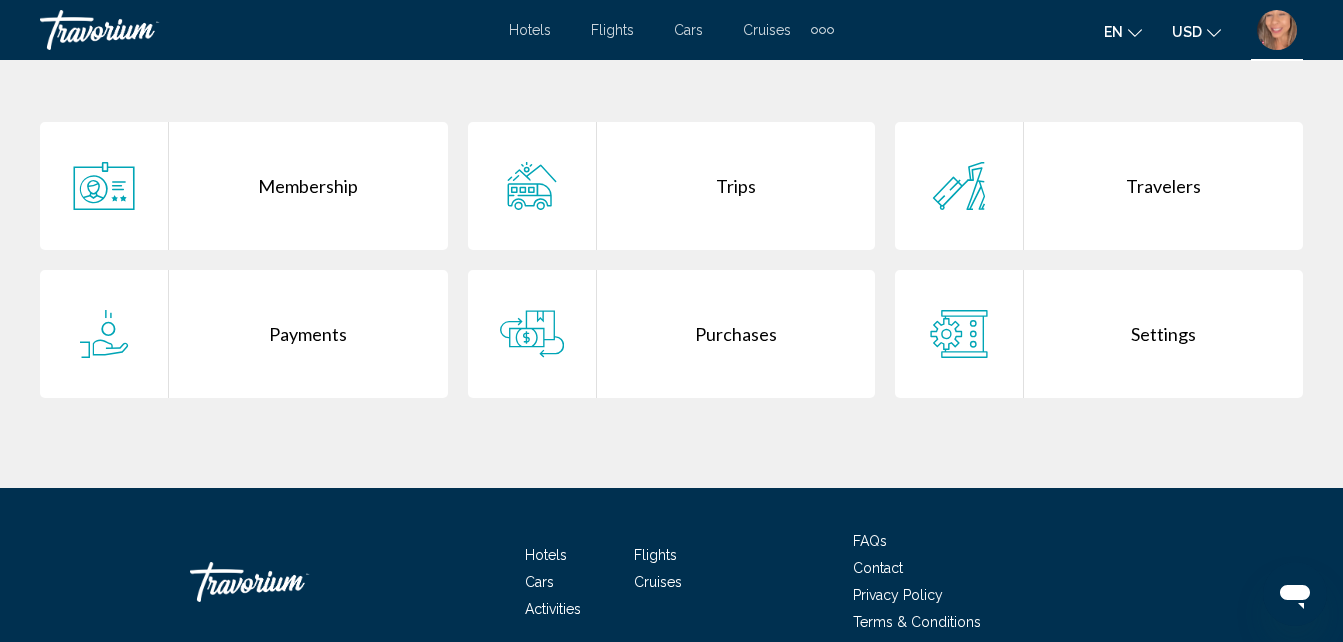 scroll, scrollTop: 396, scrollLeft: 0, axis: vertical 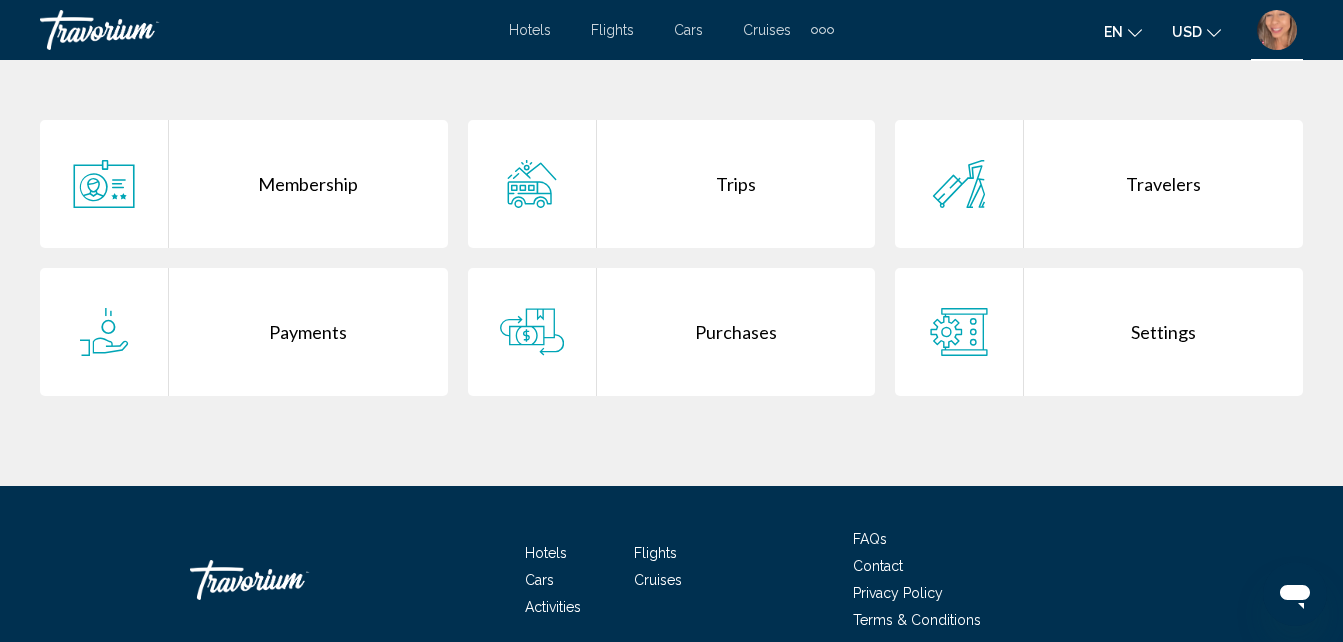 click on "Purchases" at bounding box center [736, 332] 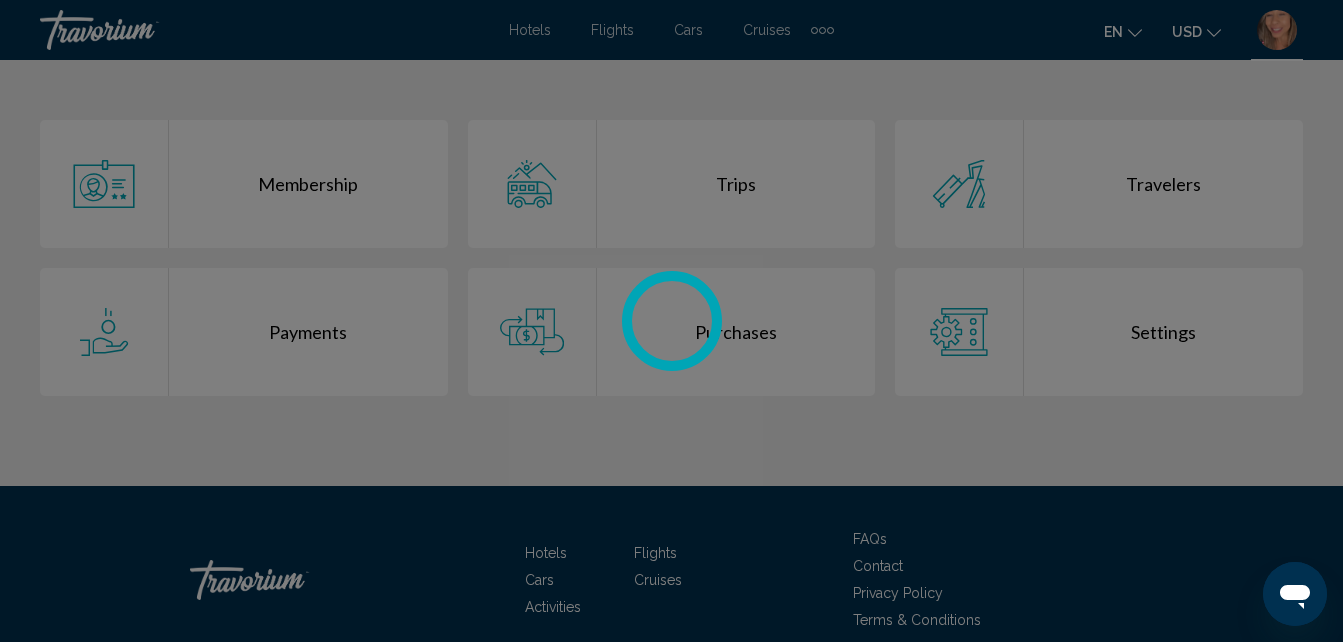 scroll, scrollTop: 0, scrollLeft: 0, axis: both 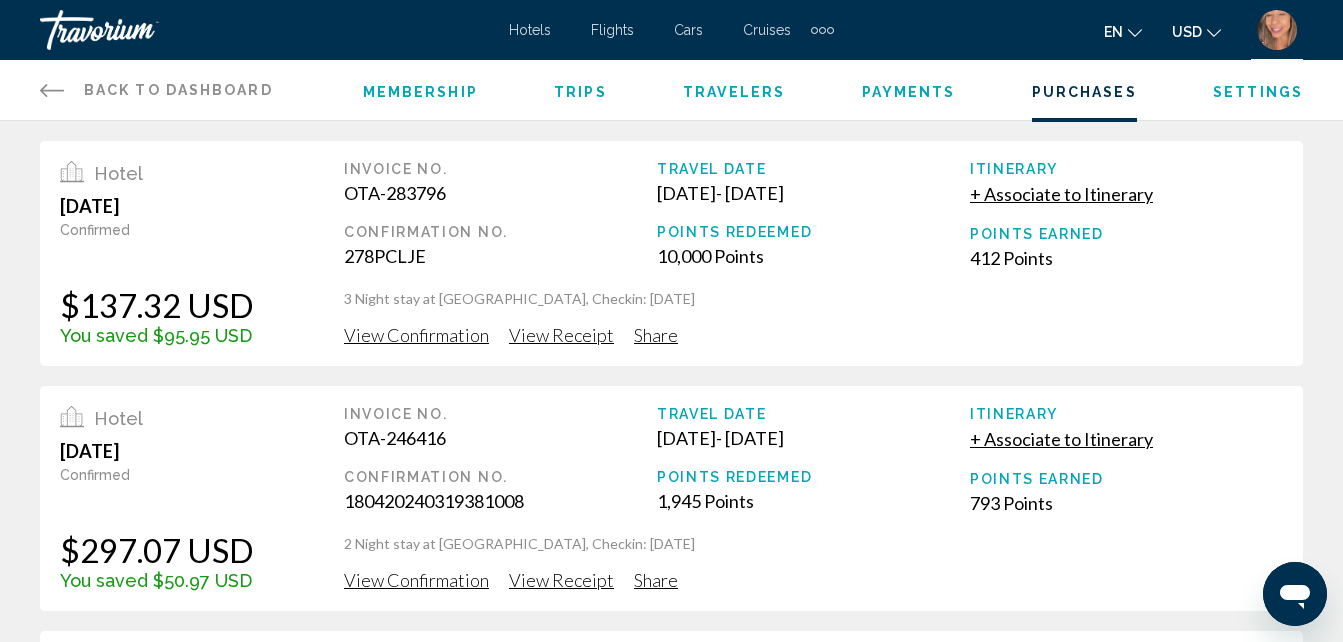 click on "View Confirmation" at bounding box center [416, 335] 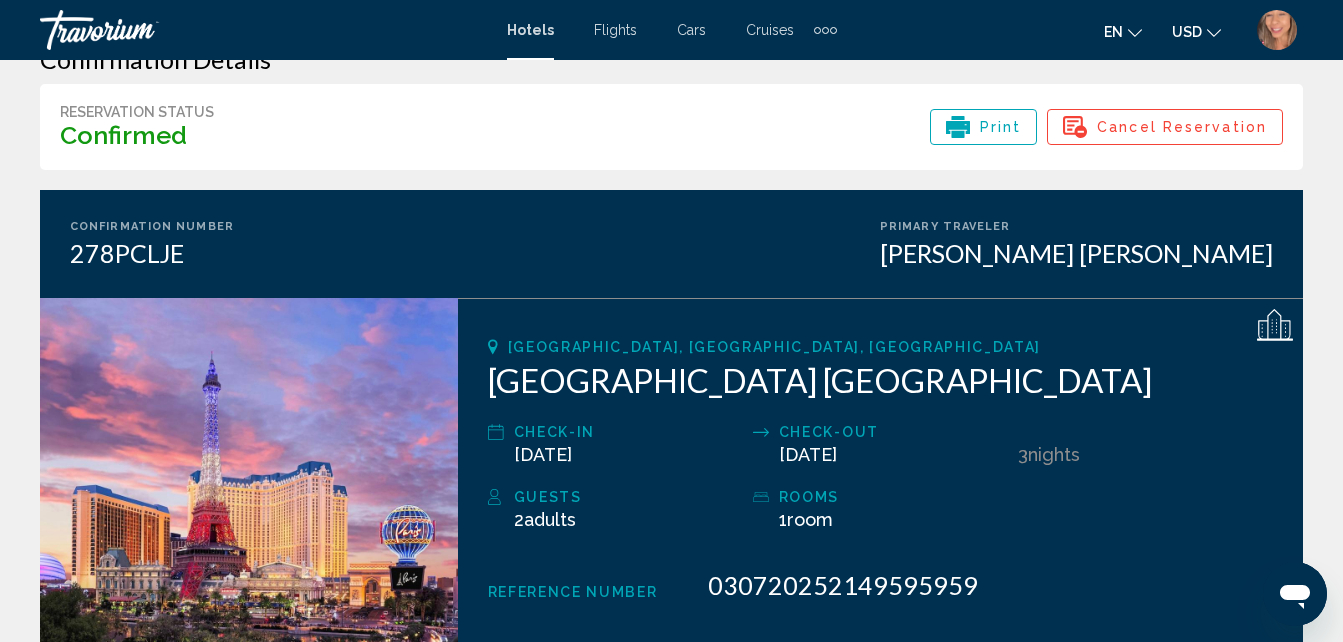 scroll, scrollTop: 0, scrollLeft: 0, axis: both 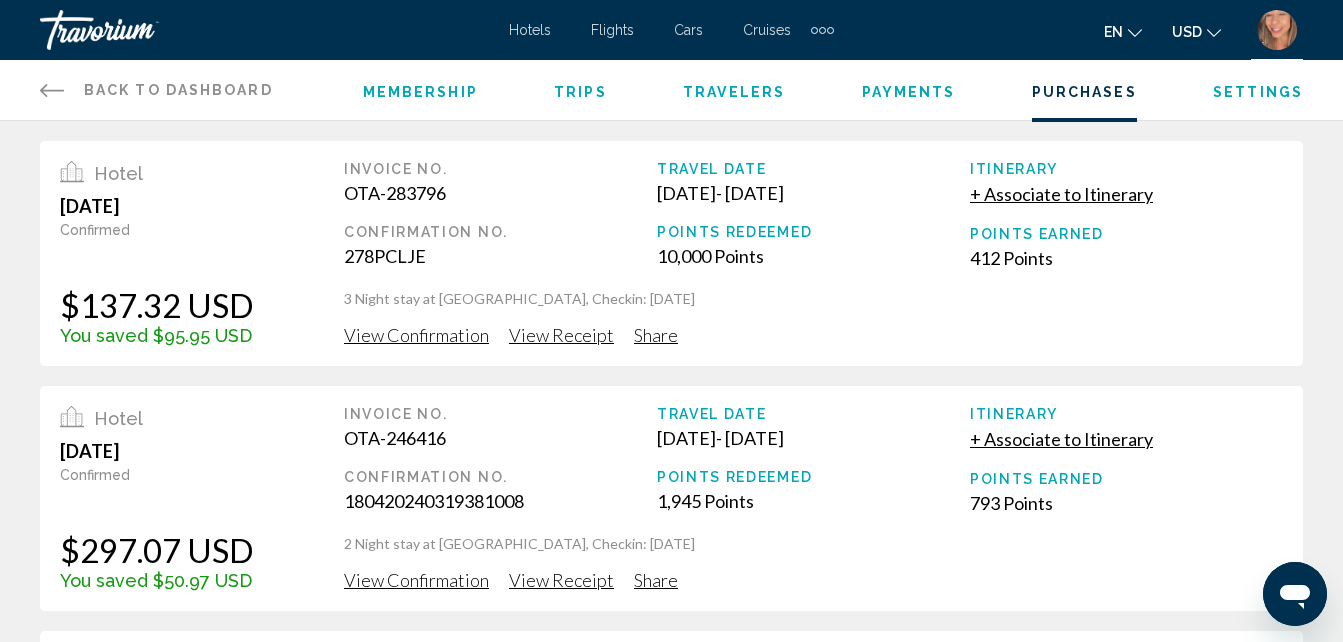 click on "Payments" at bounding box center (909, 92) 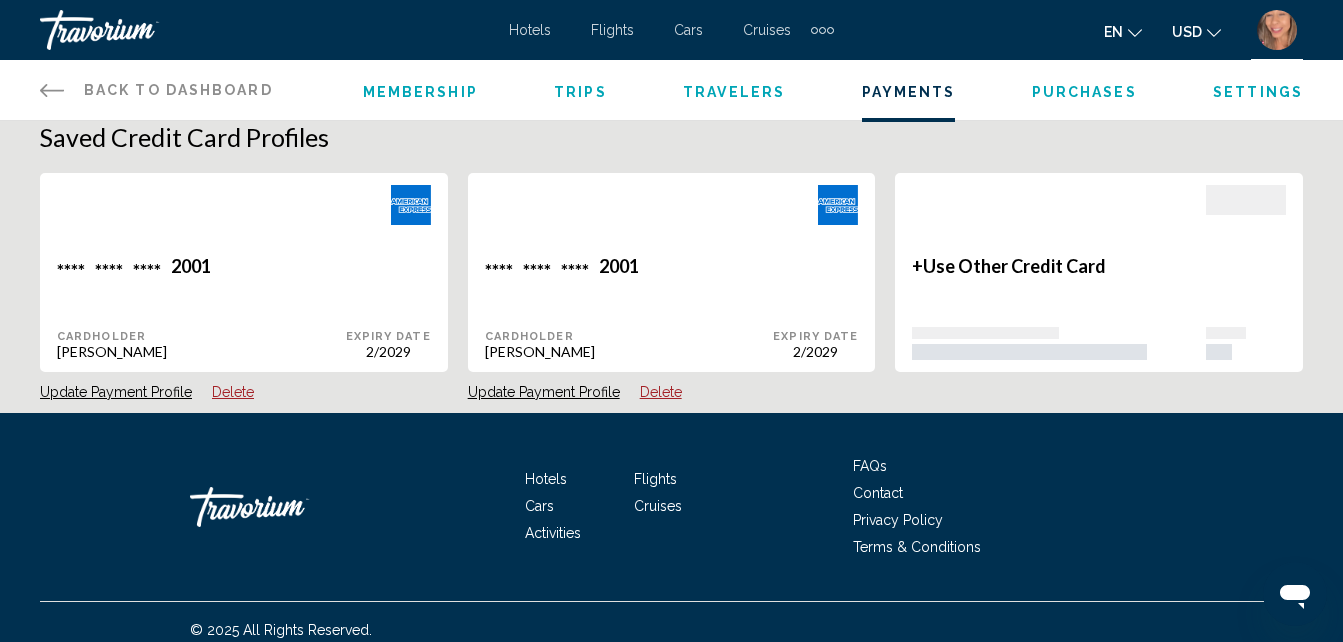 scroll, scrollTop: 35, scrollLeft: 0, axis: vertical 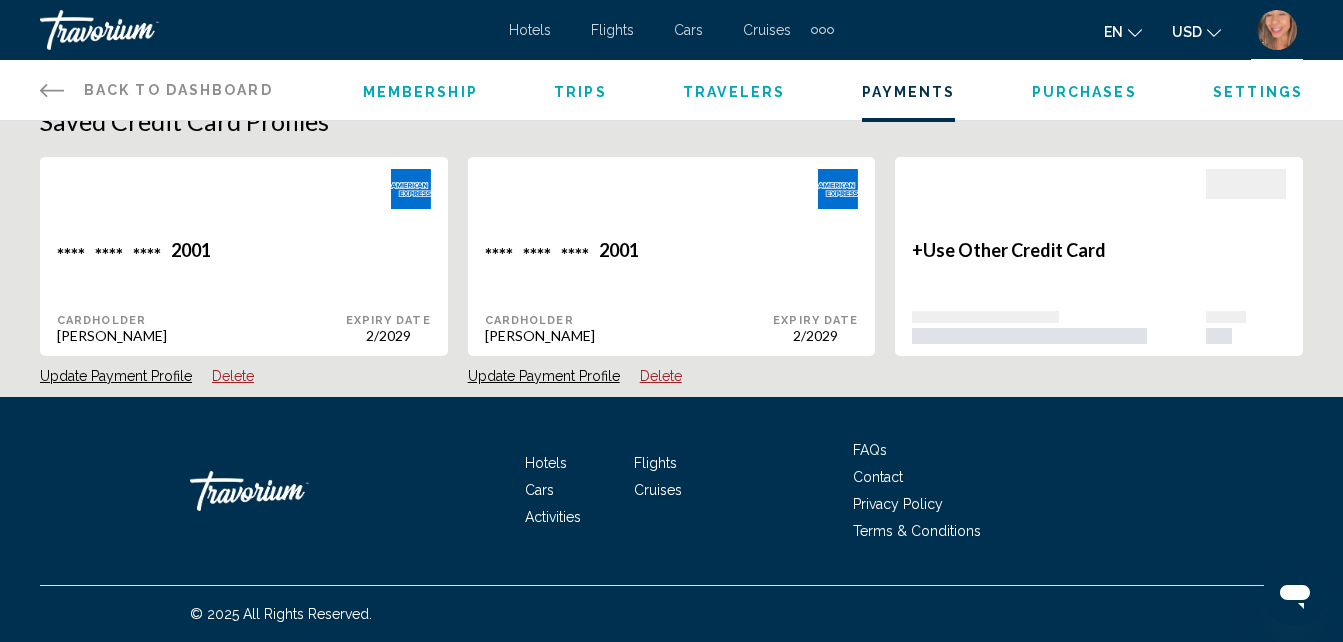 click on "Purchases" at bounding box center [1084, 92] 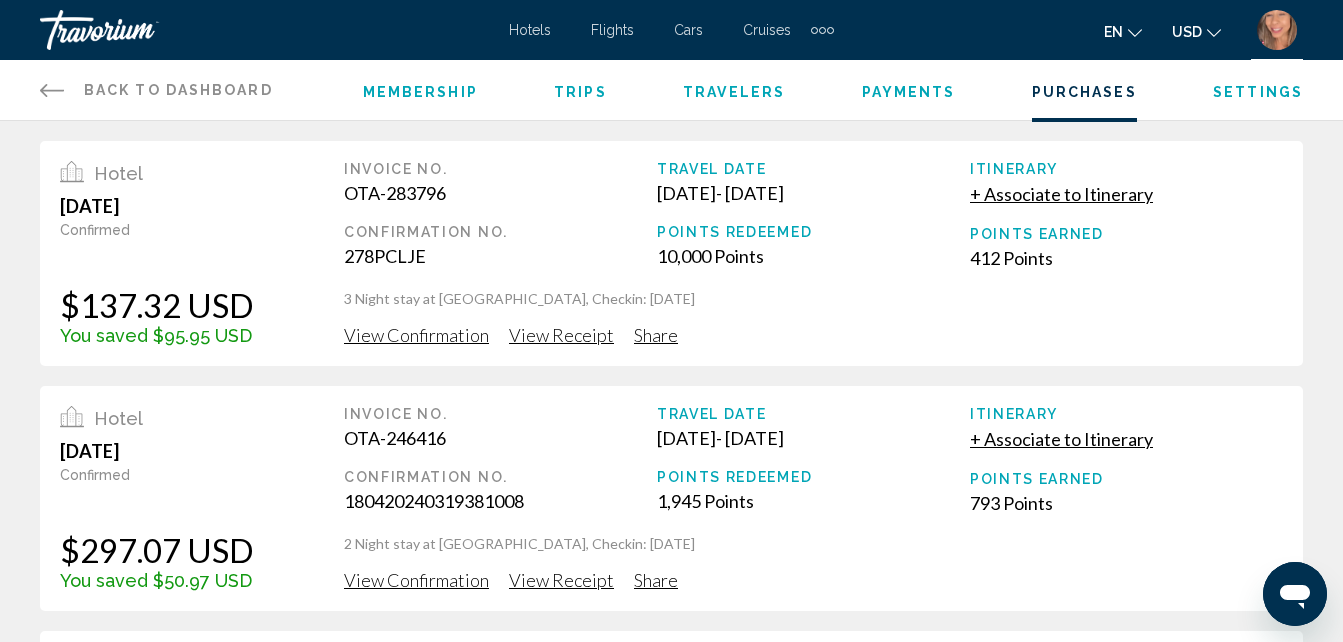 click on "View Receipt" at bounding box center (561, 335) 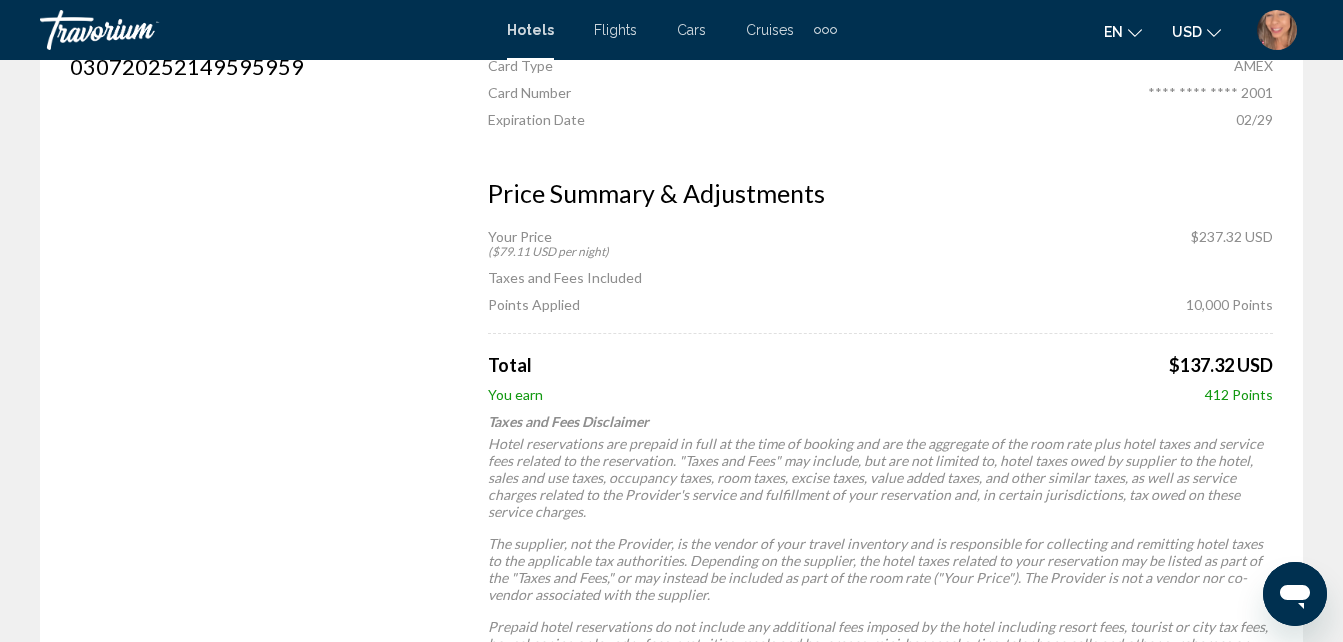 scroll, scrollTop: 755, scrollLeft: 0, axis: vertical 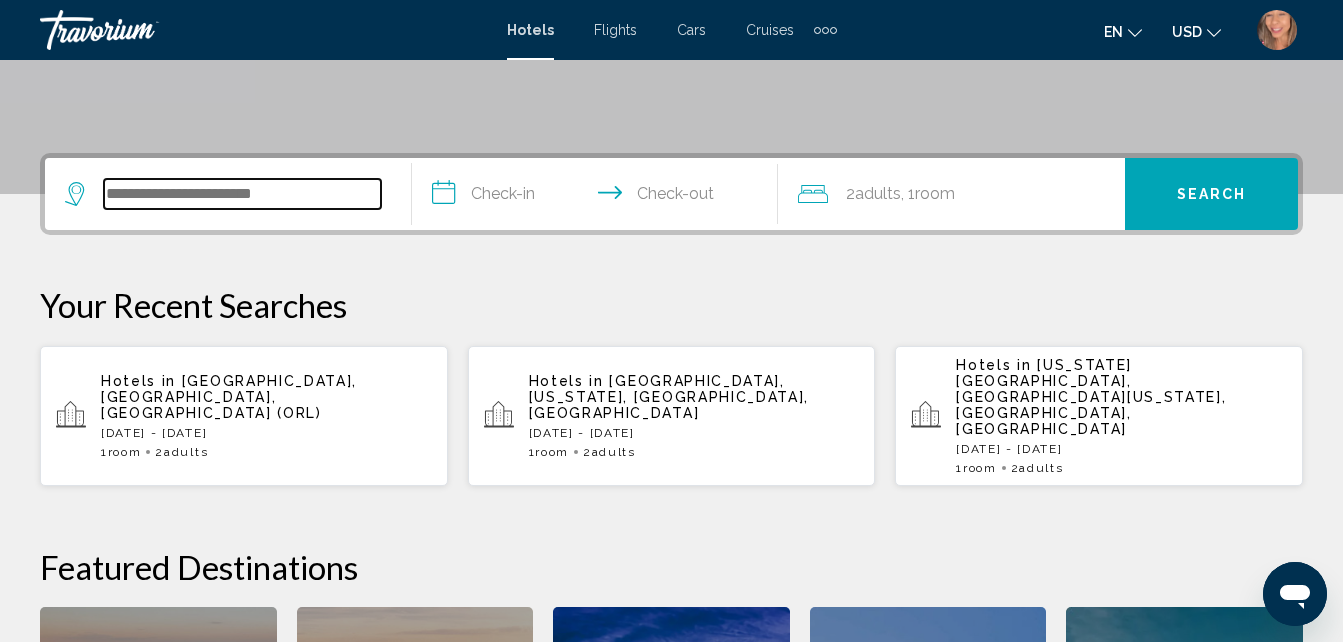 click at bounding box center (242, 194) 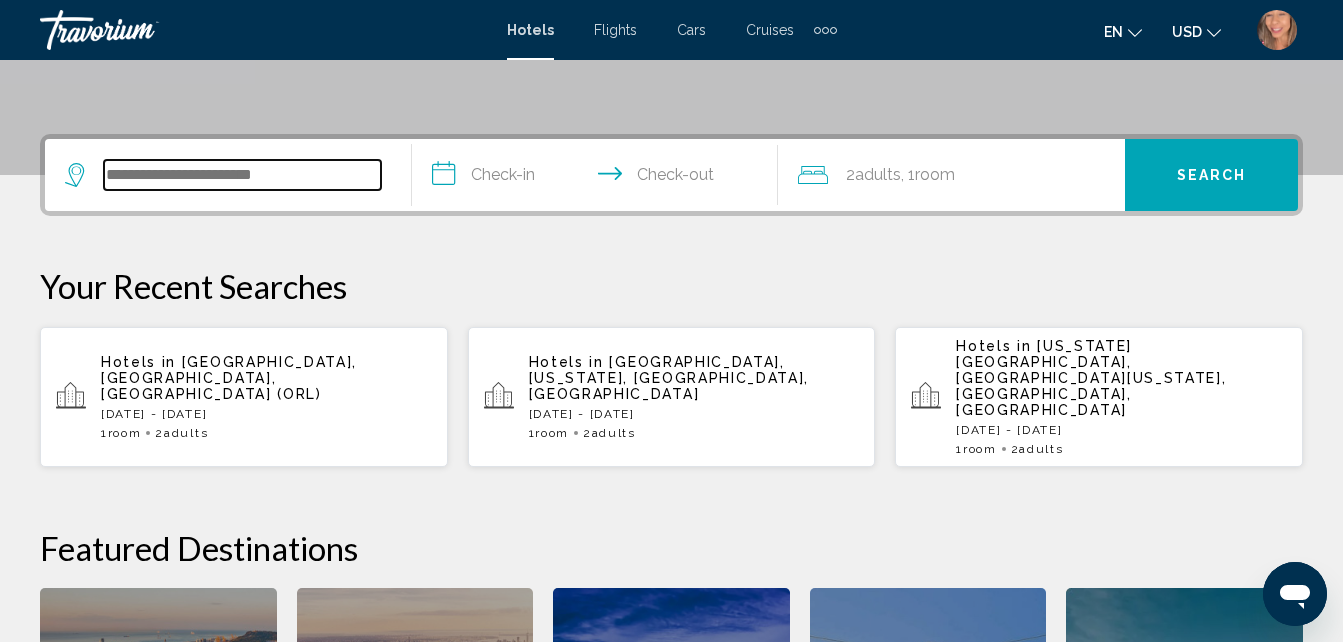 scroll, scrollTop: 494, scrollLeft: 0, axis: vertical 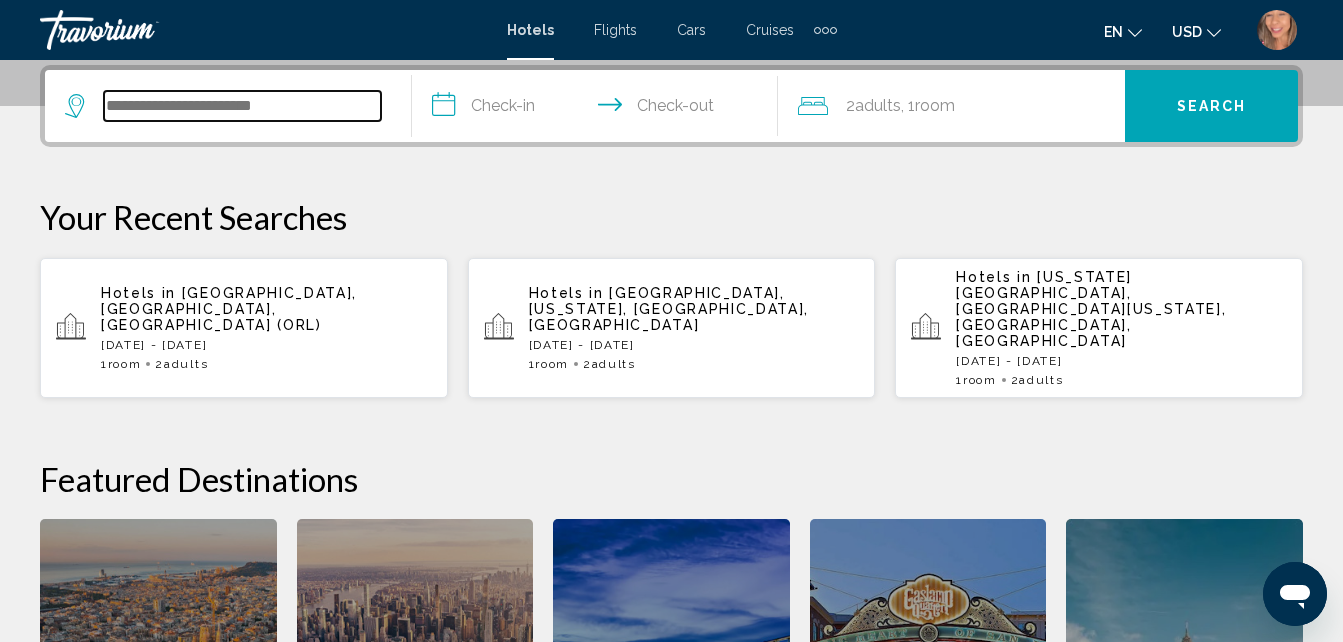 click at bounding box center [242, 106] 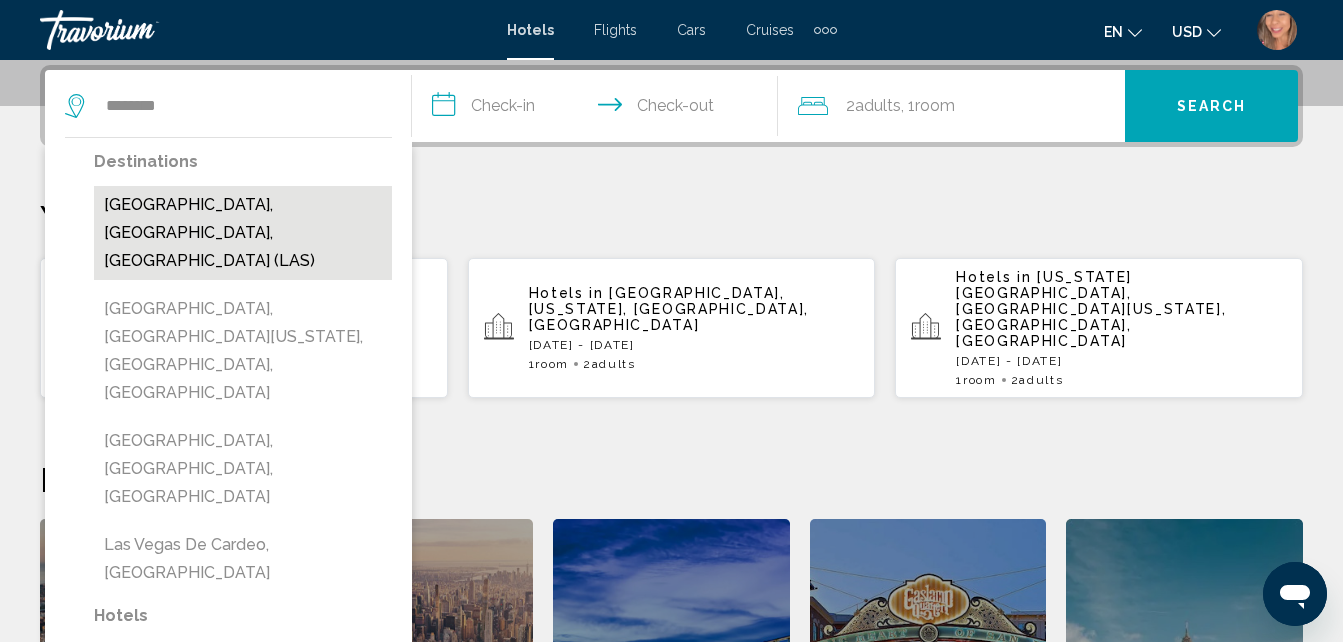 click on "Las Vegas, NV, United States (LAS)" at bounding box center [243, 233] 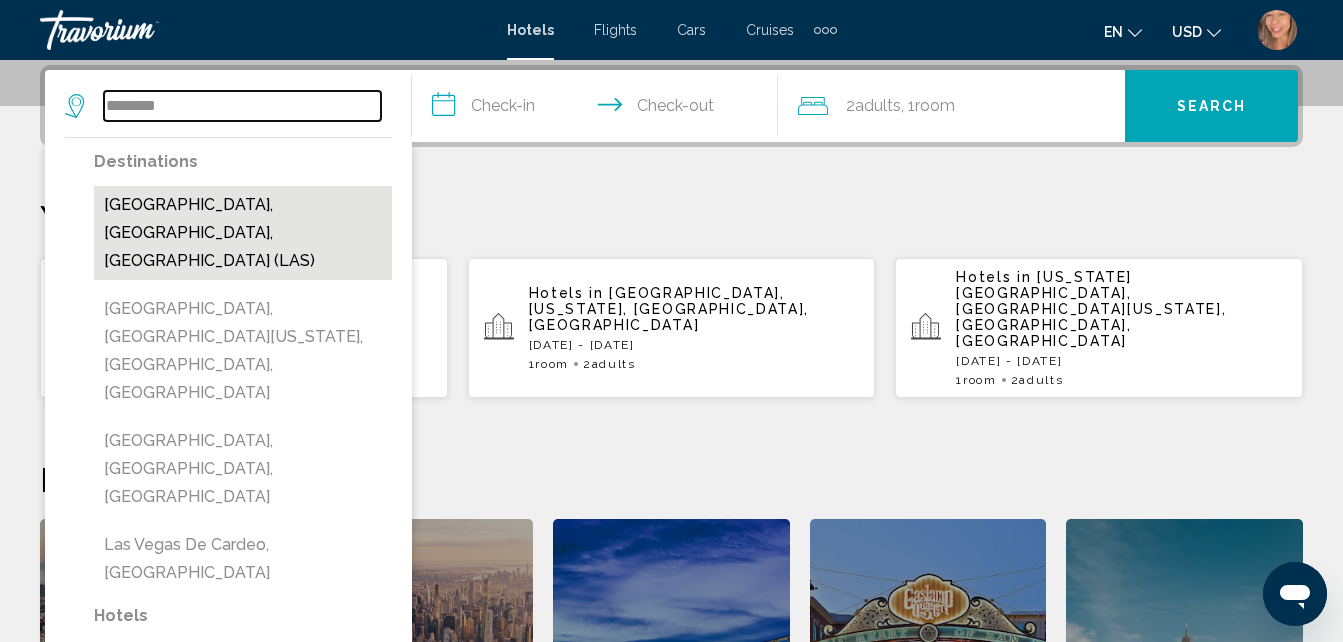 type on "**********" 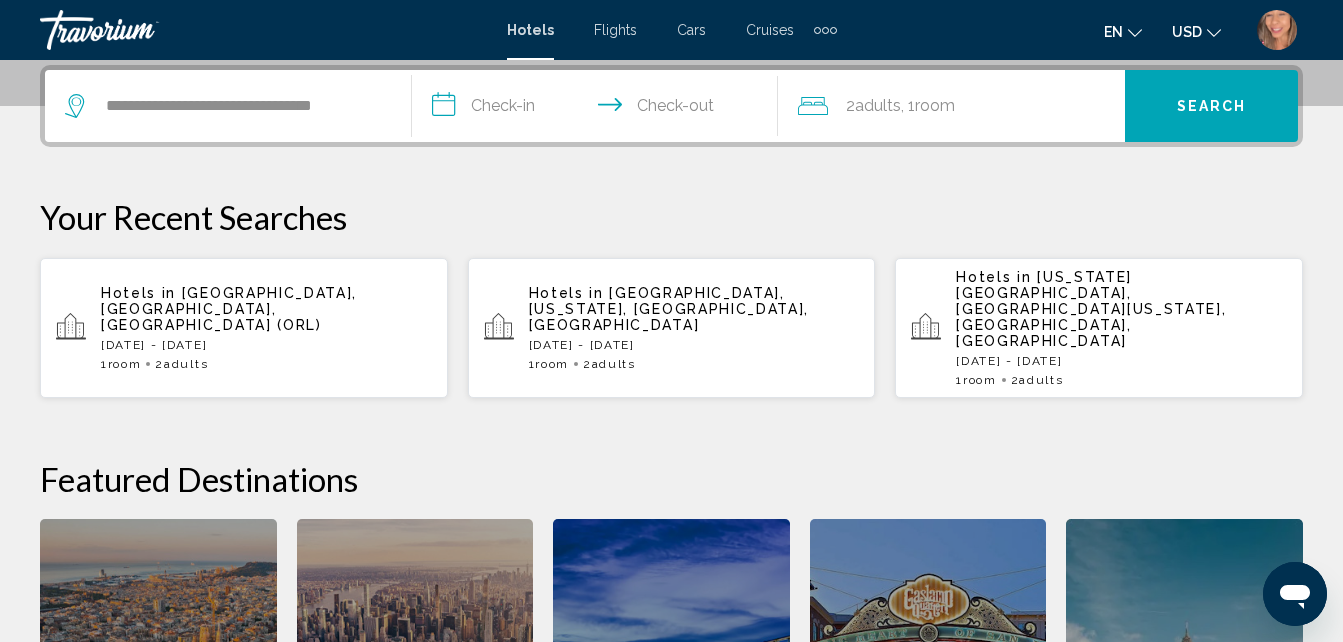 click on "**********" at bounding box center (599, 109) 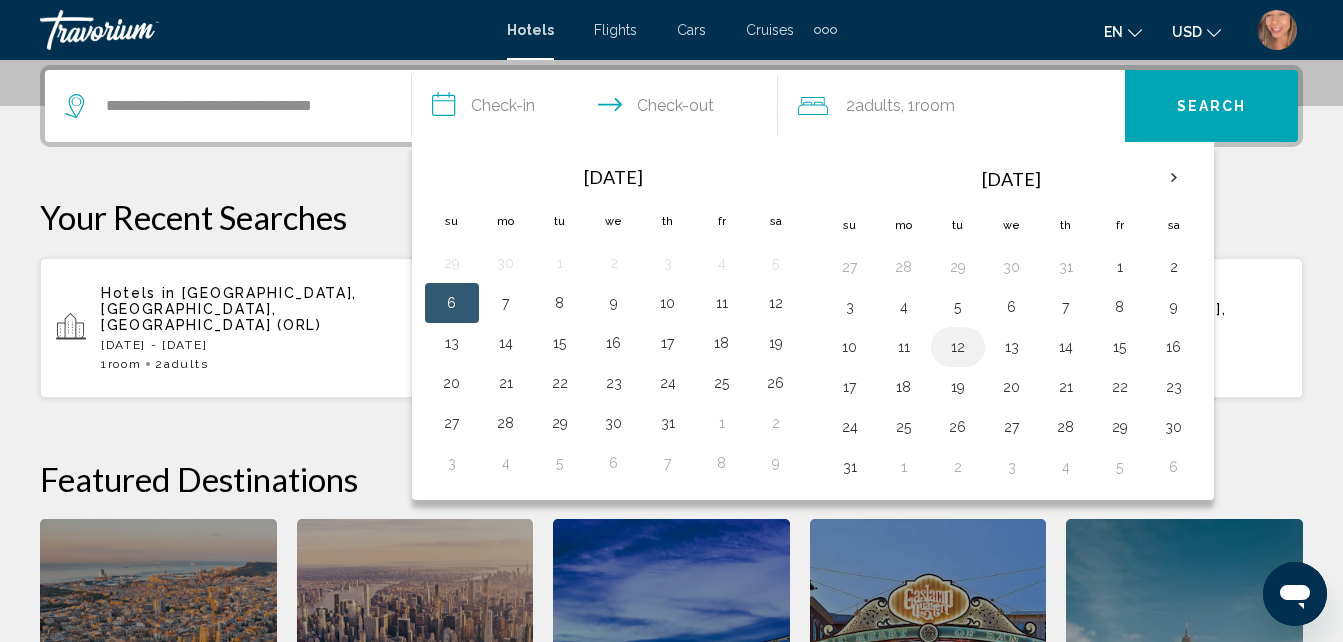 click on "12" at bounding box center (958, 347) 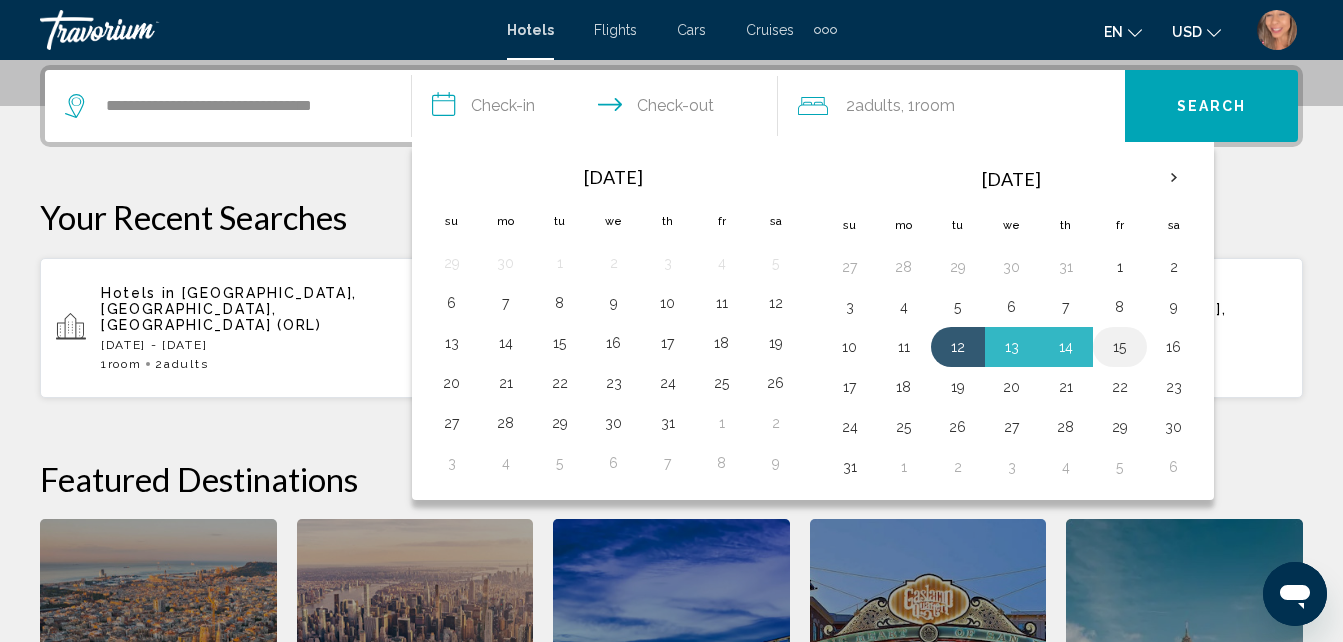 click on "15" at bounding box center (1120, 347) 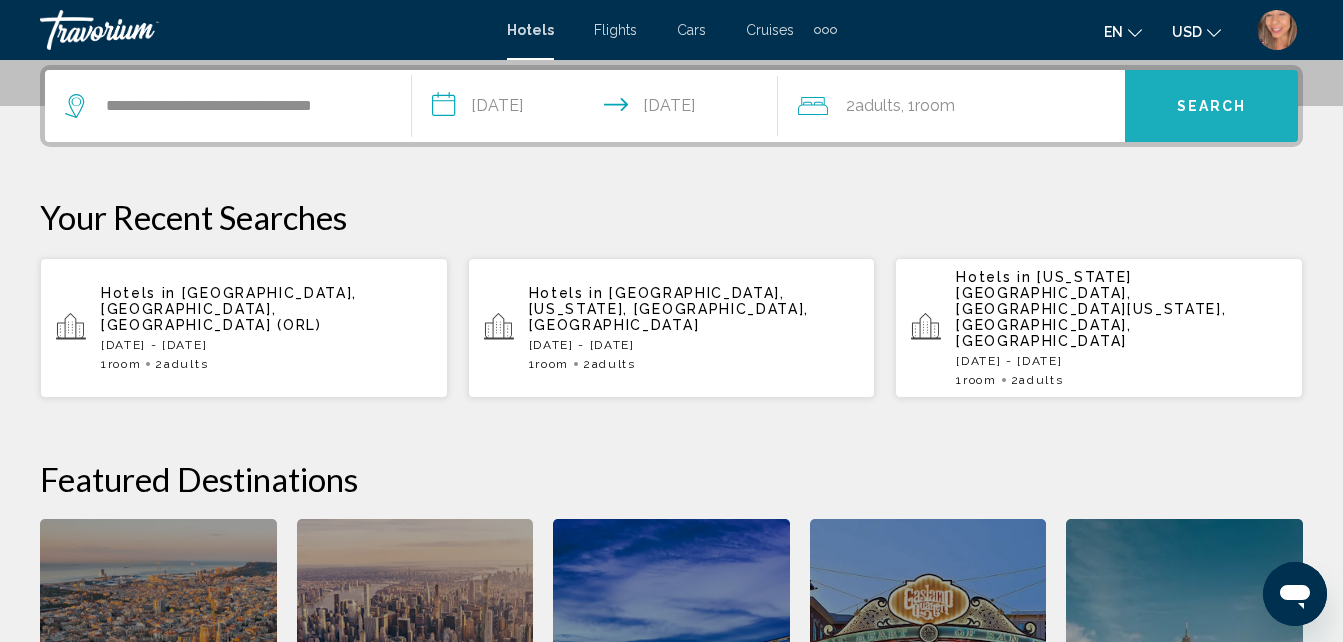 click on "Search" at bounding box center (1211, 106) 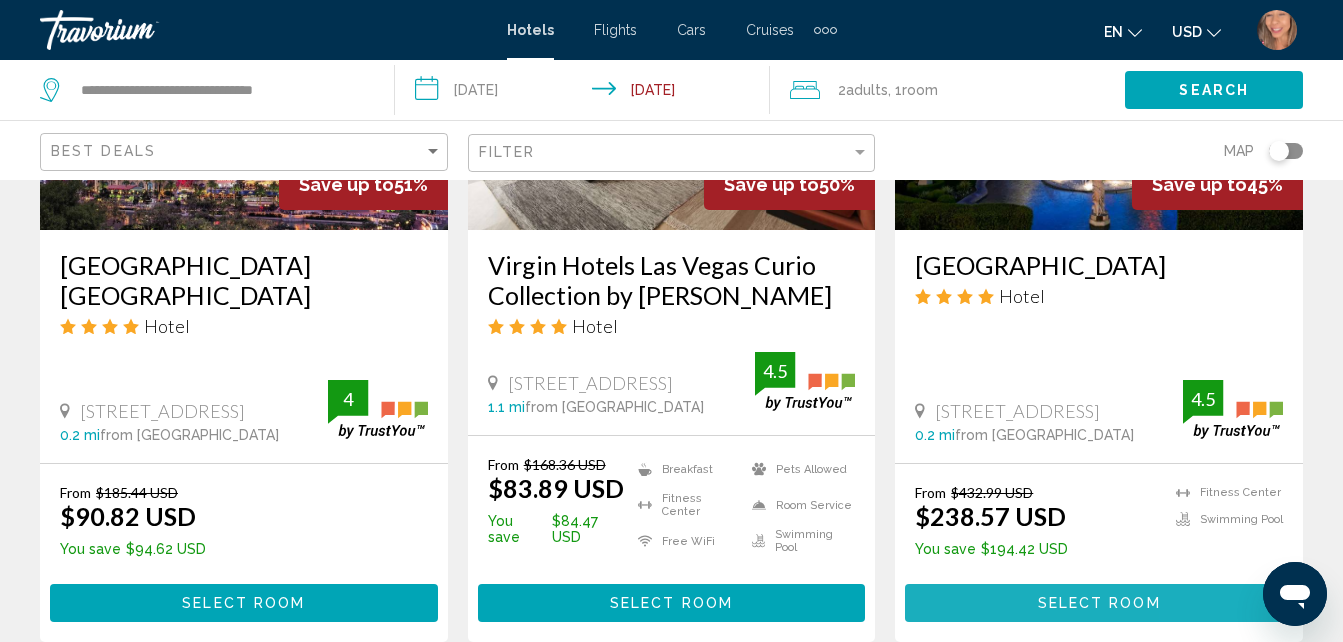 scroll, scrollTop: 1137, scrollLeft: 0, axis: vertical 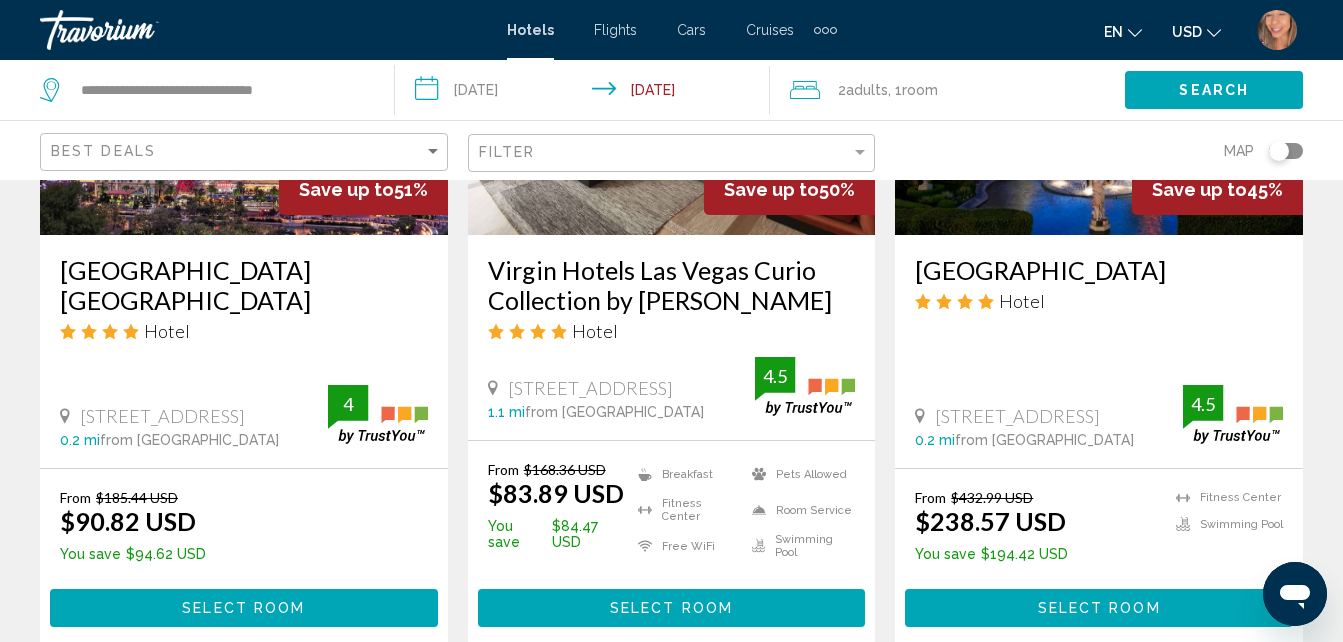 click on "**********" at bounding box center (586, 93) 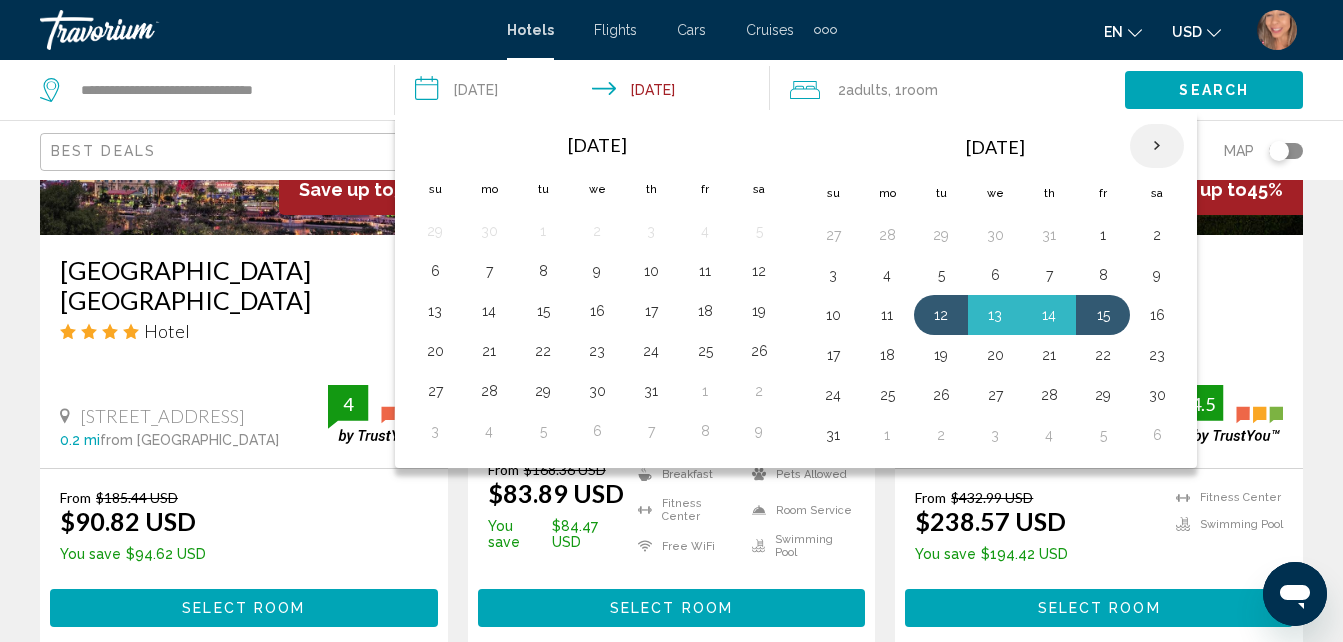 click at bounding box center [1157, 146] 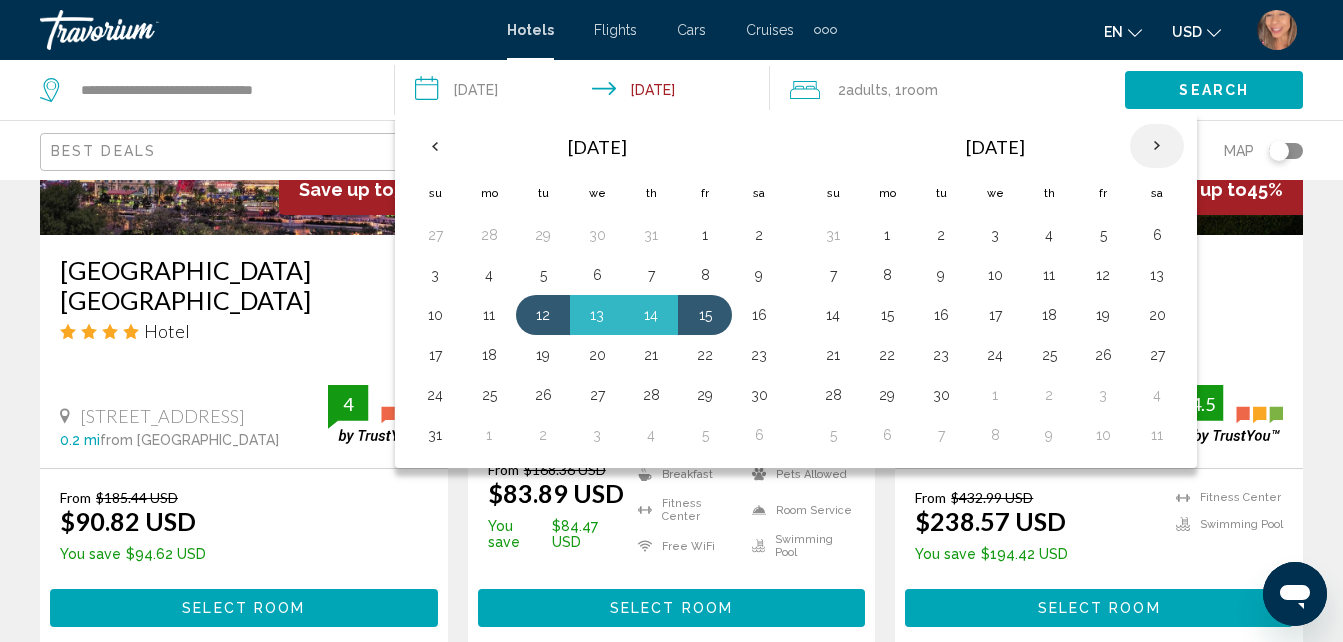 click at bounding box center [1157, 146] 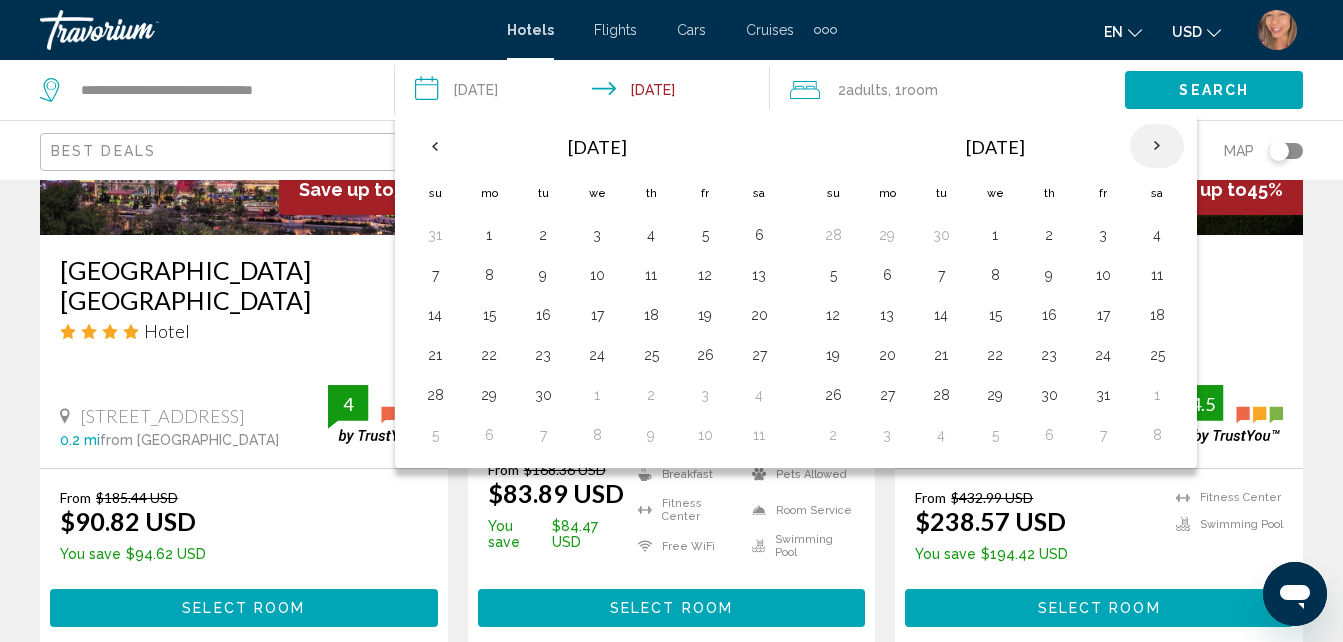 click at bounding box center (1157, 146) 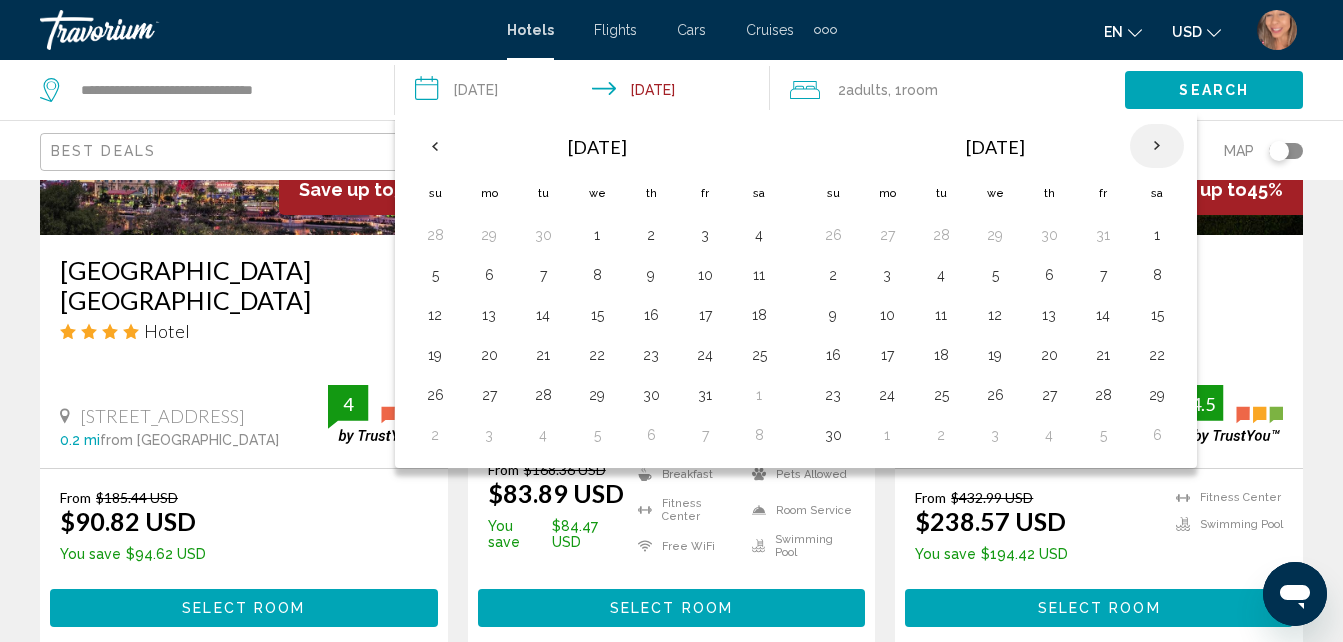 click at bounding box center (1157, 146) 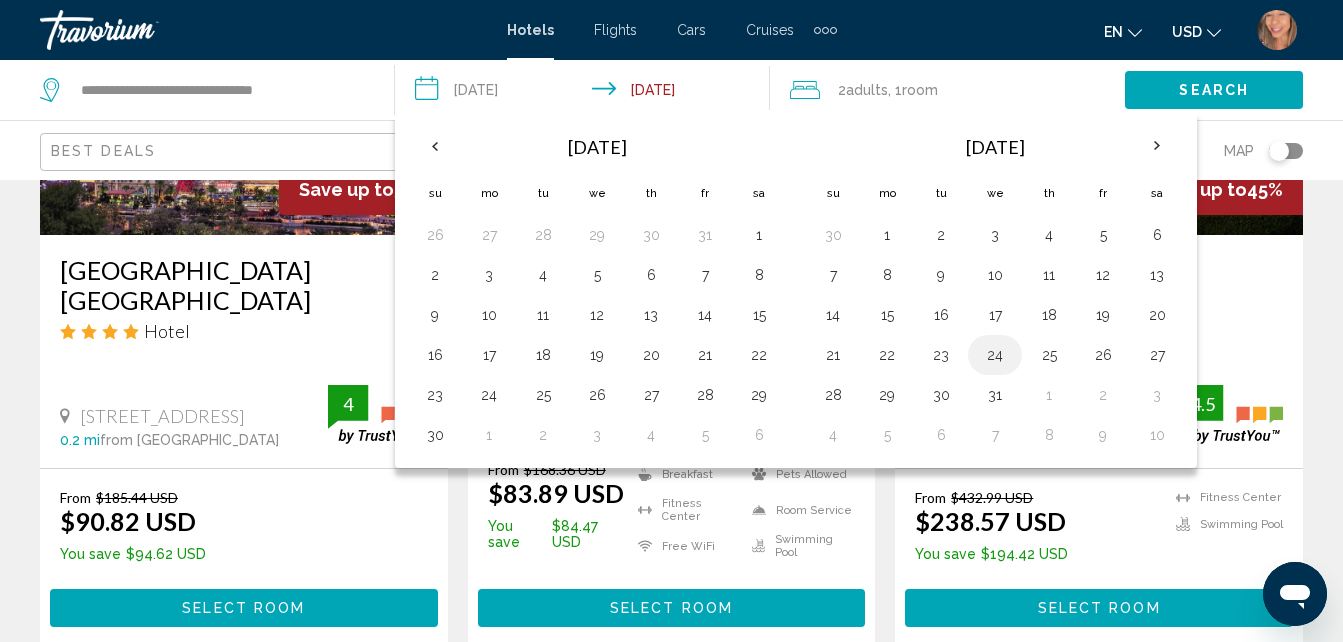 click on "24" at bounding box center [995, 355] 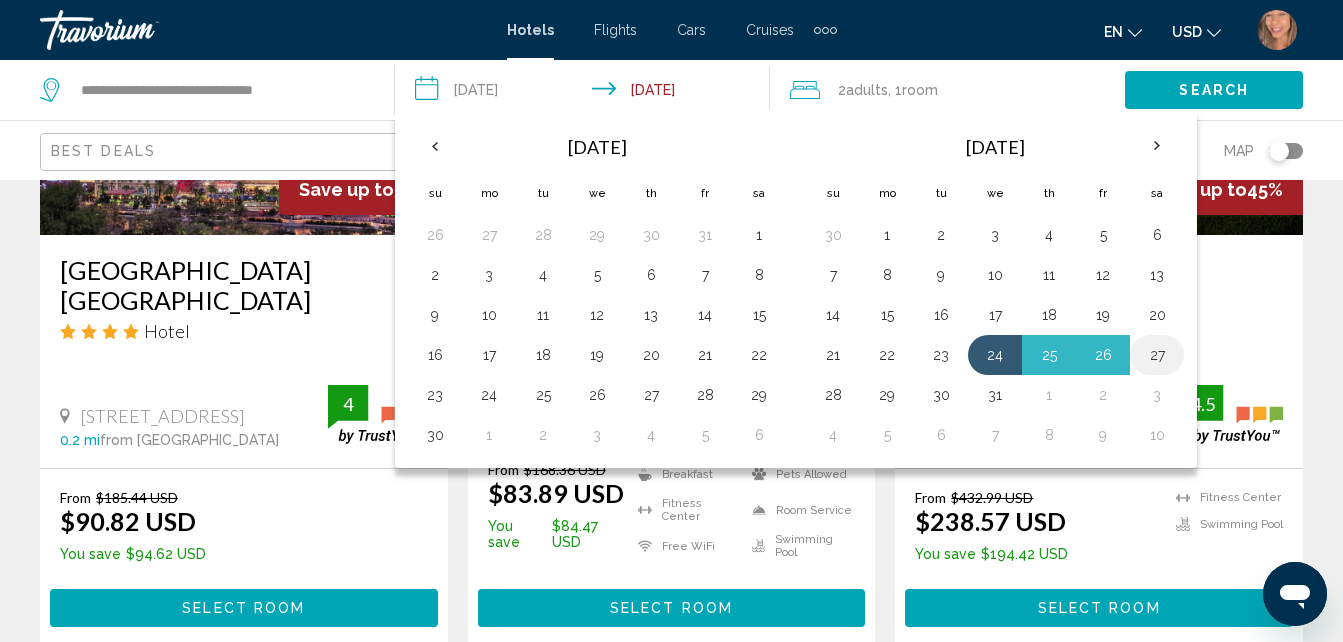 click on "27" at bounding box center [1157, 355] 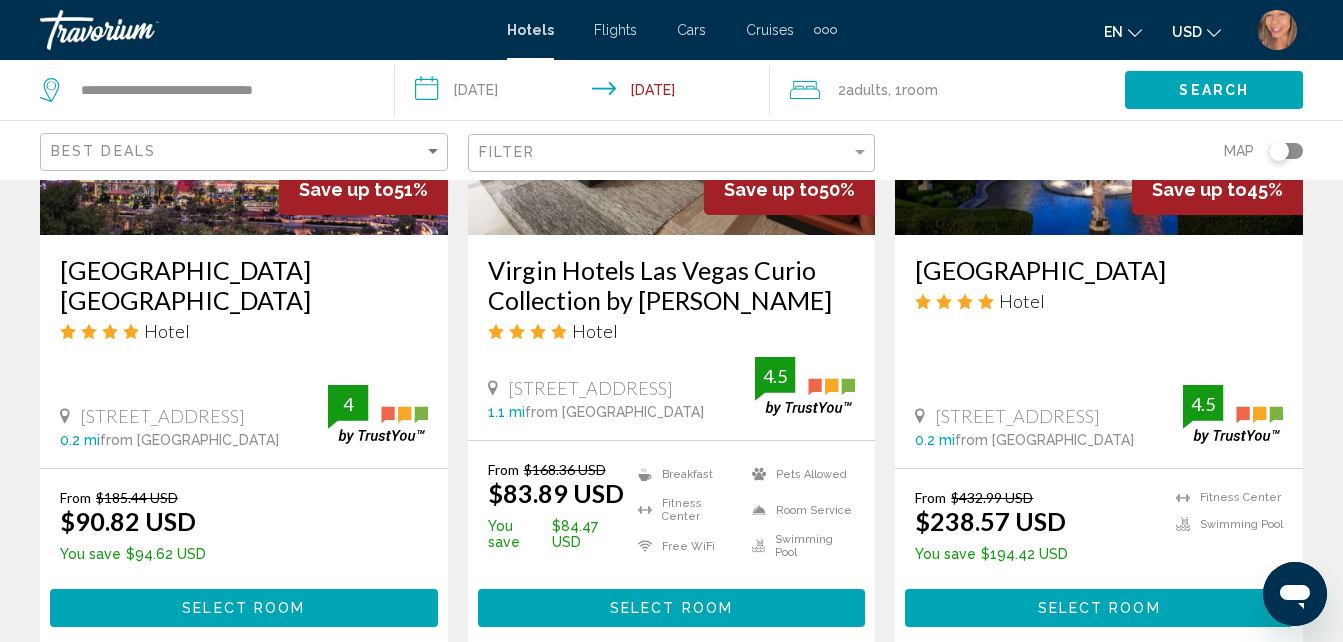 click on "Search" 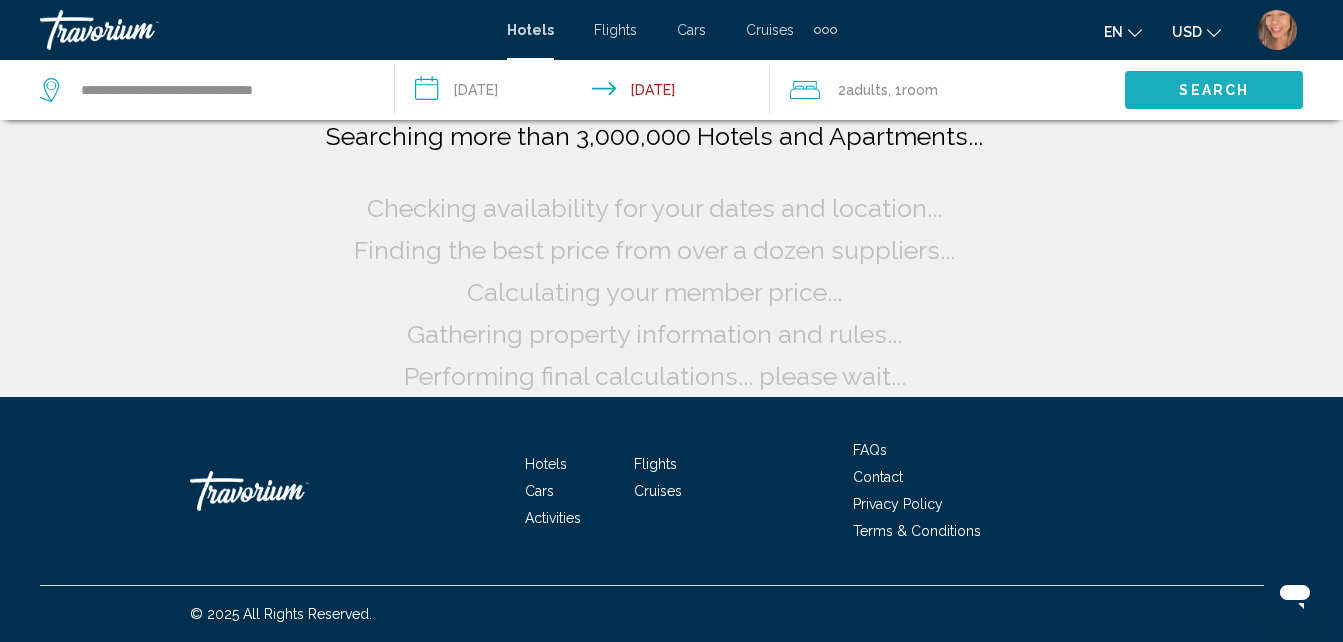 scroll, scrollTop: 15, scrollLeft: 0, axis: vertical 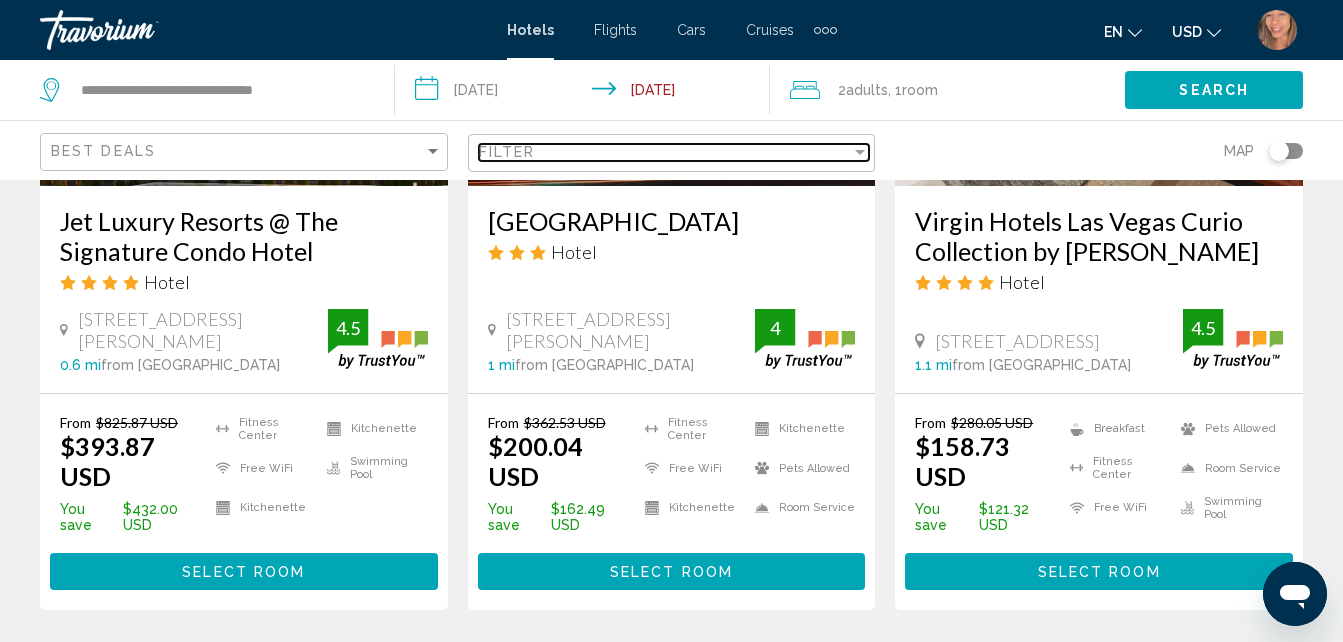 drag, startPoint x: 619, startPoint y: 155, endPoint x: 612, endPoint y: 145, distance: 12.206555 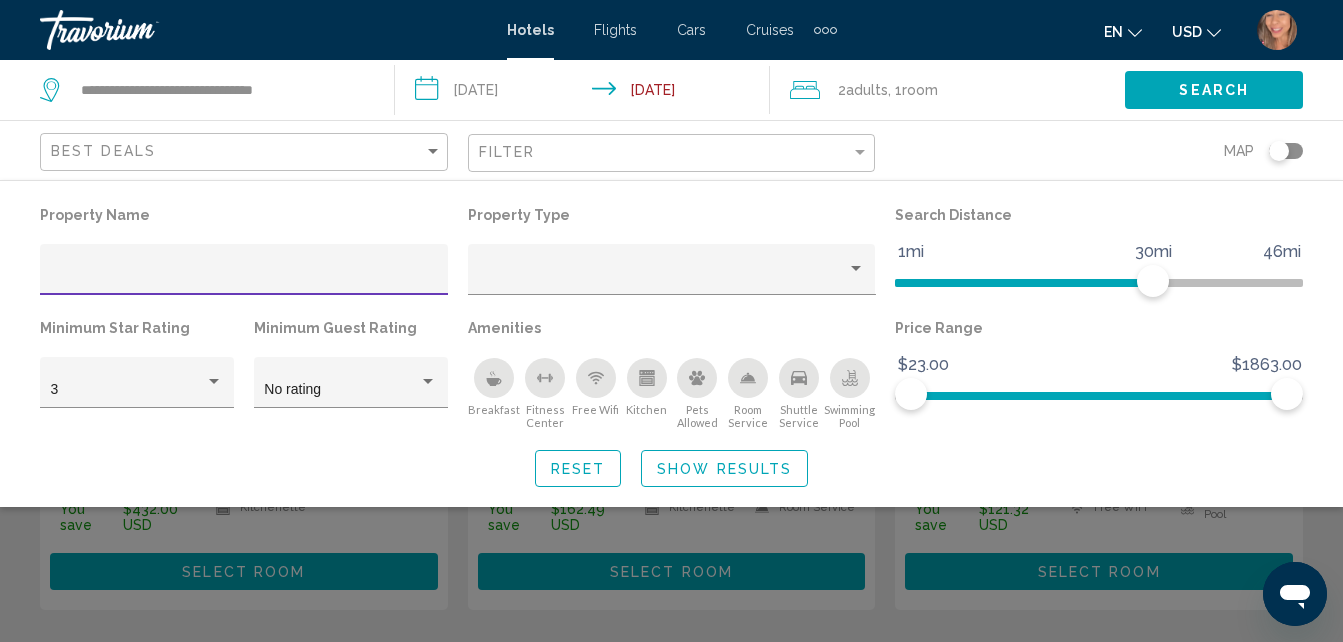 click on "Best Deals" 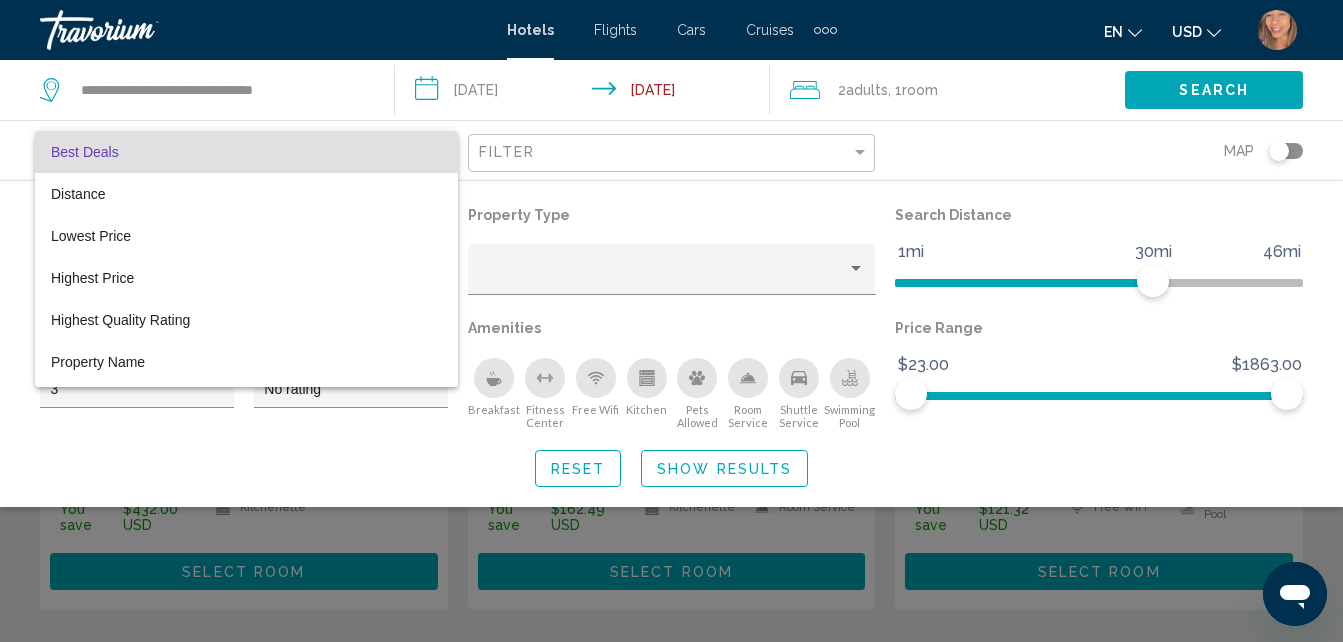 click at bounding box center (671, 321) 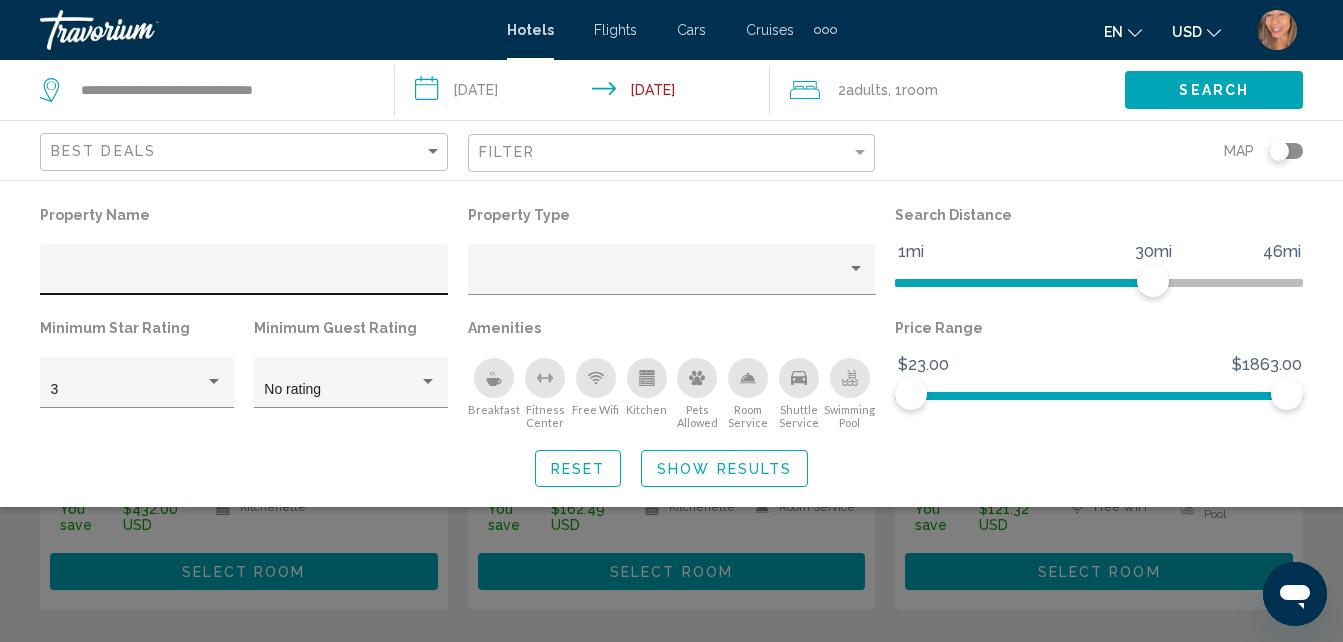 click at bounding box center [244, 277] 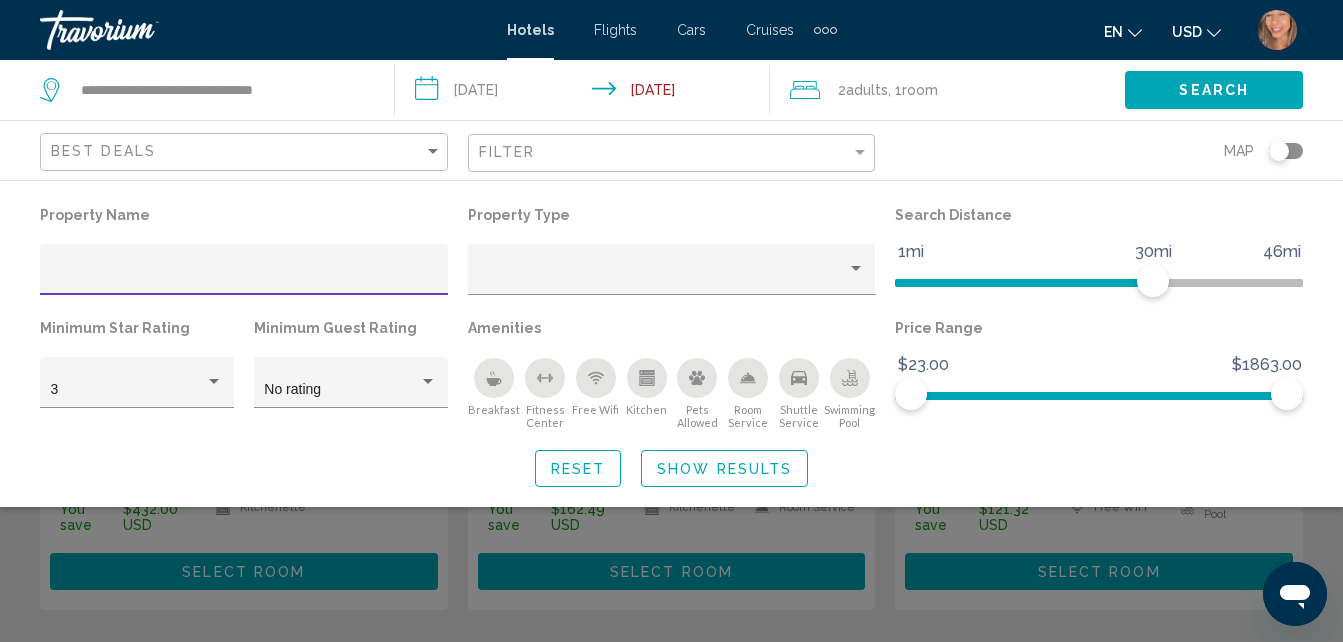 type on "*****" 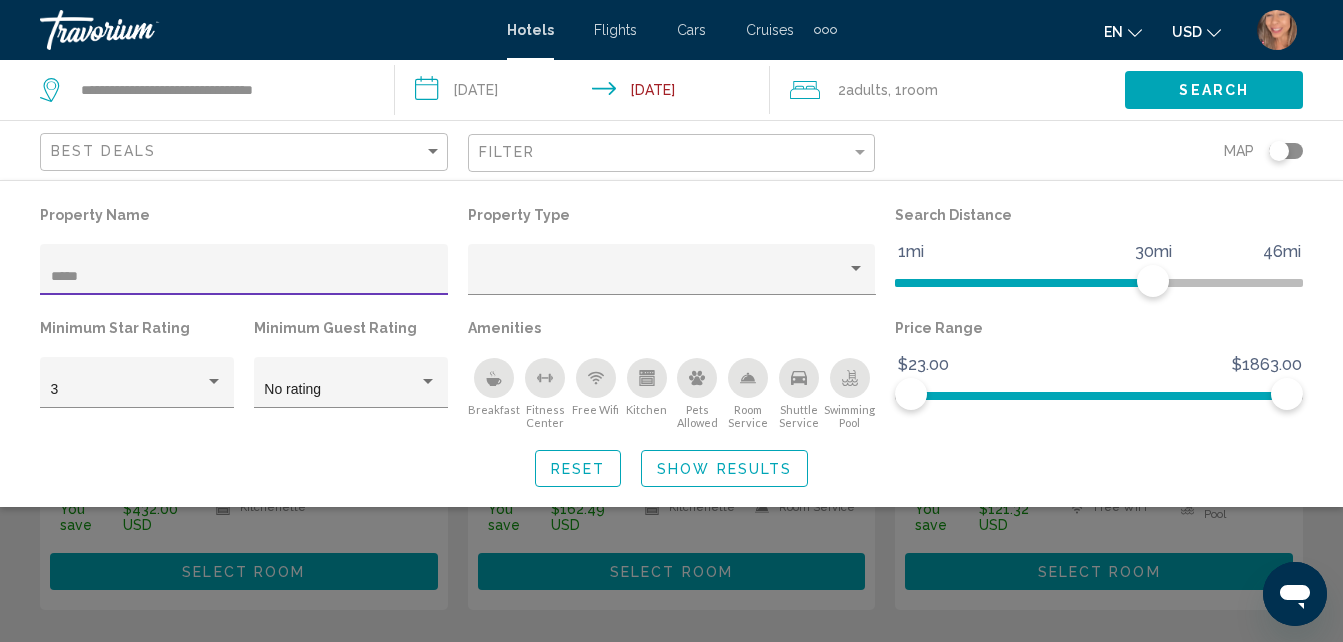 scroll, scrollTop: 648, scrollLeft: 0, axis: vertical 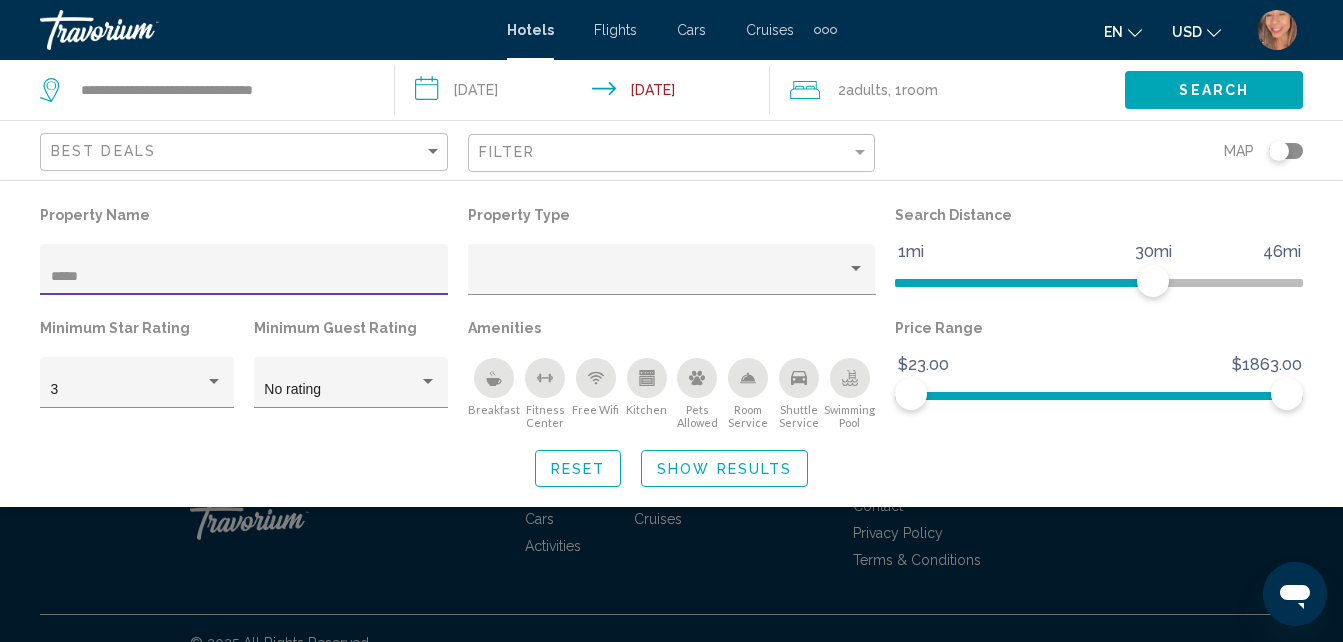 click on "Show Results" 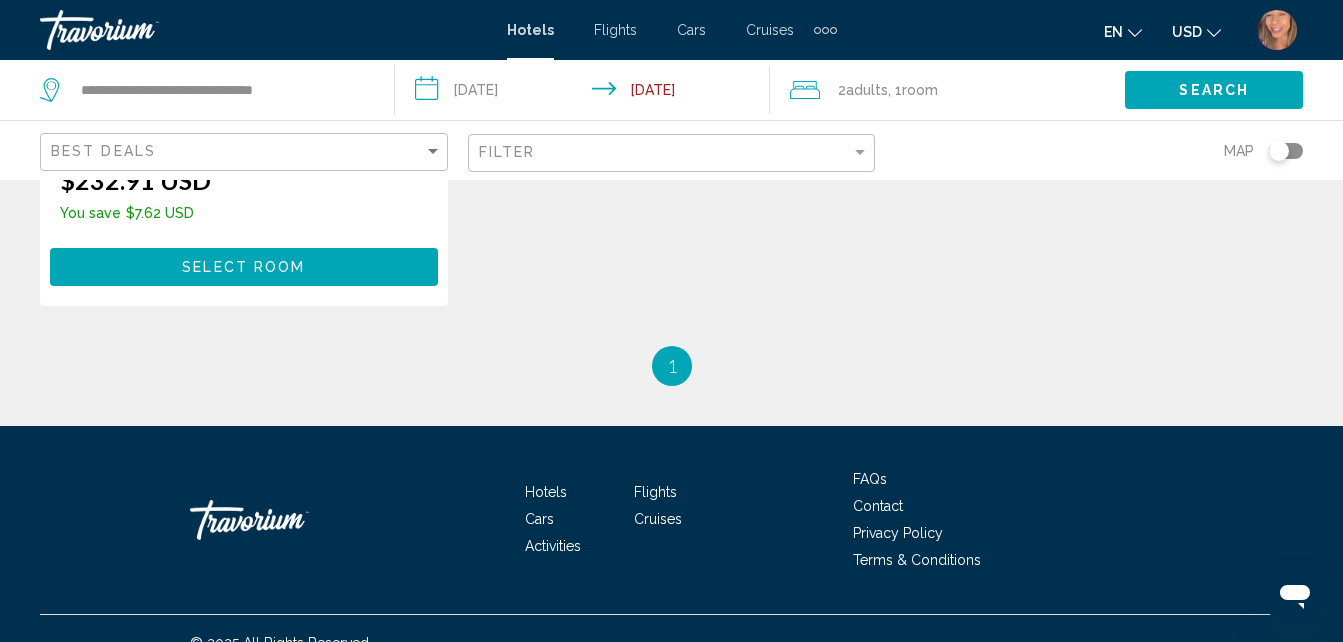 click on "Save up to  3%   Paris Las Vegas
Hotel
3655 Las Vegas Boulevard South 0.2 mi  from Las Vegas city center from hotel 4 From $240.53 USD $232.91 USD  You save  $7.62 USD  4 Select Room No results based on your filters" at bounding box center (671, -26) 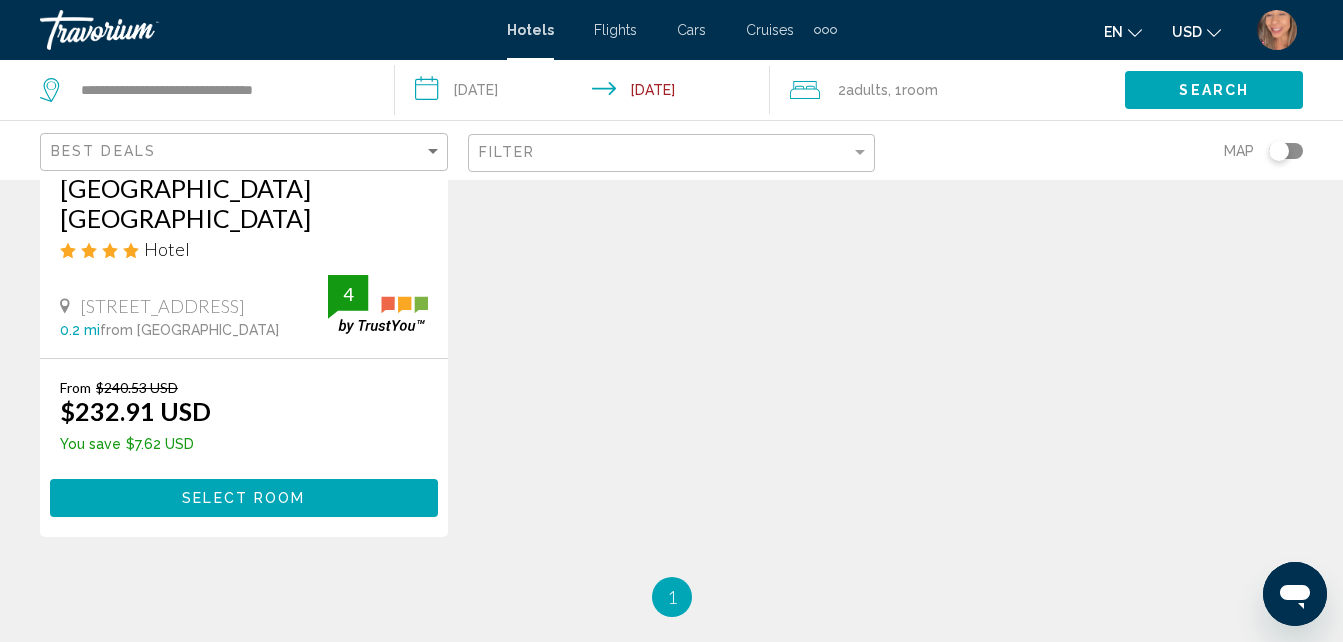 scroll, scrollTop: 448, scrollLeft: 0, axis: vertical 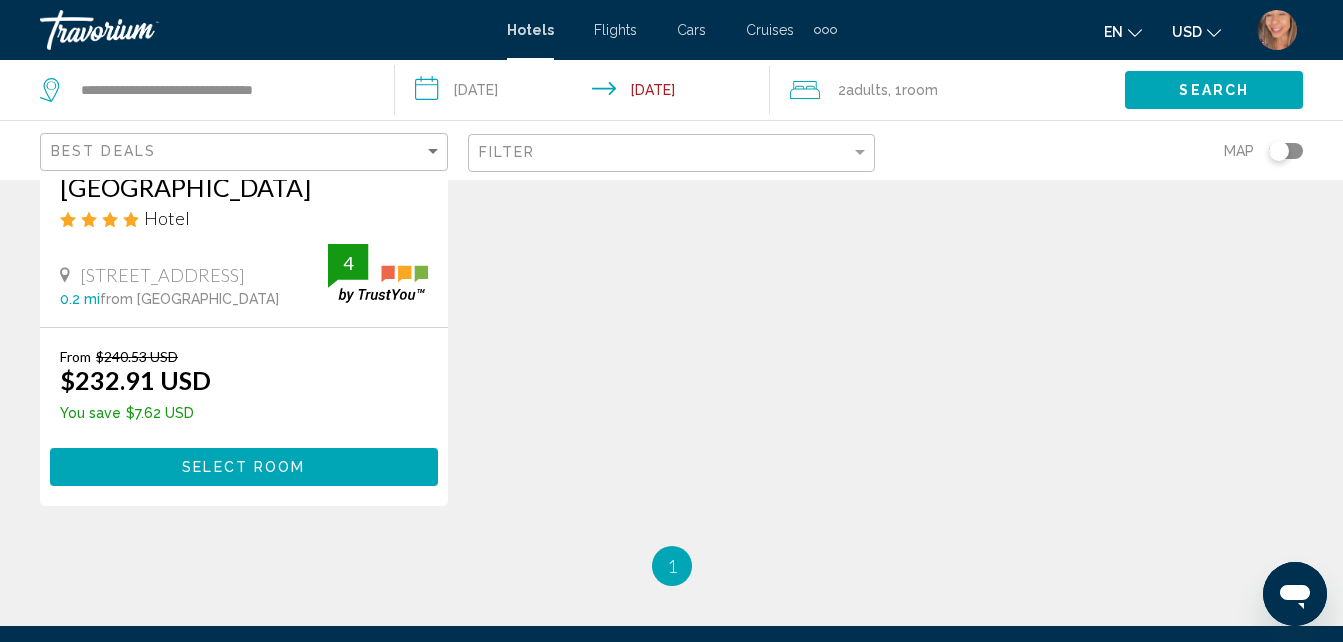 click on "Select Room" at bounding box center (243, 468) 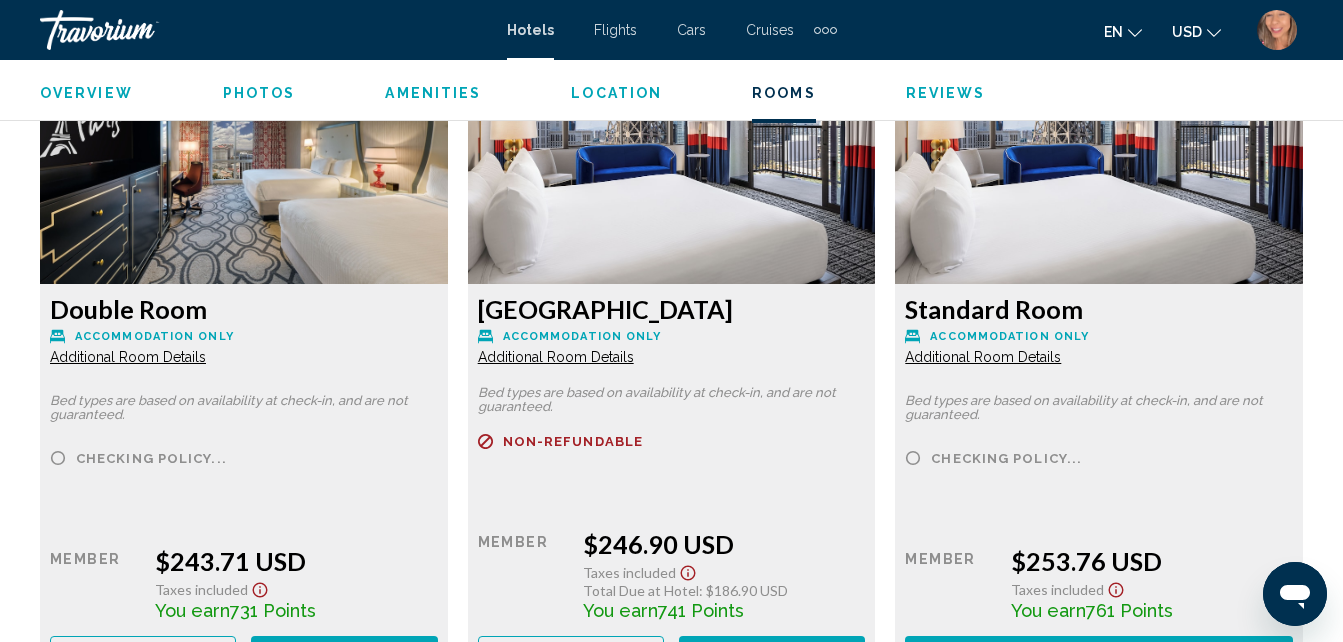 scroll, scrollTop: 3814, scrollLeft: 0, axis: vertical 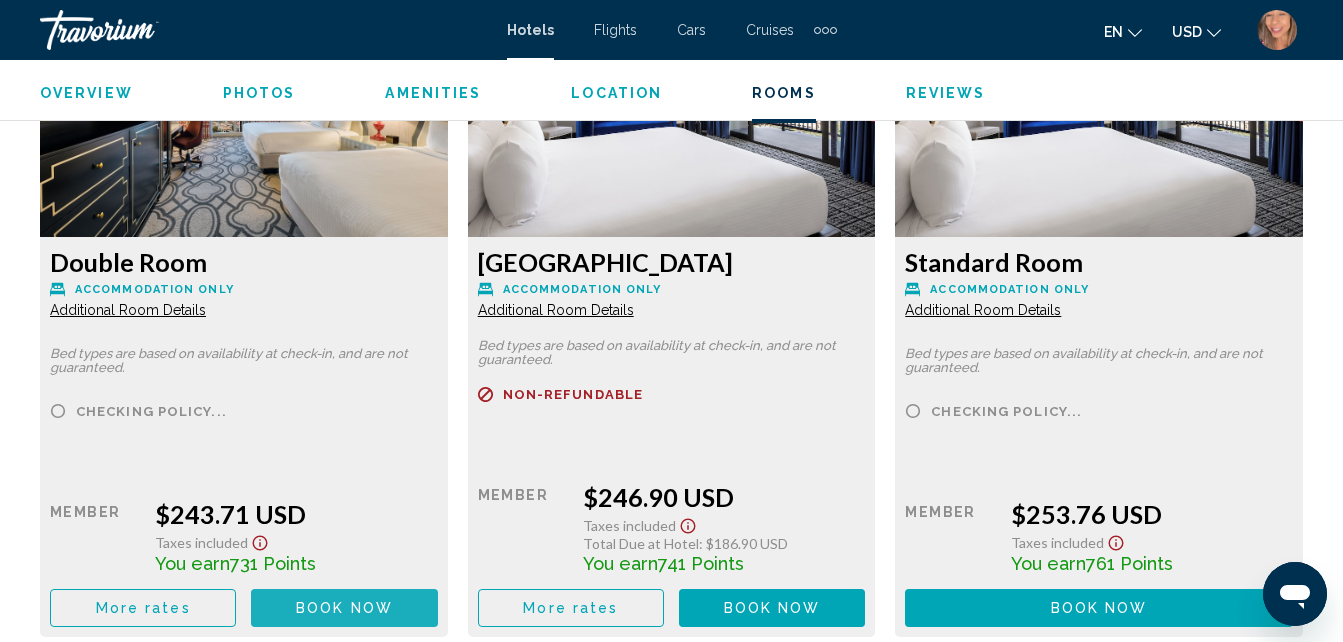 click on "Book now No longer available" at bounding box center (344, 607) 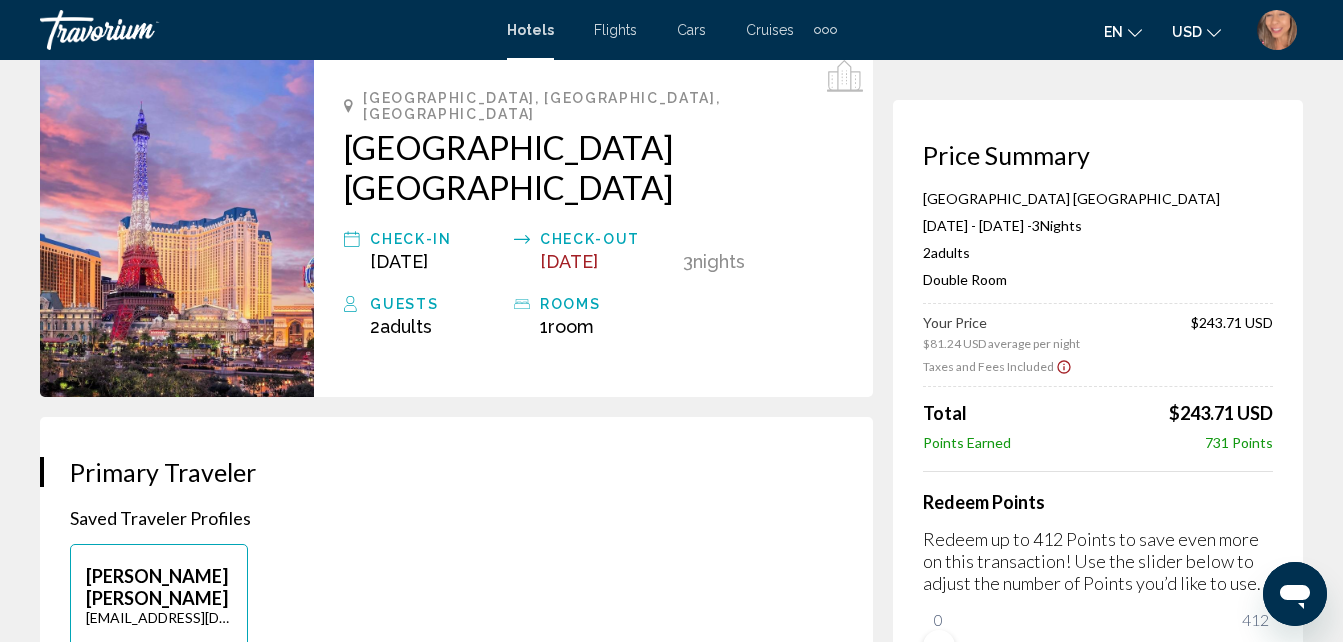 scroll, scrollTop: 200, scrollLeft: 0, axis: vertical 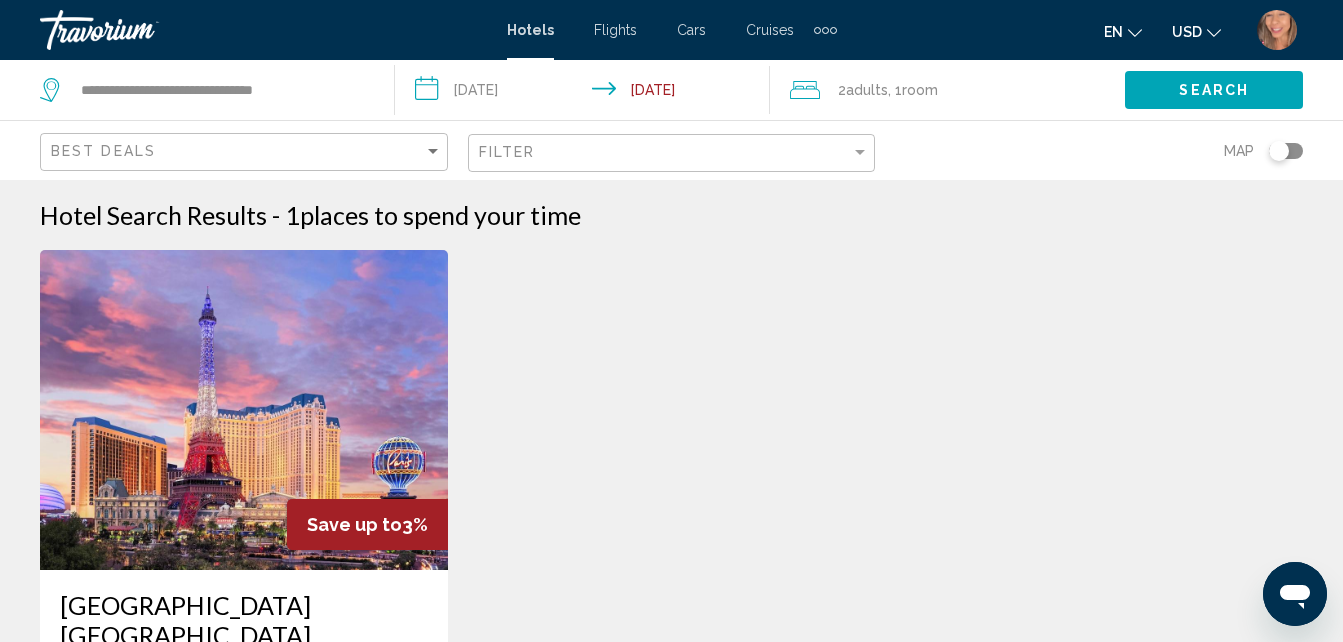 click on "**********" at bounding box center [586, 93] 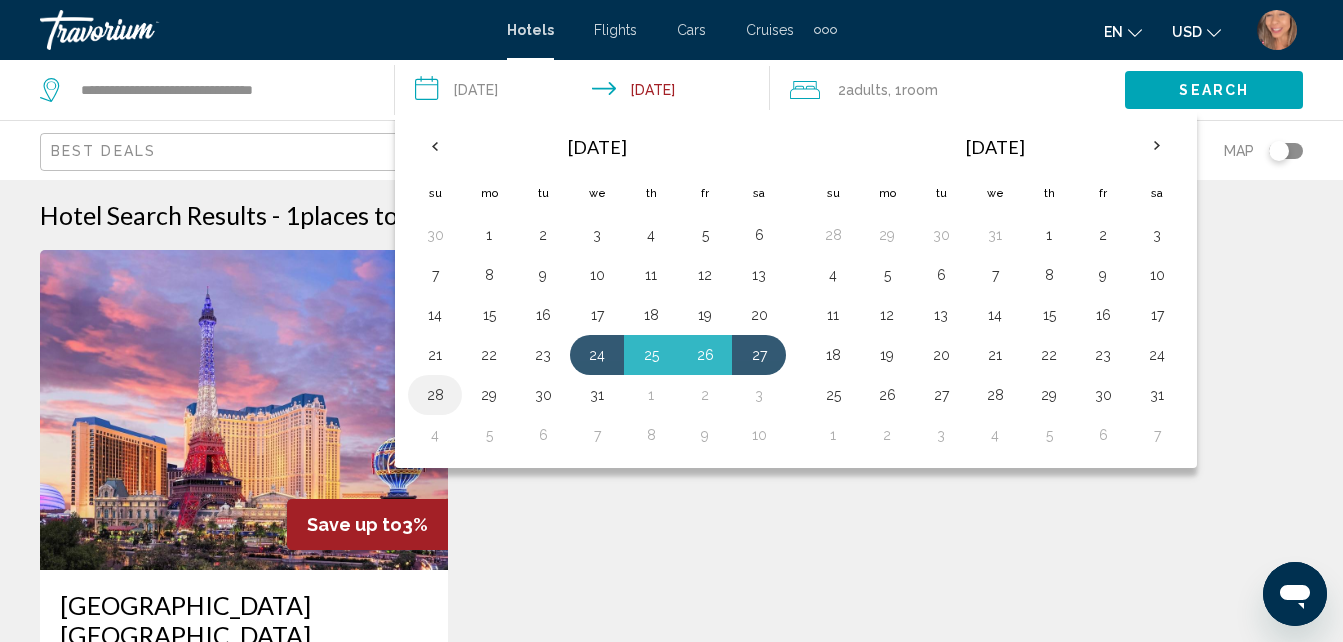 click on "28" at bounding box center [435, 395] 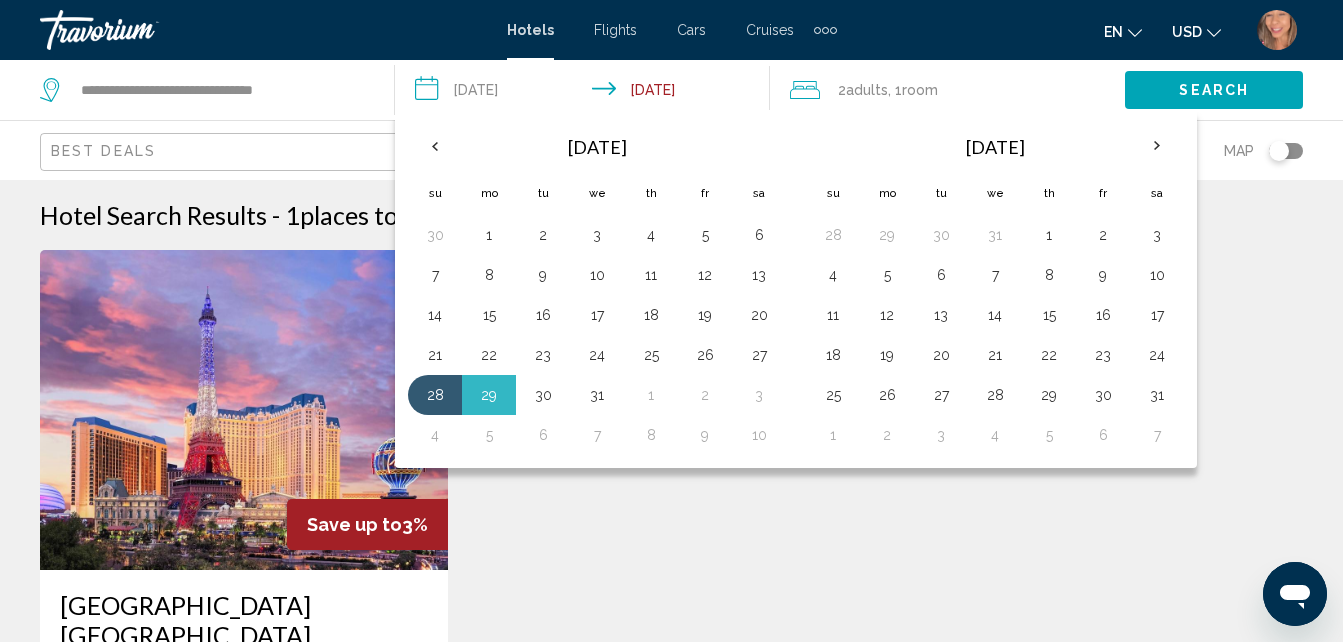 click on "Search" 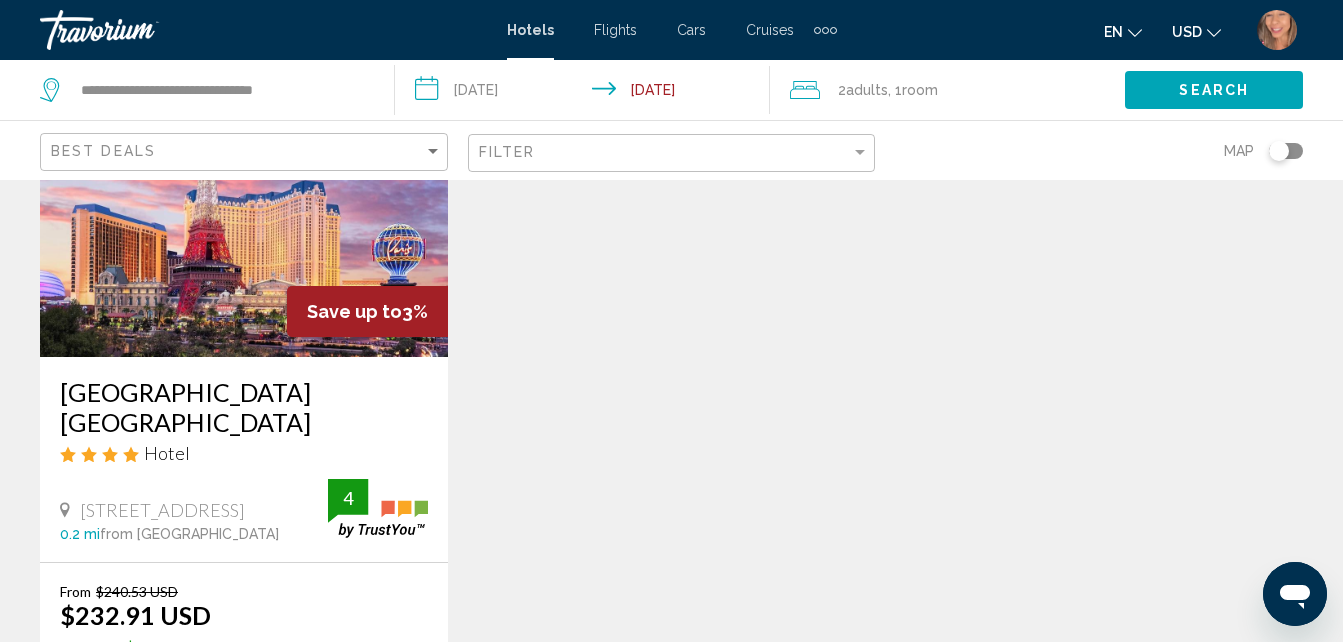 scroll, scrollTop: 0, scrollLeft: 0, axis: both 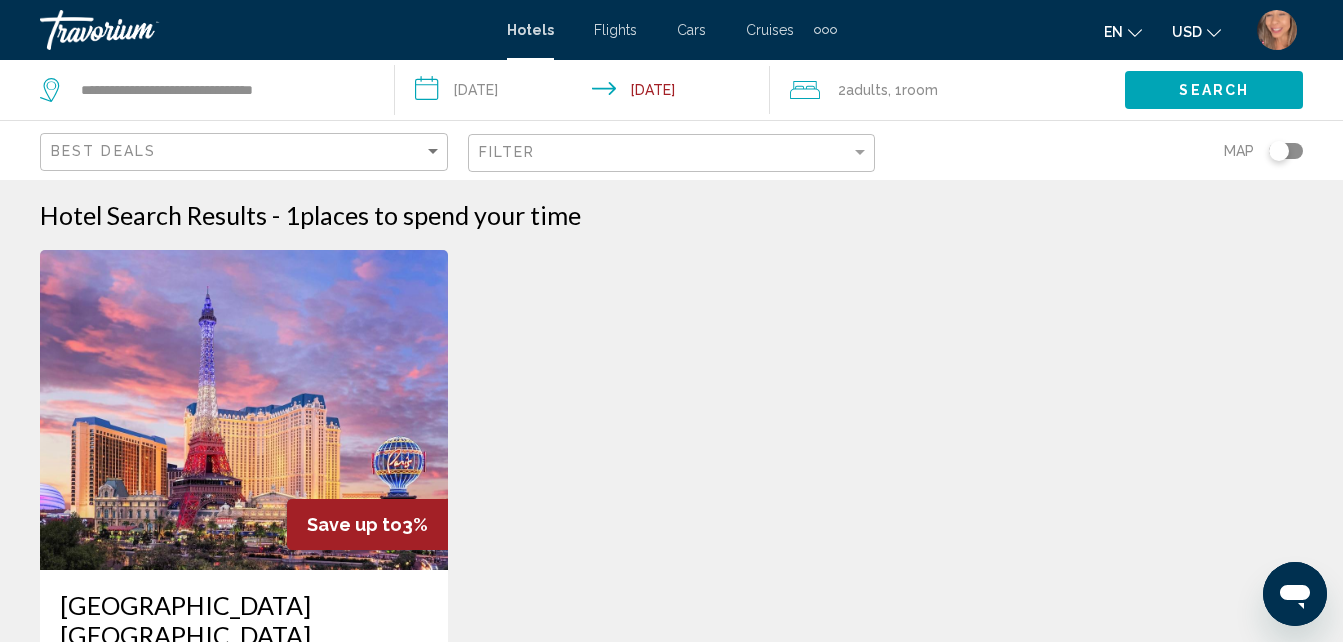 click on "**********" at bounding box center [586, 93] 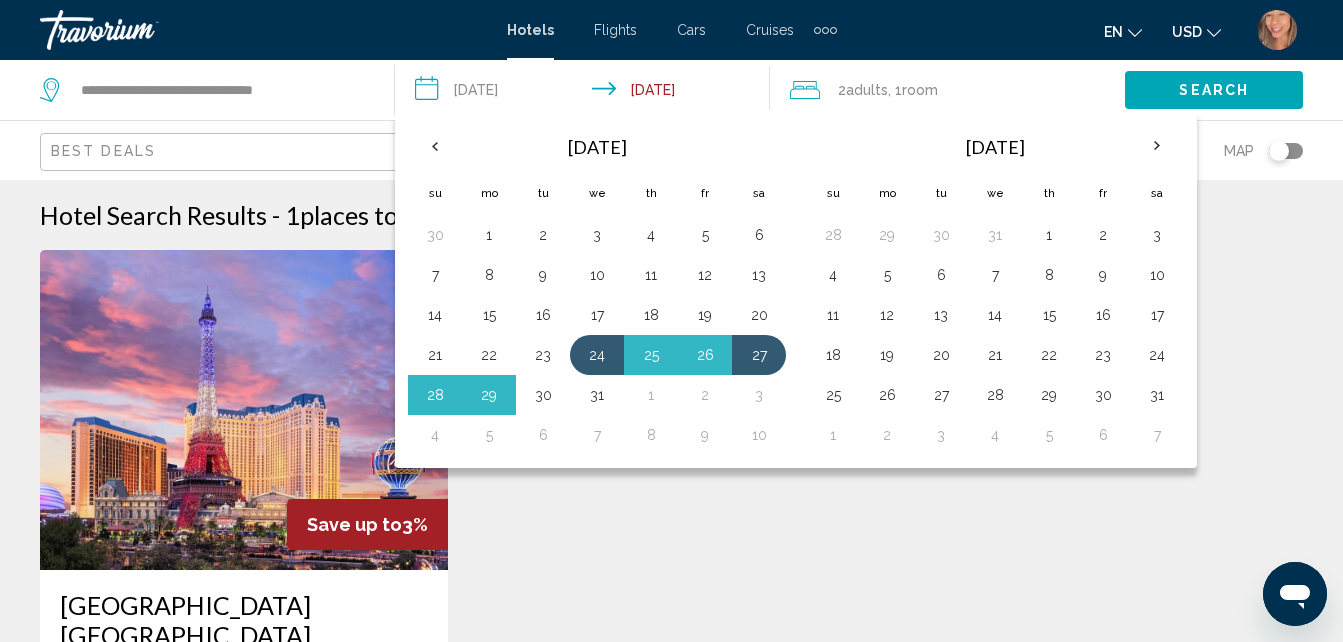 click on "Save up to  3%   Paris Las Vegas
Hotel
3655 Las Vegas Boulevard South 0.2 mi  from Las Vegas city center from hotel 4 From $240.53 USD $232.91 USD  You save  $7.62 USD  4 Select Room No results based on your filters" at bounding box center (671, 622) 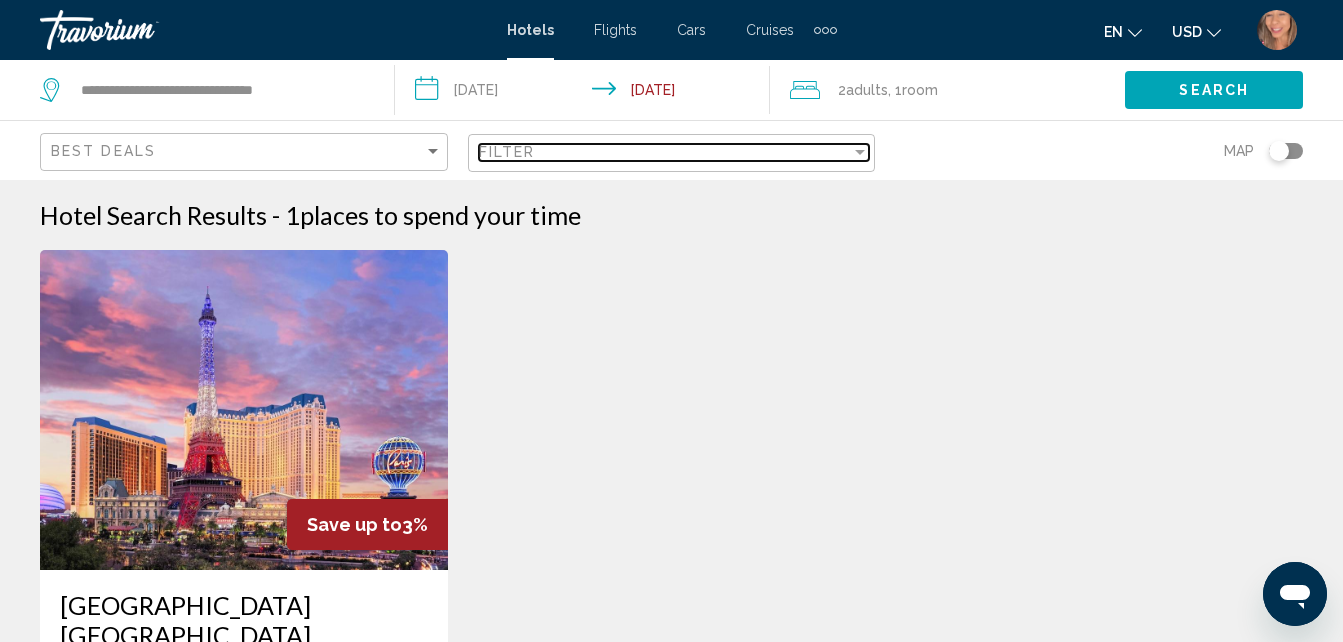 click on "Filter" at bounding box center [665, 152] 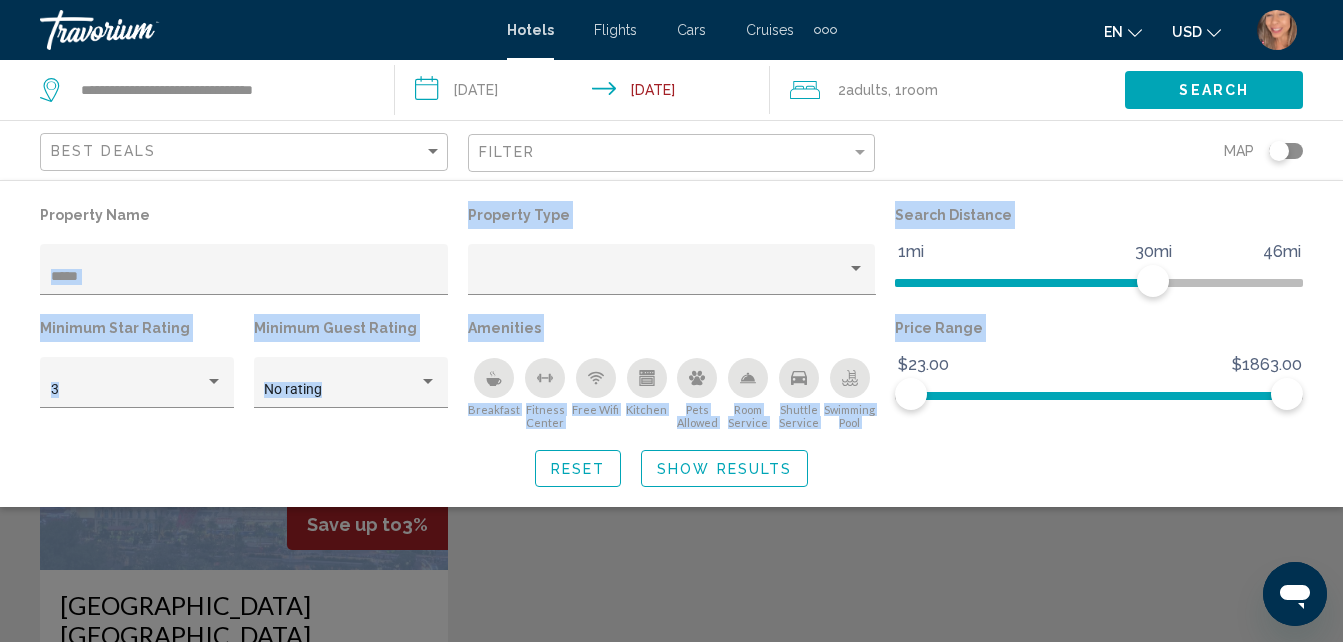 drag, startPoint x: 211, startPoint y: 257, endPoint x: 0, endPoint y: 271, distance: 211.46394 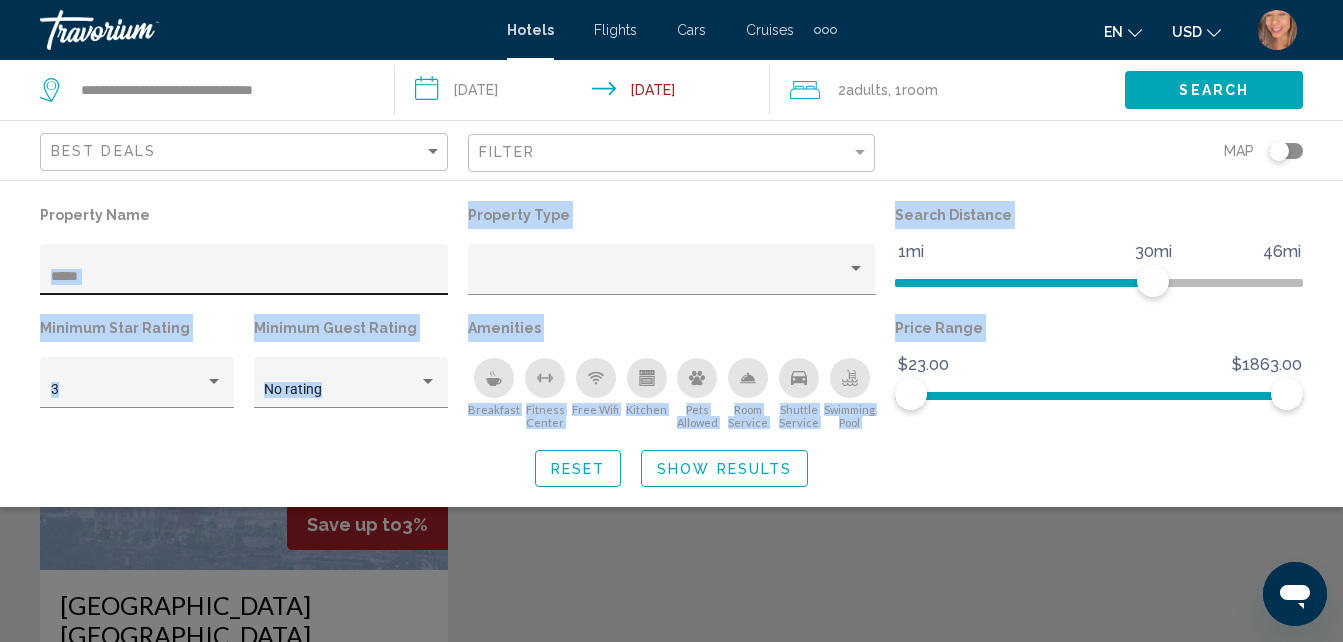 drag, startPoint x: 280, startPoint y: 257, endPoint x: 178, endPoint y: 262, distance: 102.122475 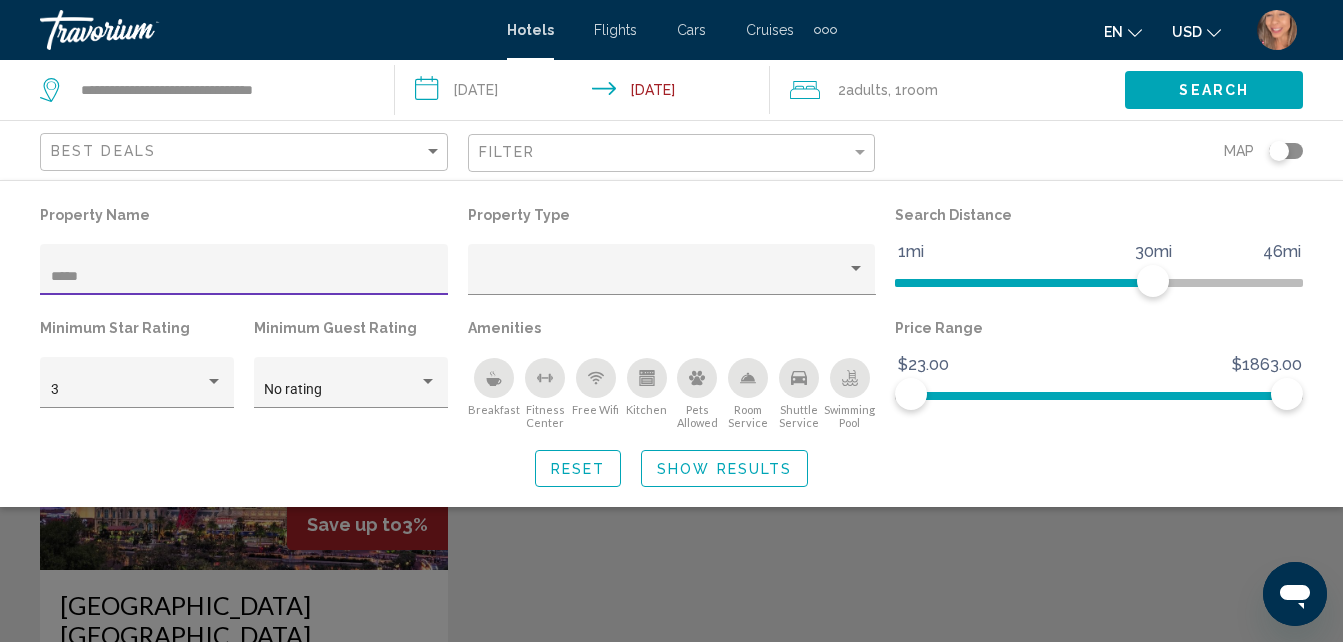 drag, startPoint x: 59, startPoint y: 277, endPoint x: 7, endPoint y: 277, distance: 52 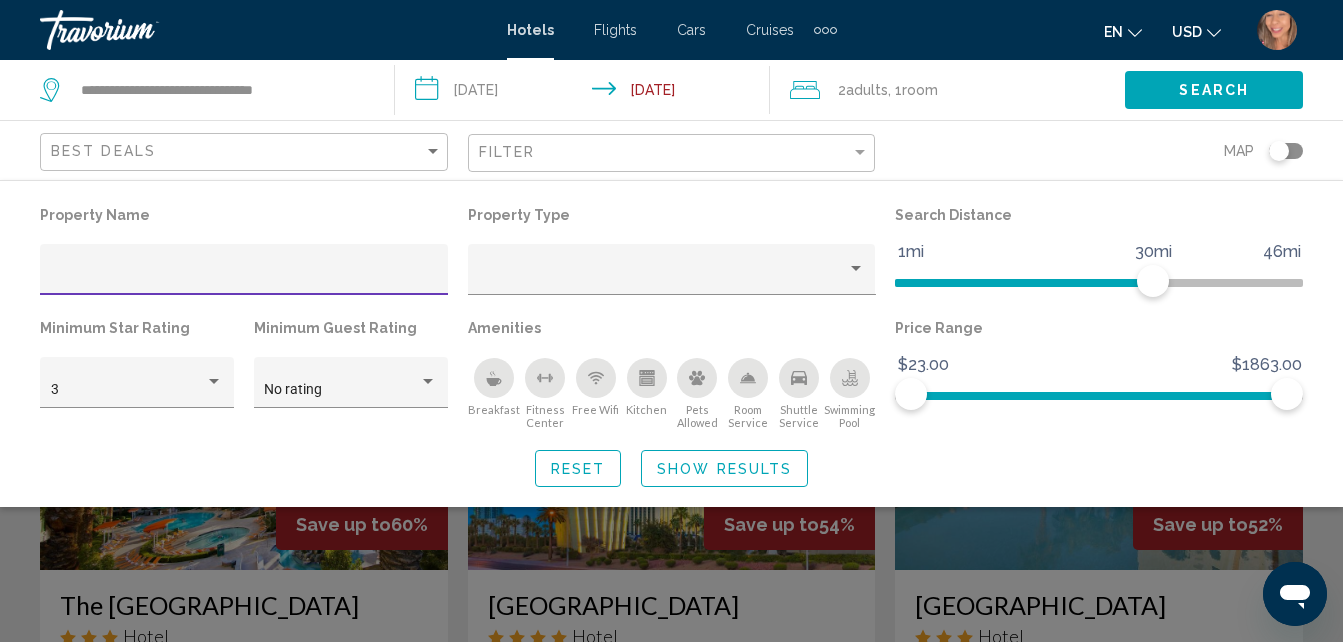 type 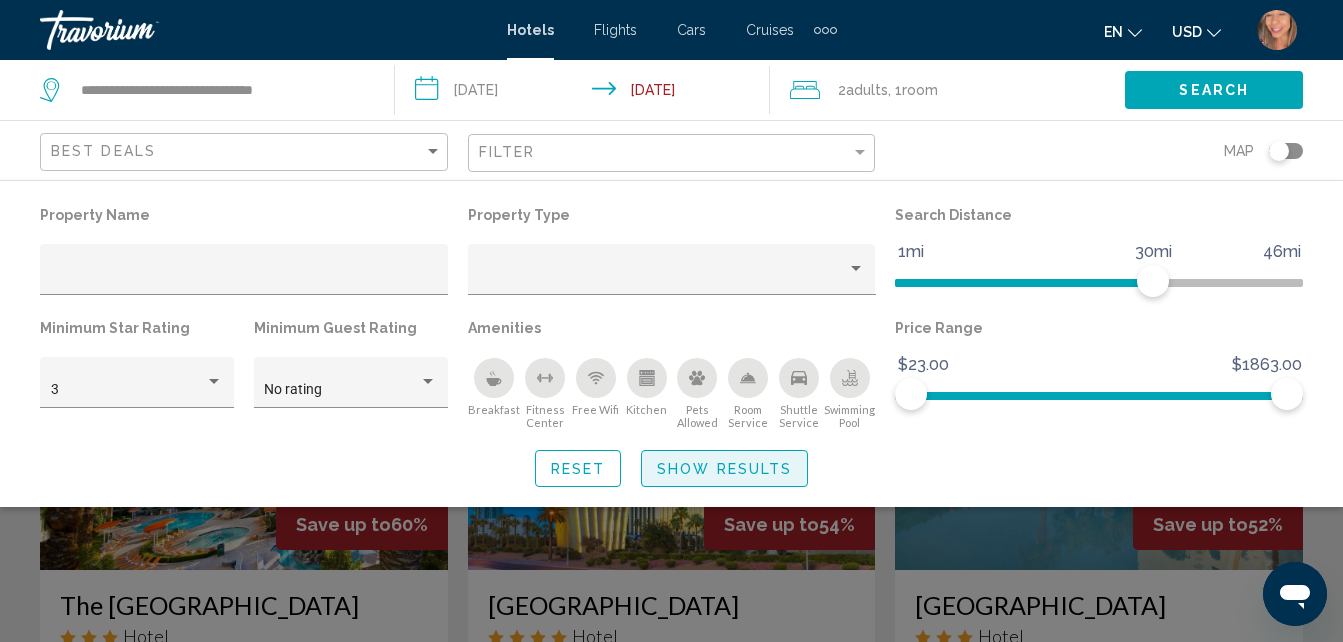 click on "Show Results" 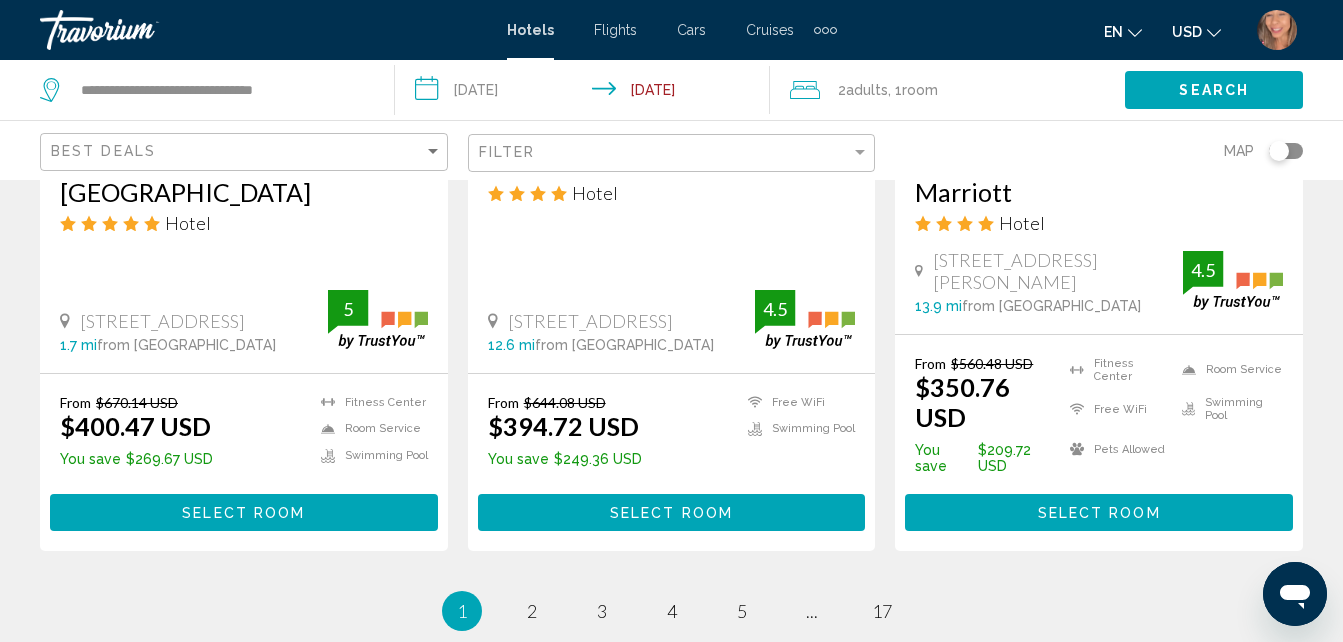scroll, scrollTop: 3027, scrollLeft: 0, axis: vertical 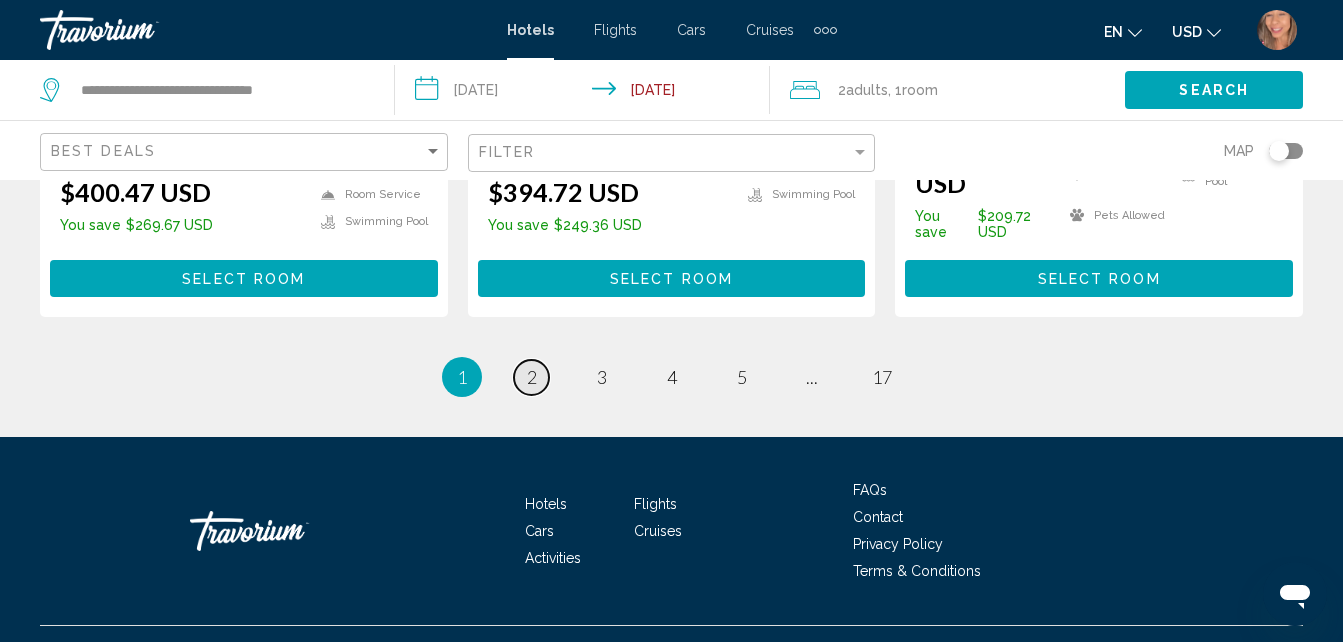 click on "2" at bounding box center [532, 377] 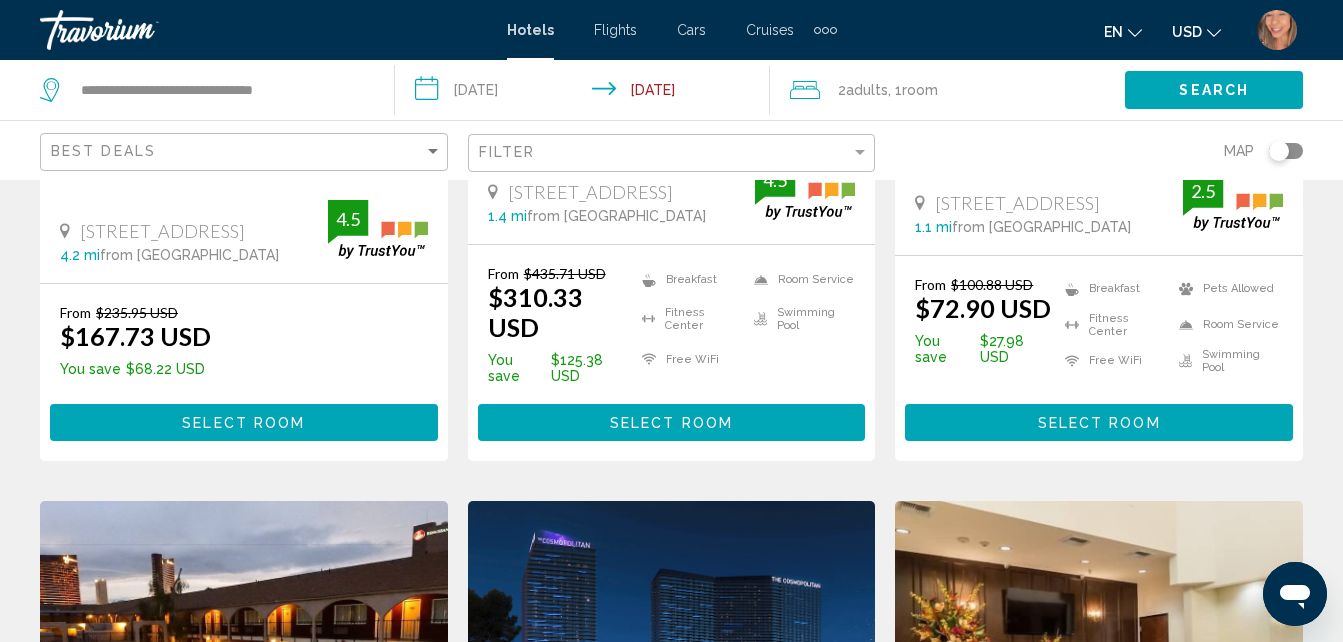 scroll, scrollTop: 2100, scrollLeft: 0, axis: vertical 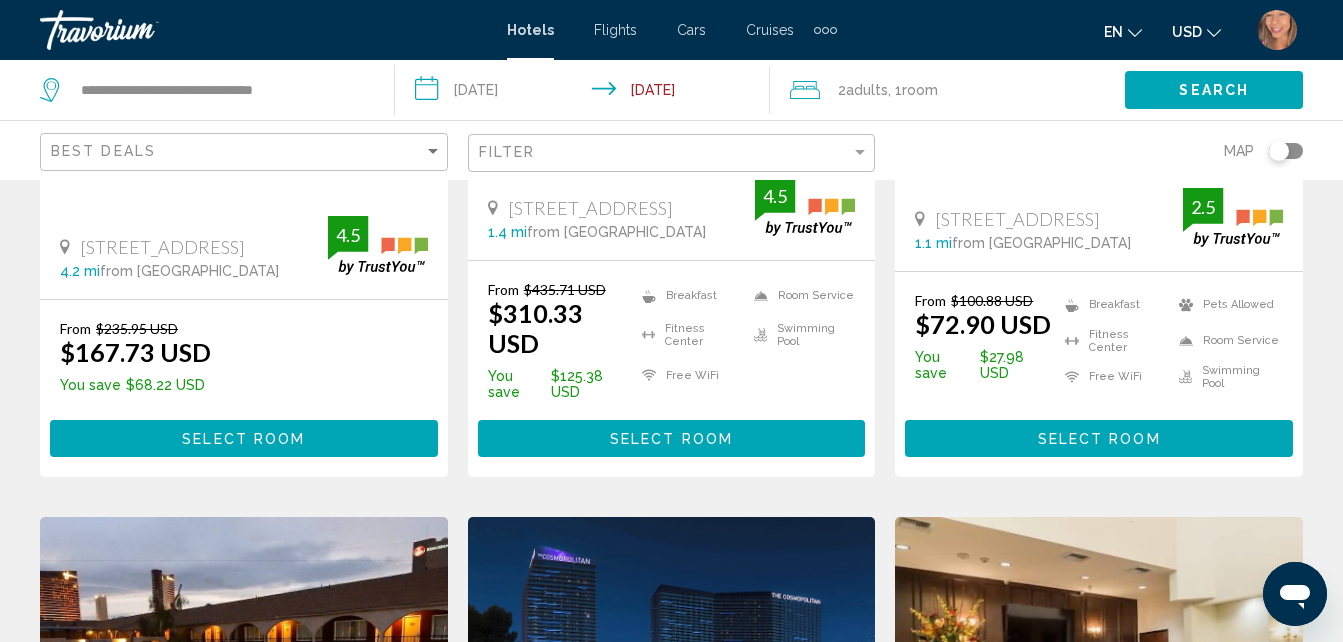 click on "**********" at bounding box center (586, 93) 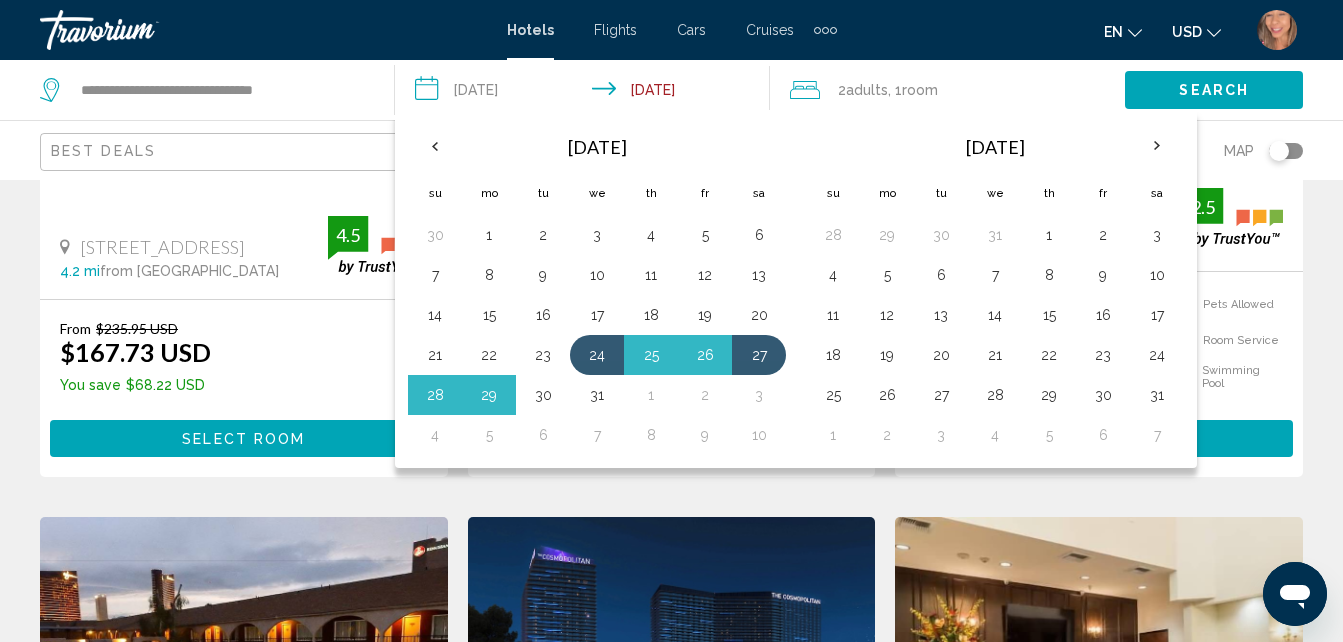 click on "**********" at bounding box center (586, 93) 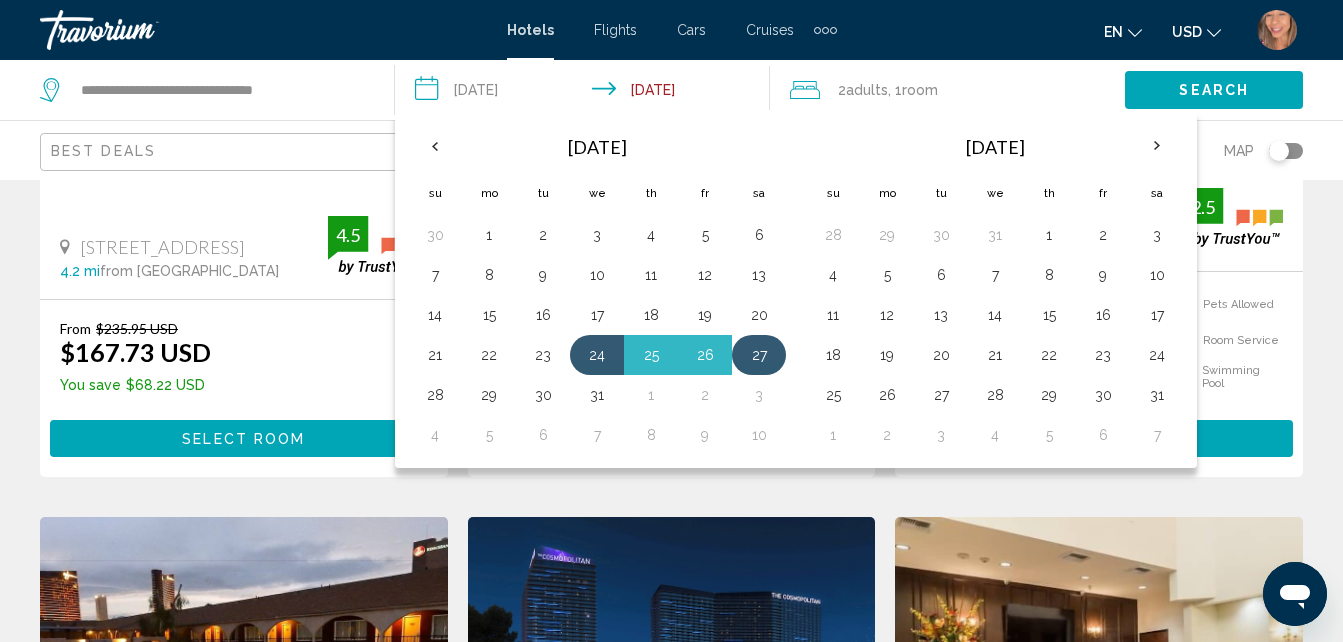 click on "27" at bounding box center [759, 355] 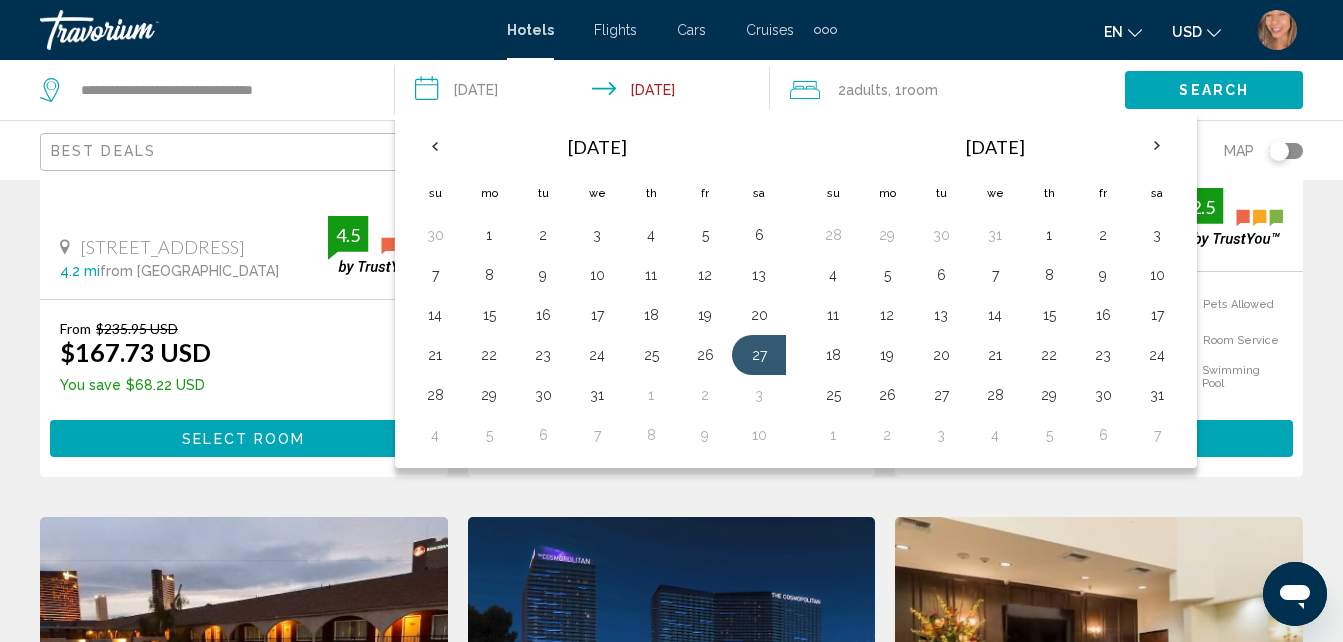click on "28" at bounding box center (435, 395) 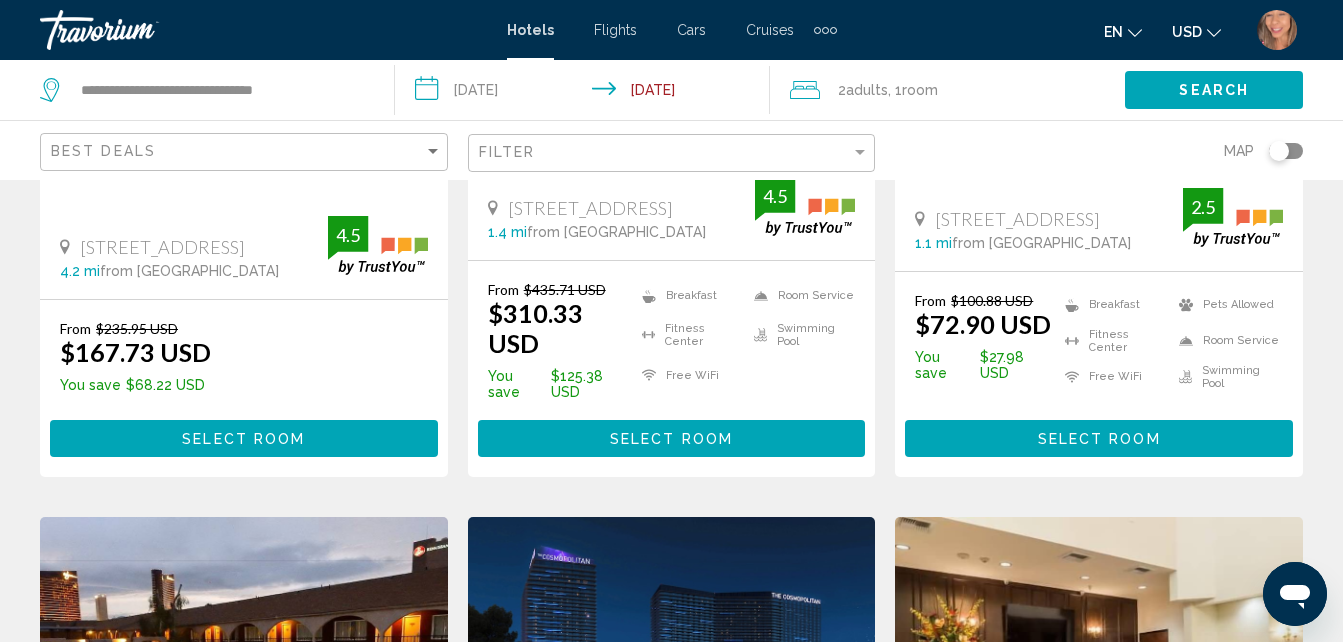 click on "Search" 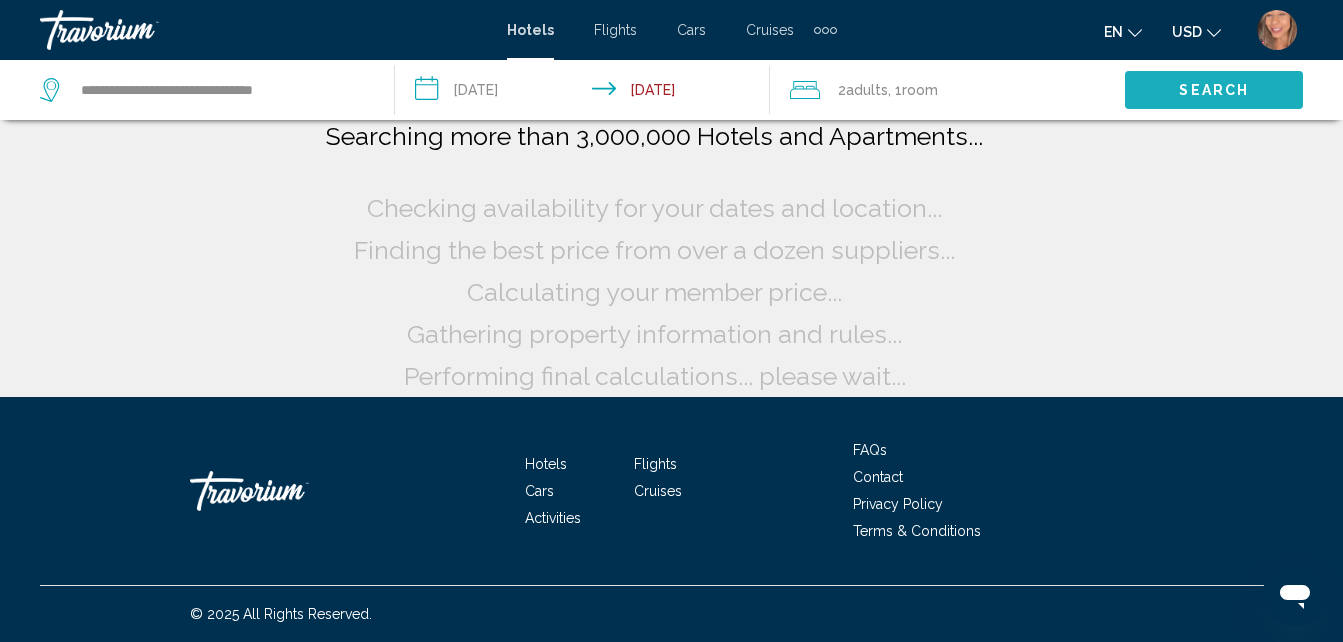 scroll, scrollTop: 15, scrollLeft: 0, axis: vertical 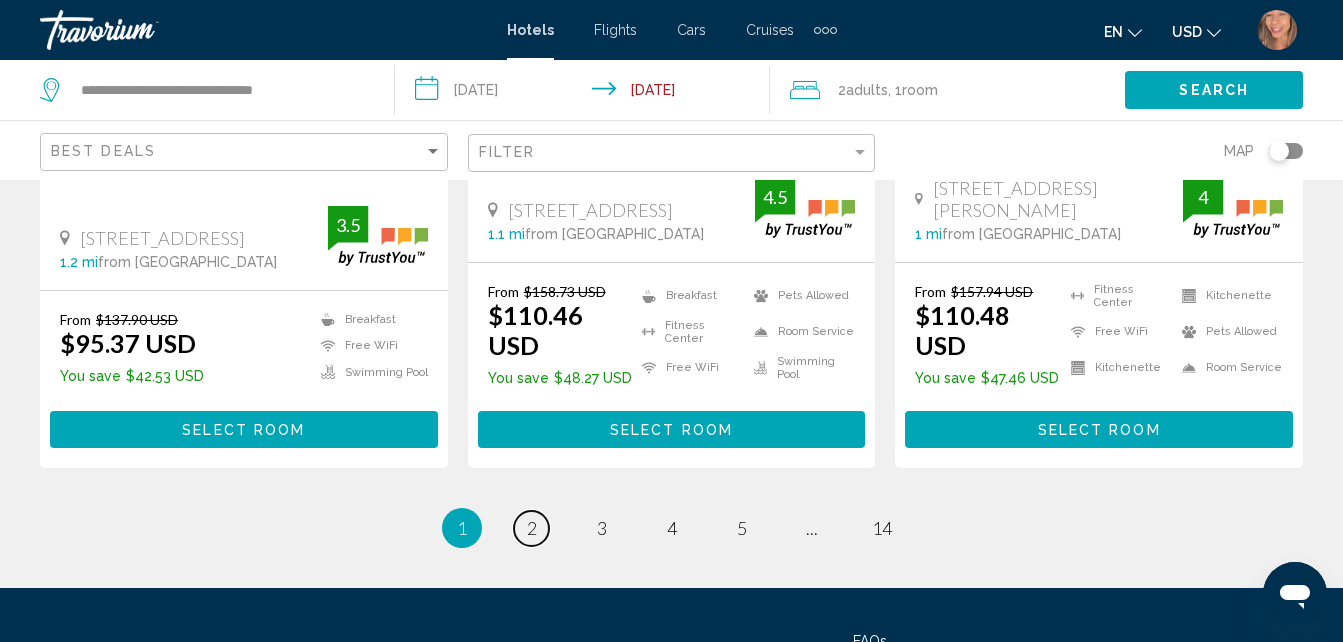 click on "page  2" at bounding box center (531, 528) 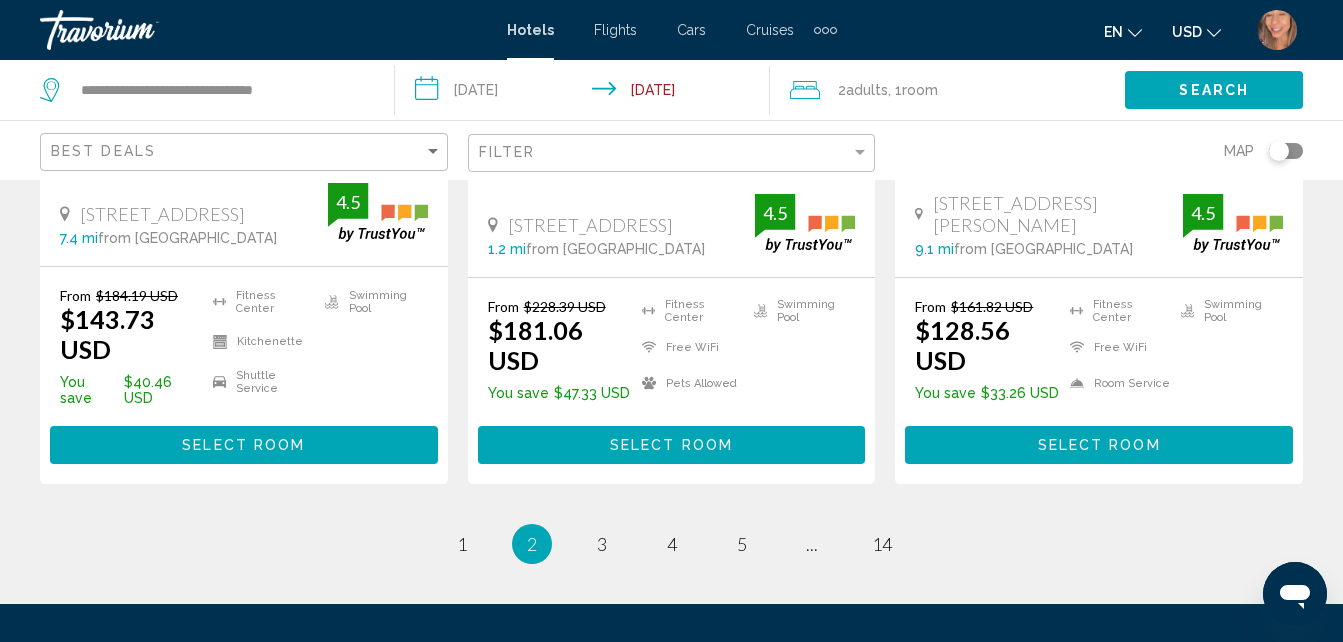 scroll, scrollTop: 2800, scrollLeft: 0, axis: vertical 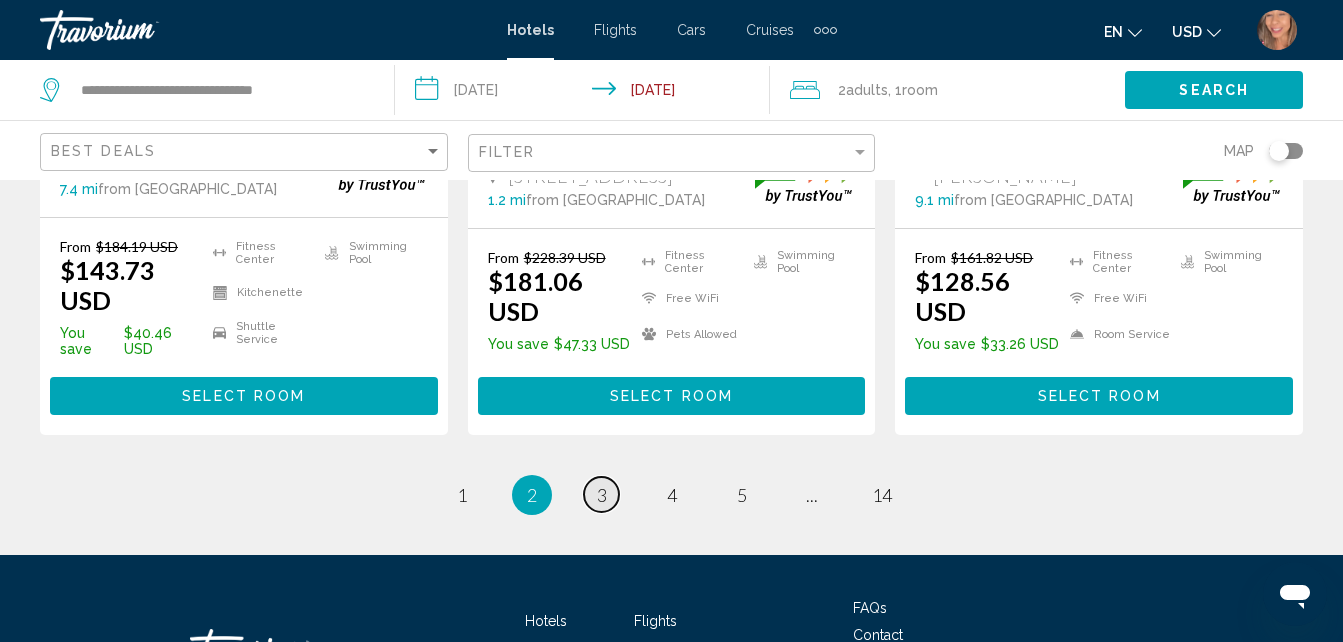 click on "3" at bounding box center (602, 495) 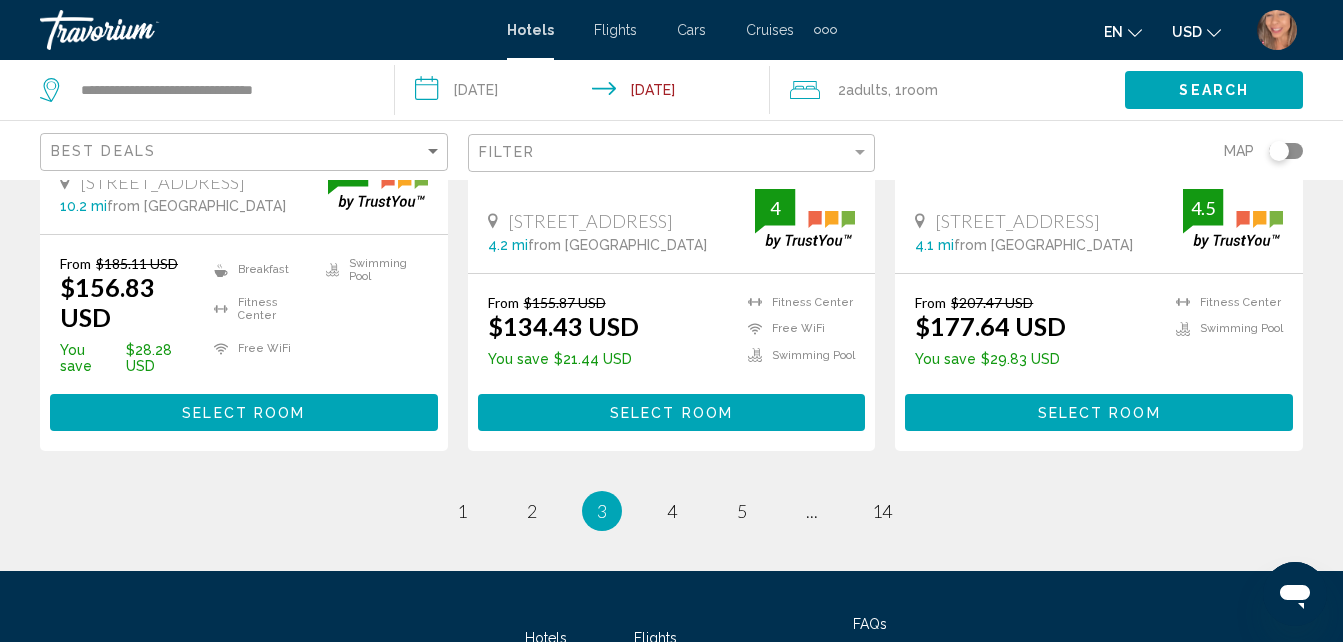 scroll, scrollTop: 3000, scrollLeft: 0, axis: vertical 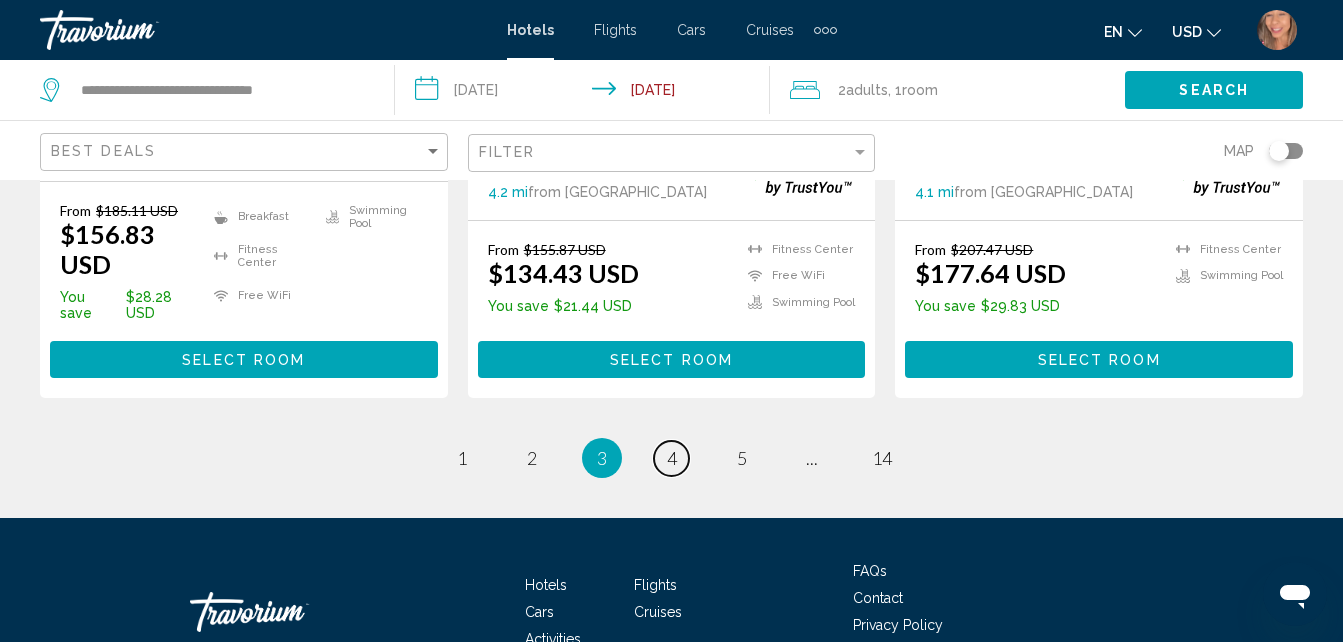 click on "page  4" at bounding box center (672, 458) 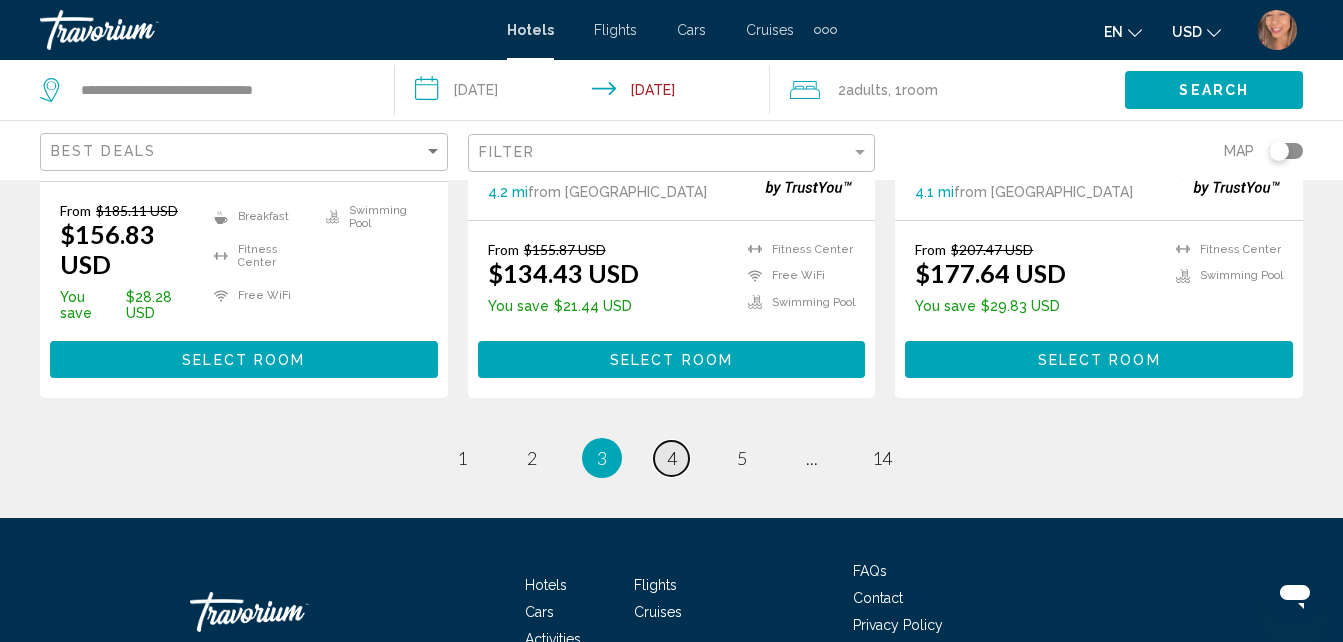click on "4" at bounding box center [672, 458] 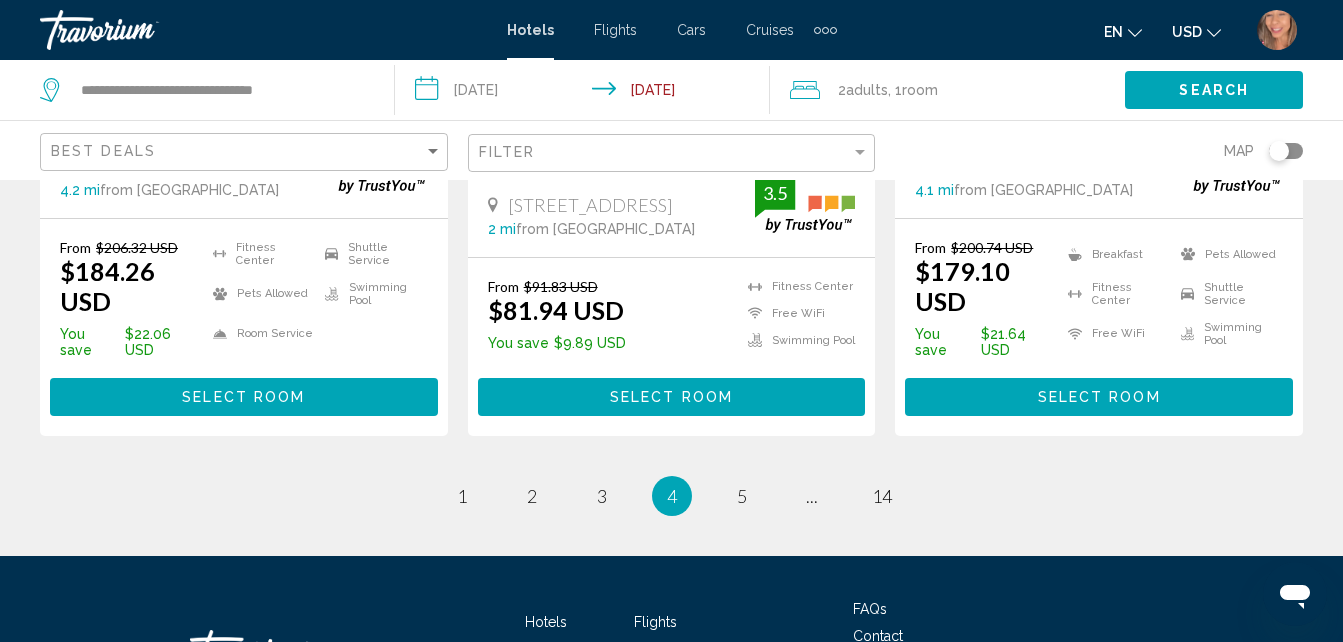 scroll, scrollTop: 3054, scrollLeft: 0, axis: vertical 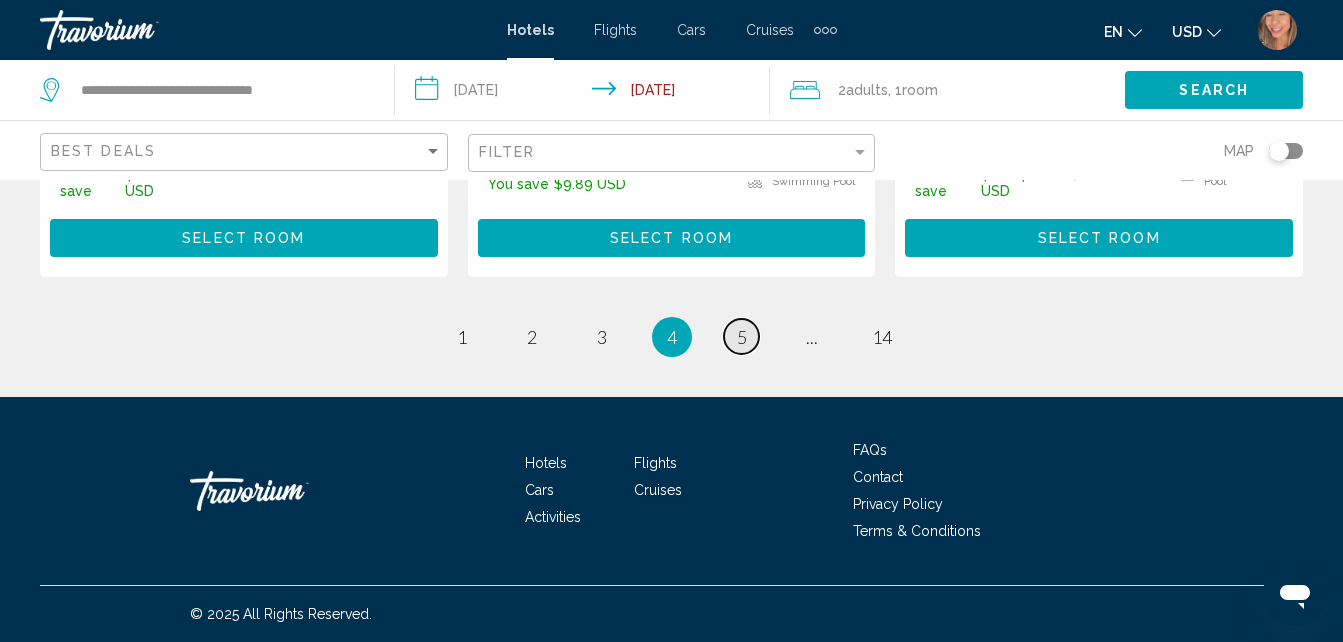 click on "page  5" at bounding box center (741, 336) 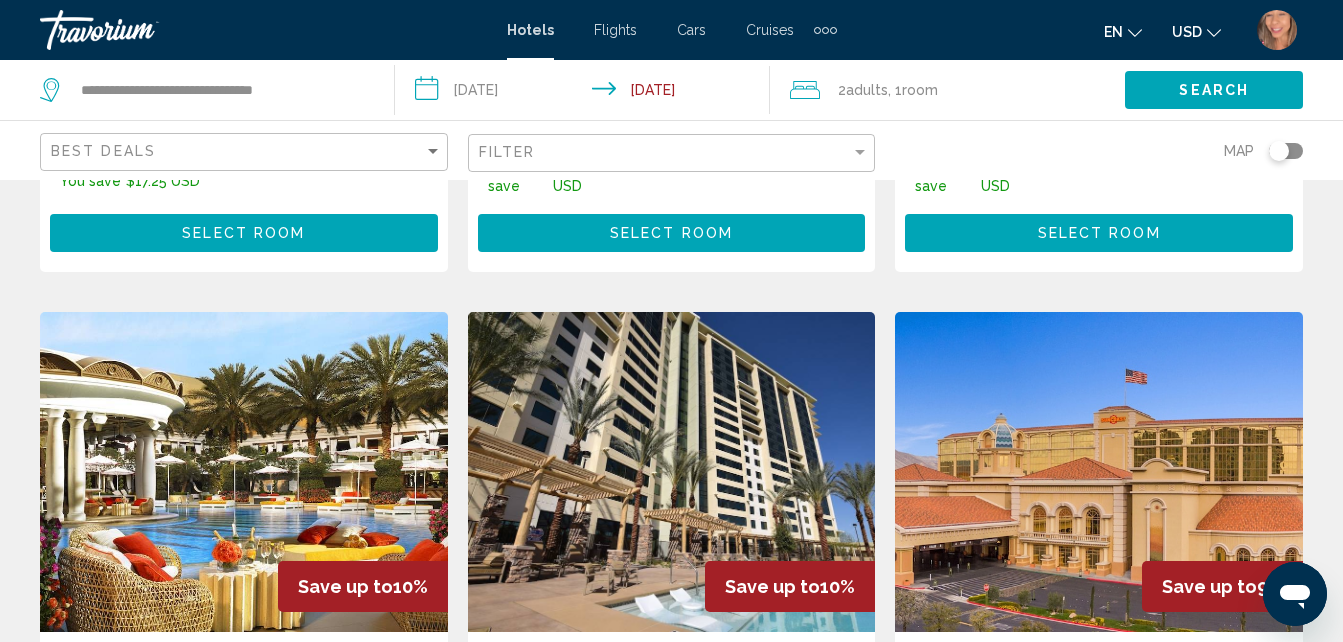 scroll, scrollTop: 1500, scrollLeft: 0, axis: vertical 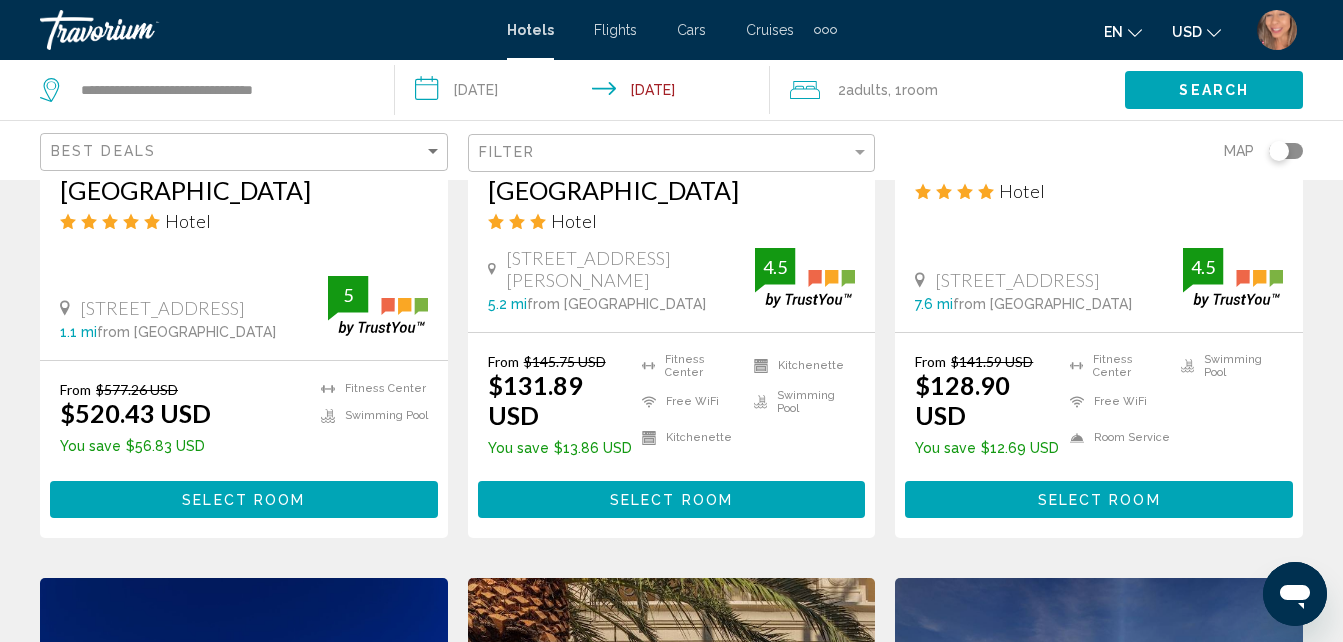 drag, startPoint x: 598, startPoint y: 518, endPoint x: 1316, endPoint y: 354, distance: 736.4917 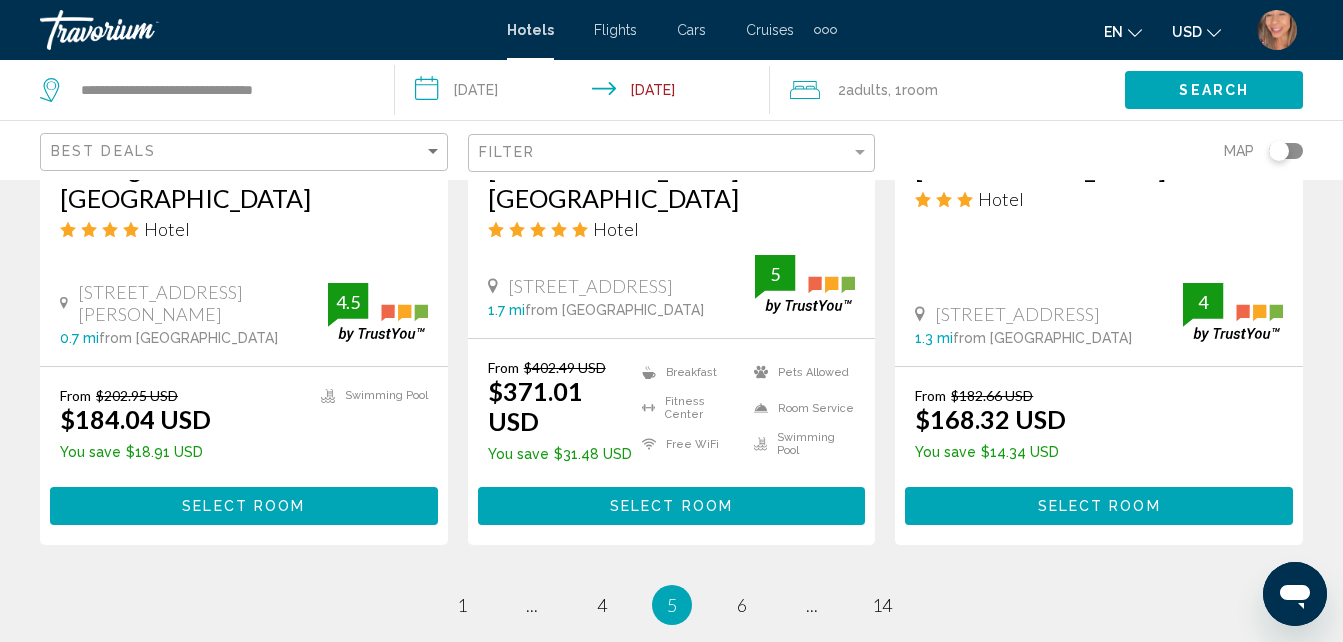 scroll, scrollTop: 2800, scrollLeft: 0, axis: vertical 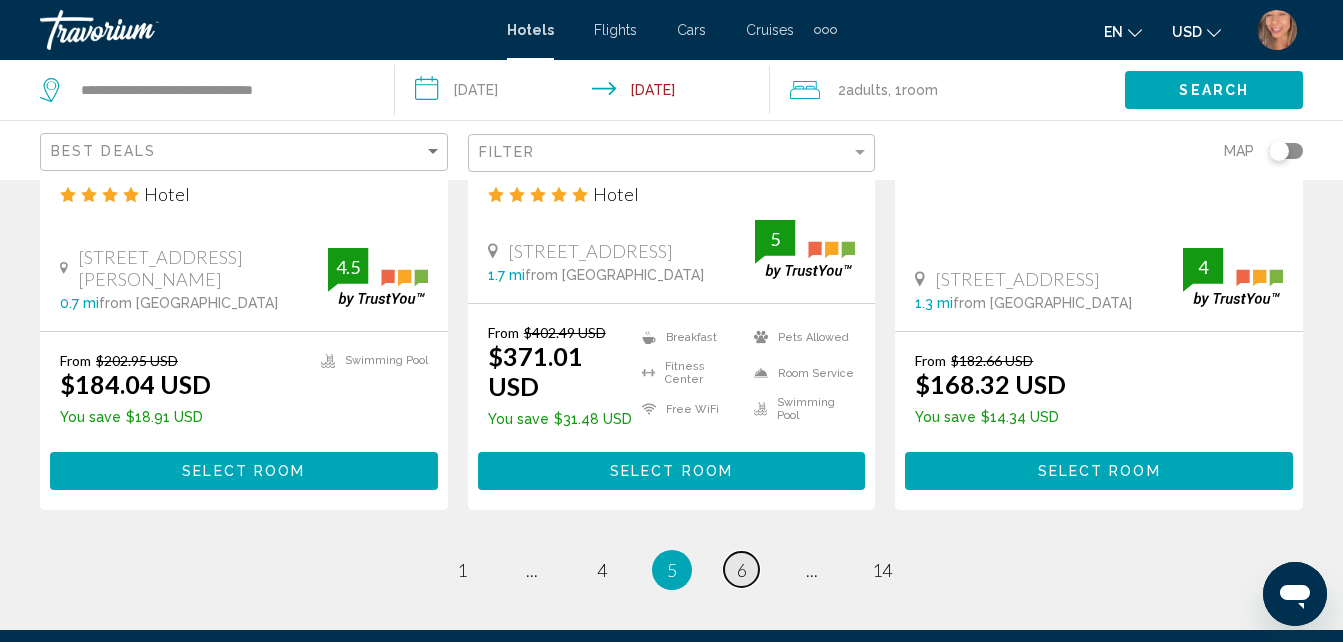 click on "6" at bounding box center (742, 570) 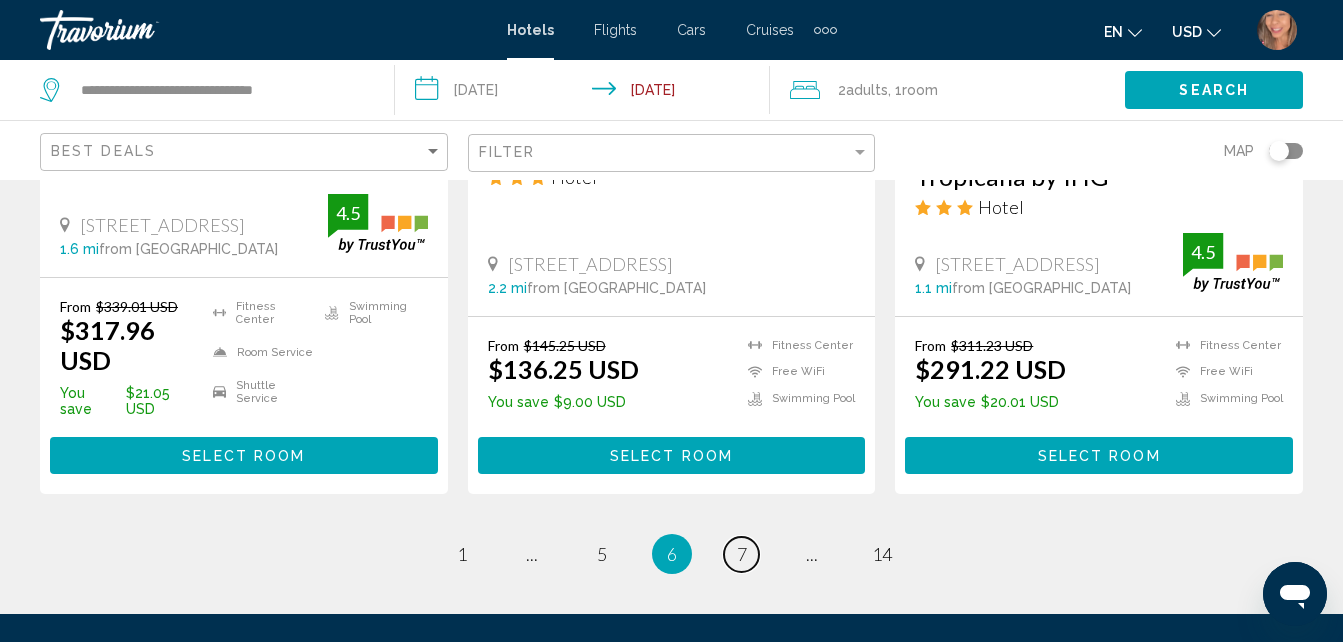 scroll, scrollTop: 2900, scrollLeft: 0, axis: vertical 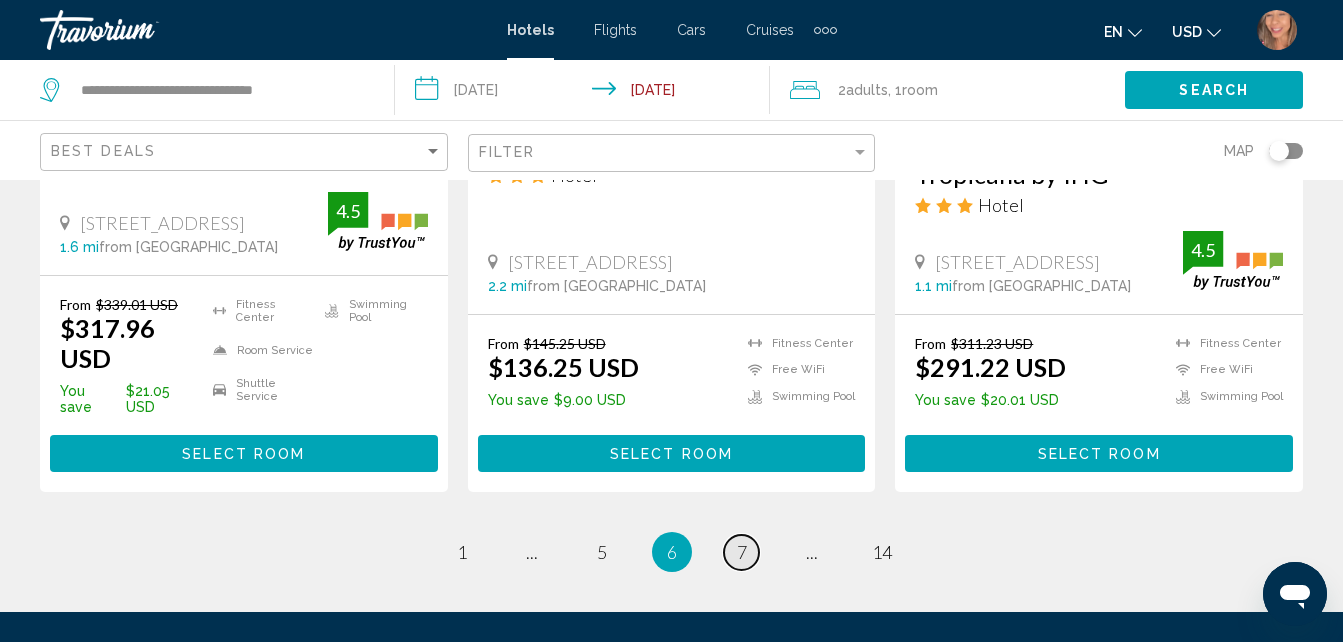 click on "7" at bounding box center (742, 552) 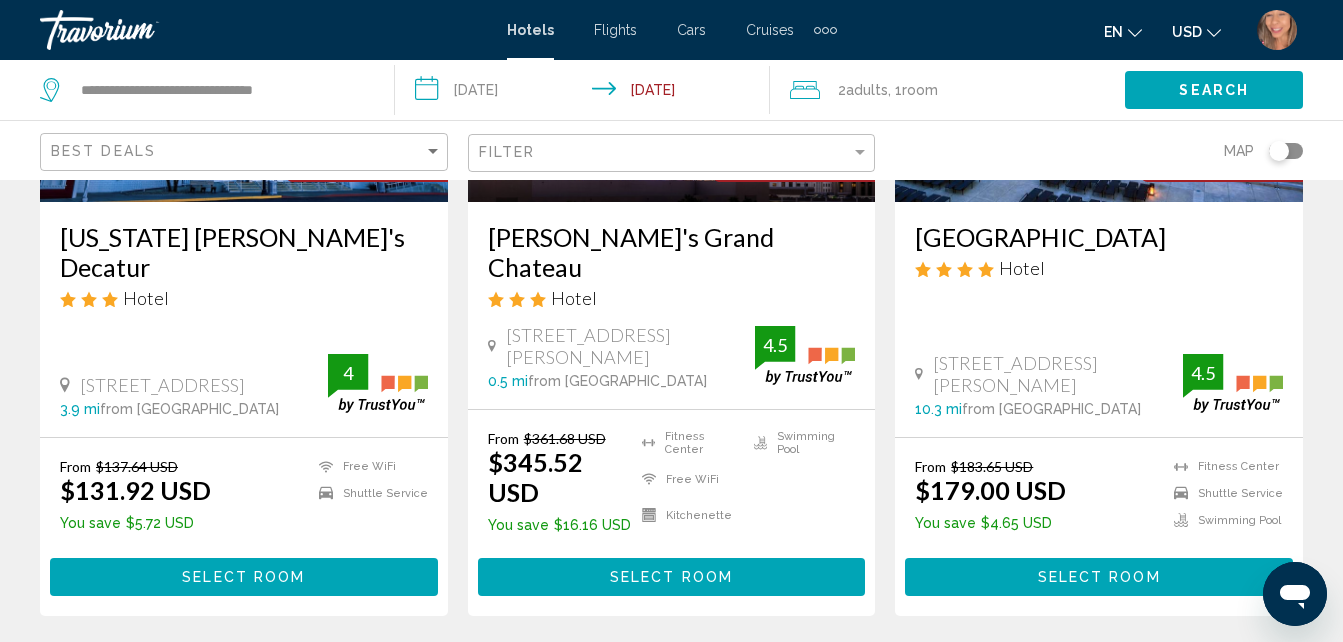 scroll, scrollTop: 2800, scrollLeft: 0, axis: vertical 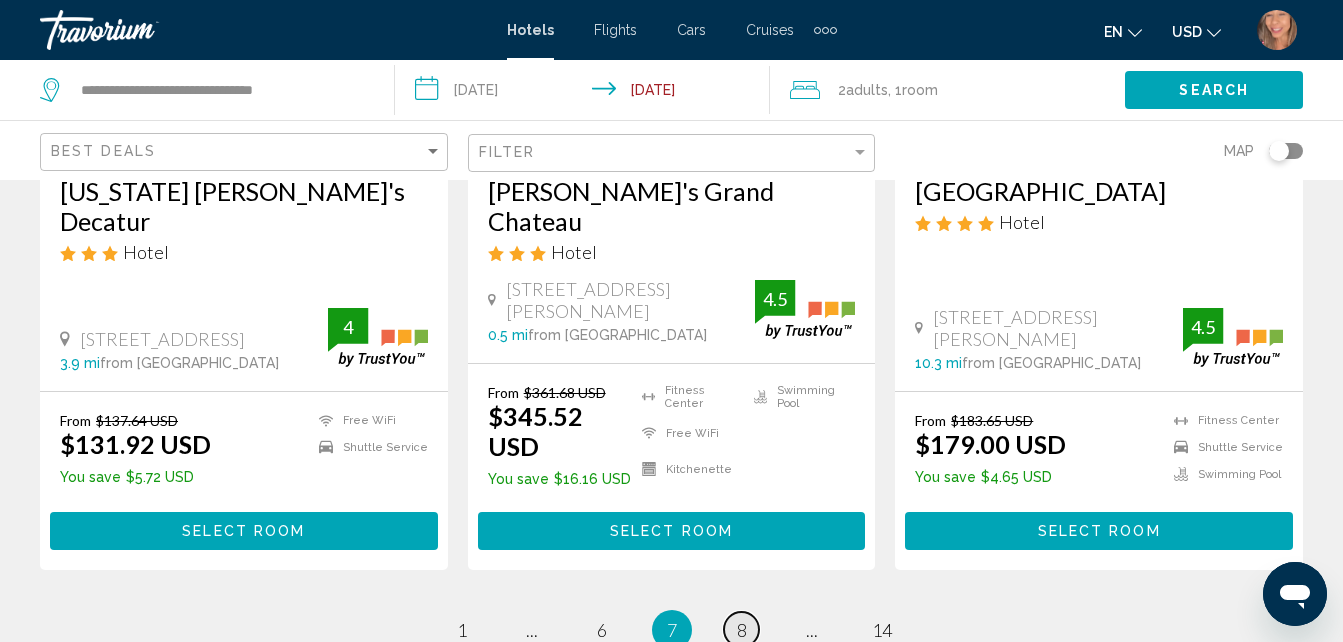 click on "page  8" at bounding box center (741, 629) 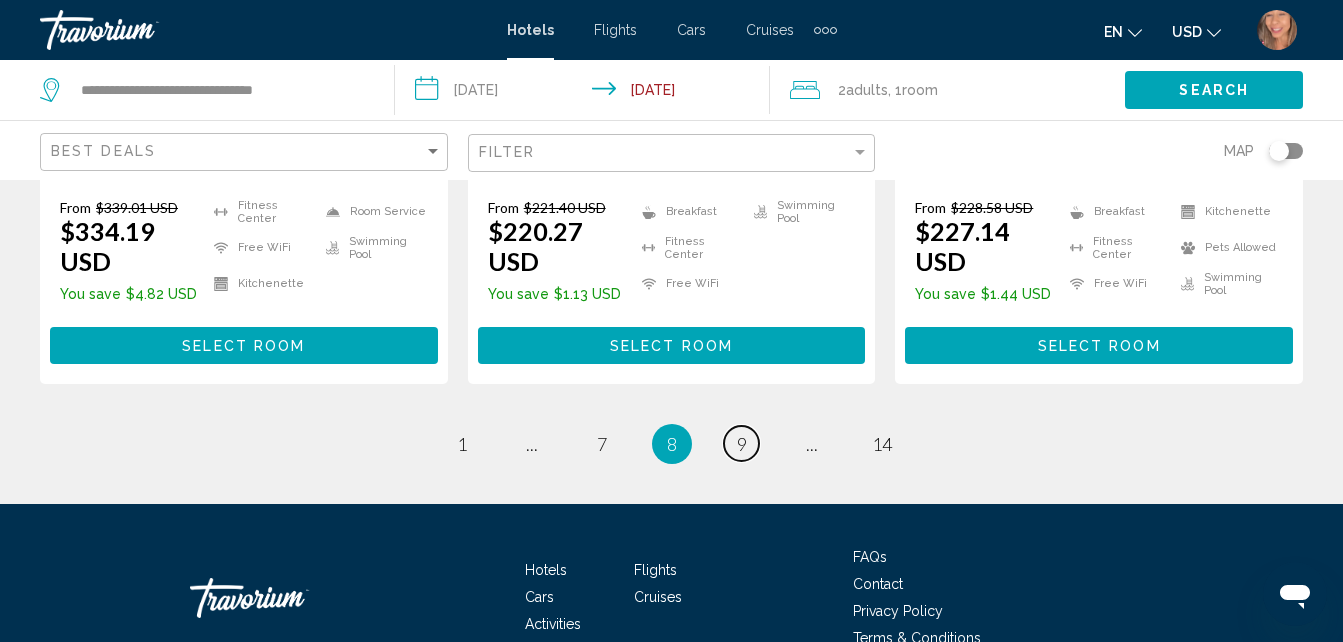 scroll, scrollTop: 3023, scrollLeft: 0, axis: vertical 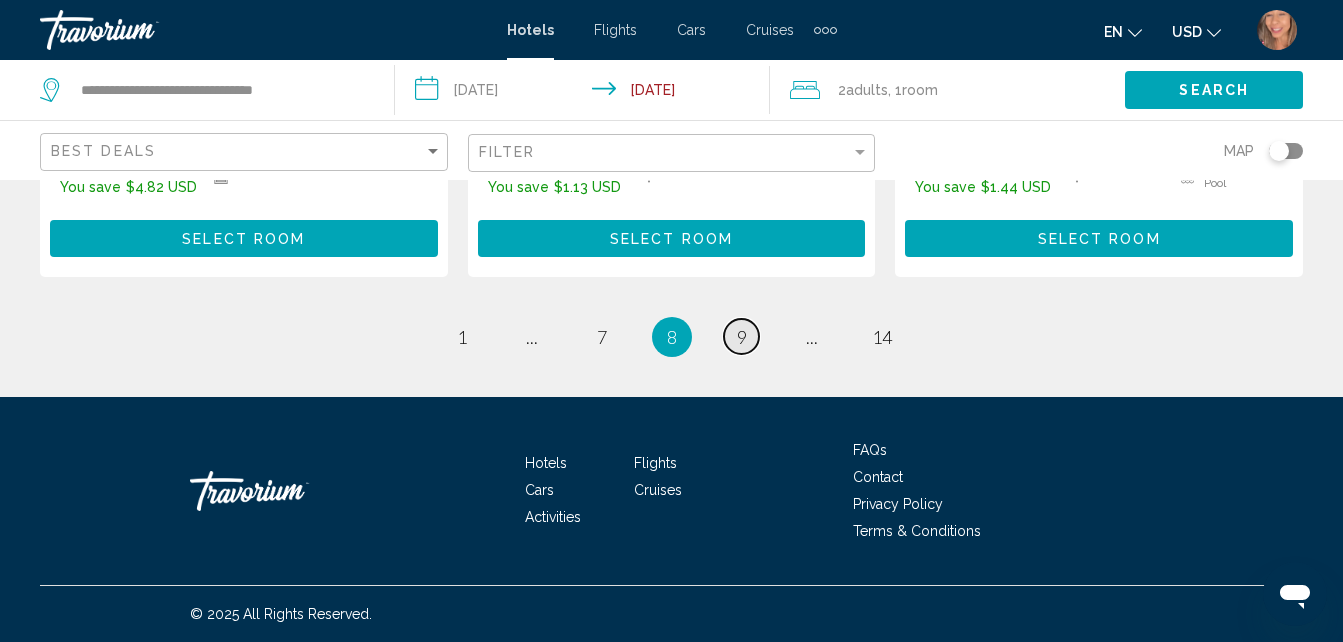click on "9" at bounding box center [742, 337] 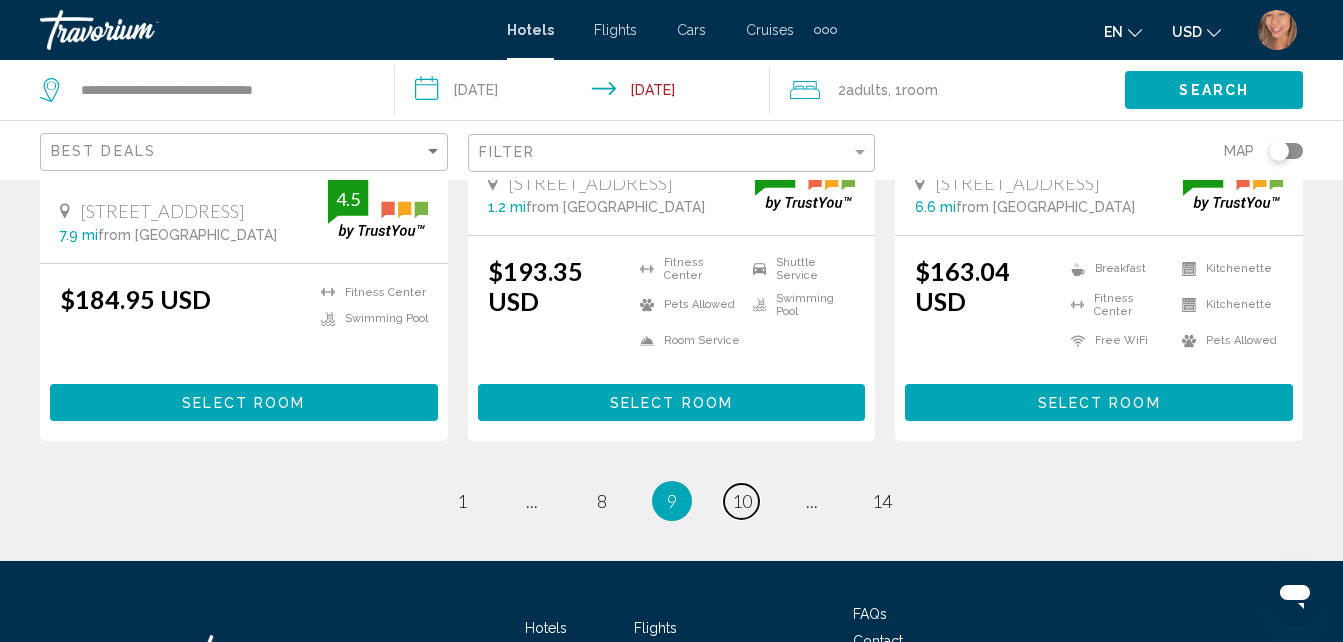 scroll, scrollTop: 3000, scrollLeft: 0, axis: vertical 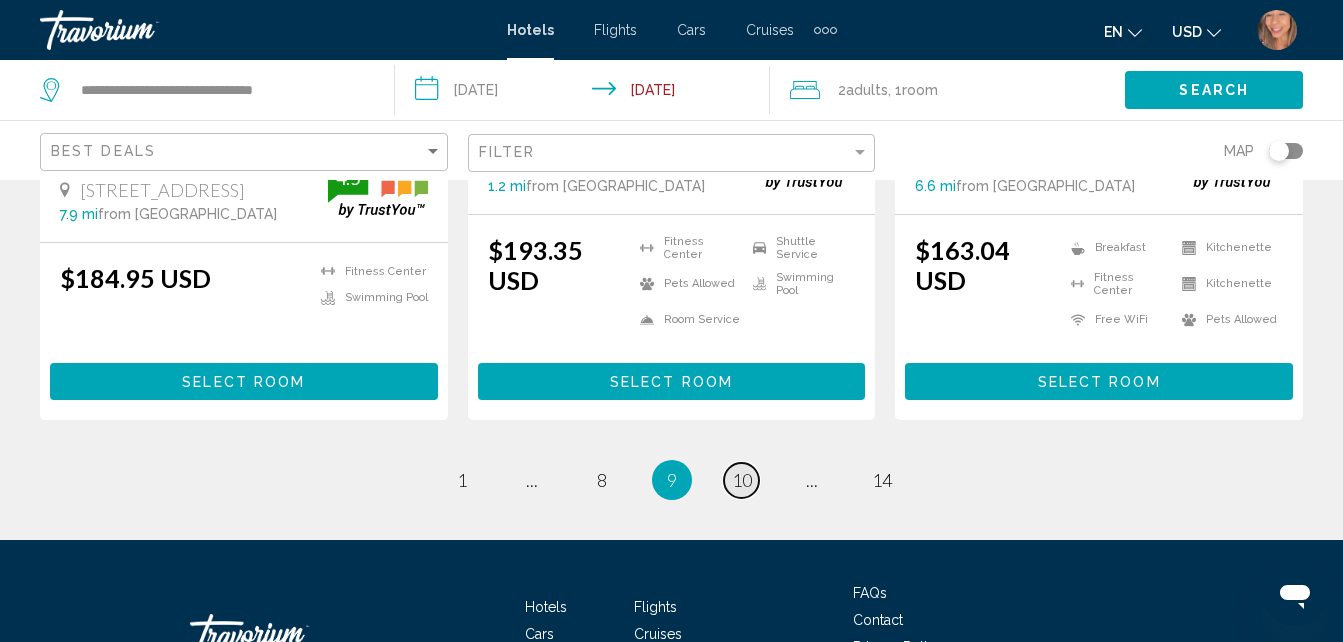 click on "10" at bounding box center [742, 480] 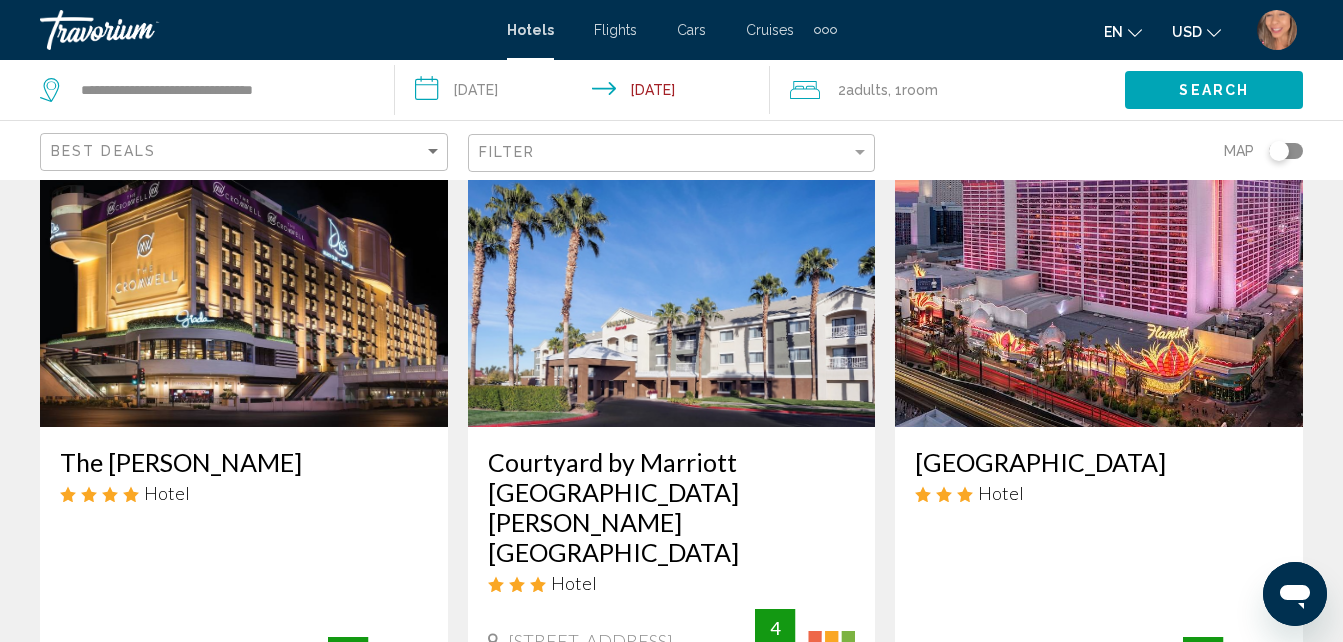 scroll, scrollTop: 2600, scrollLeft: 0, axis: vertical 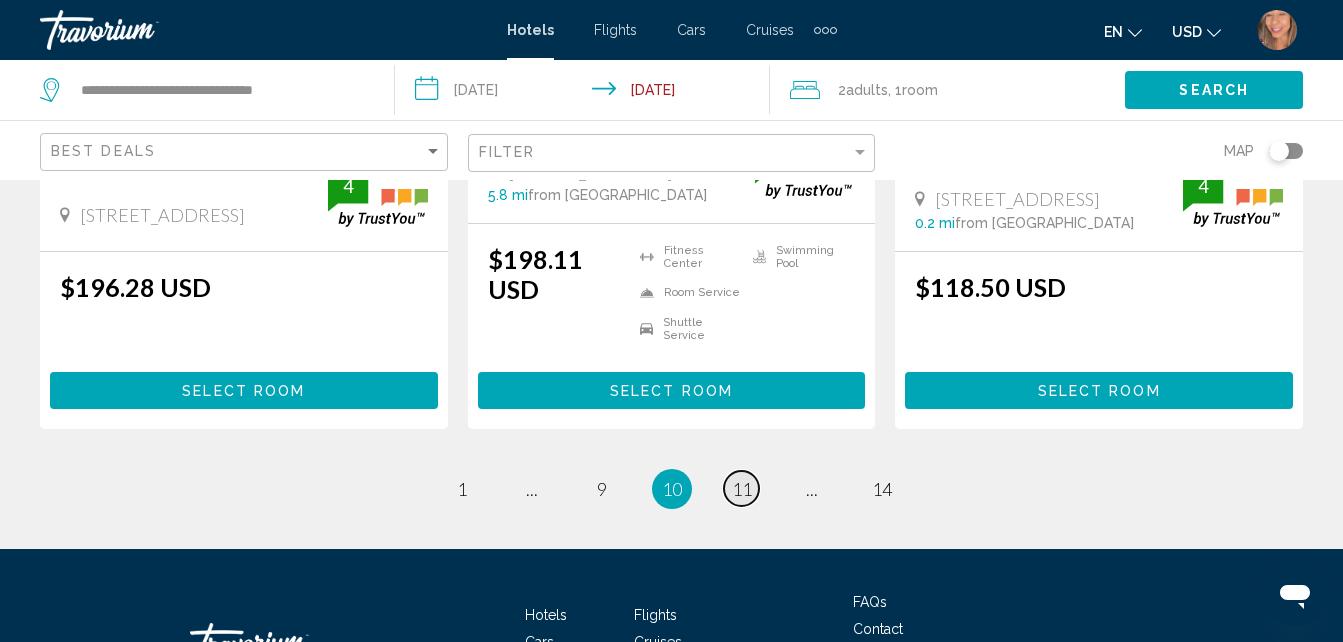 click on "page  11" at bounding box center (741, 488) 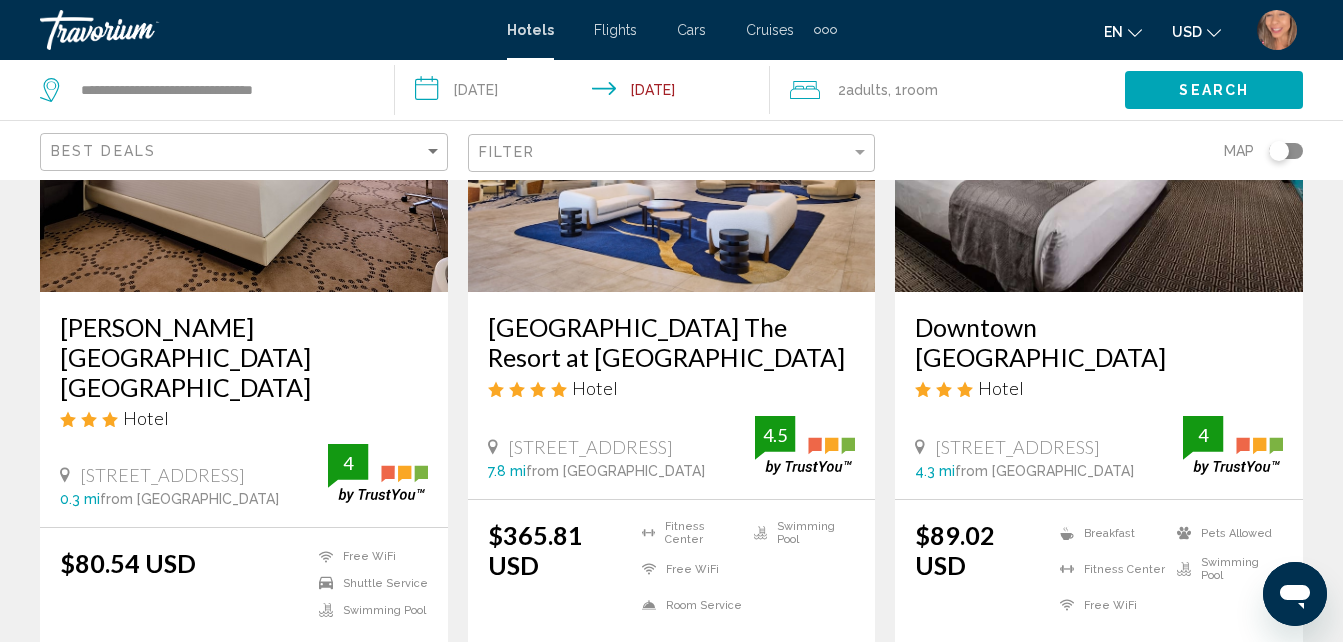 scroll, scrollTop: 0, scrollLeft: 0, axis: both 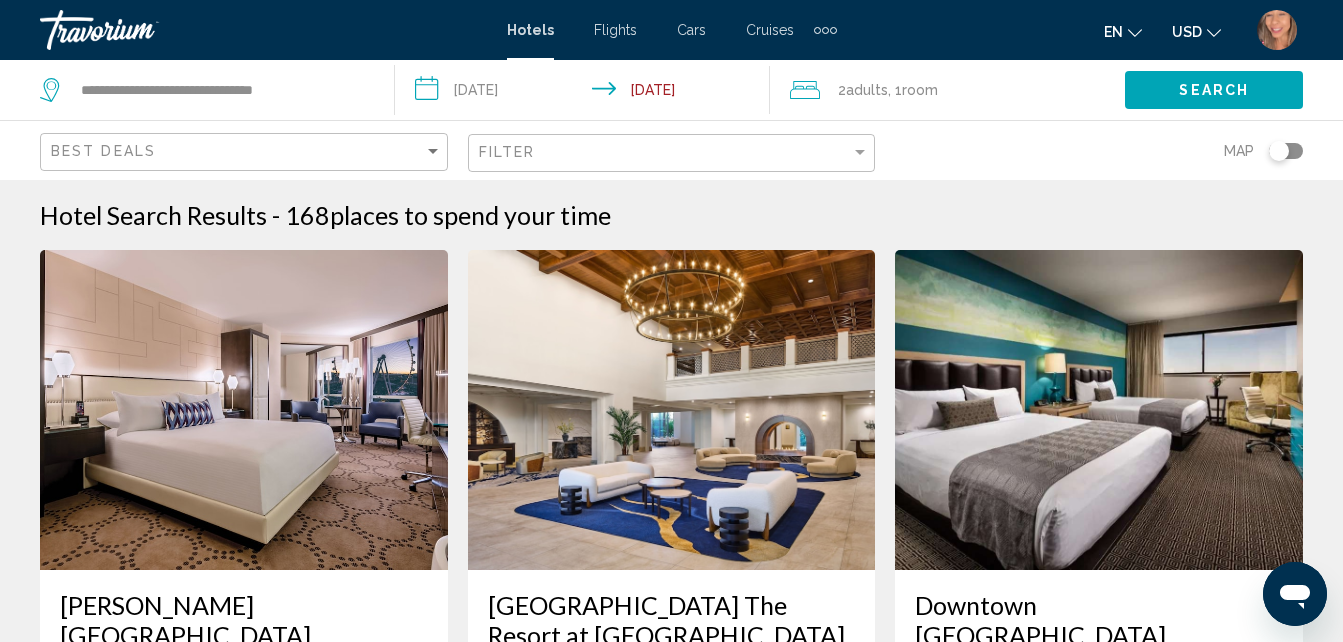 click on "**********" at bounding box center [586, 93] 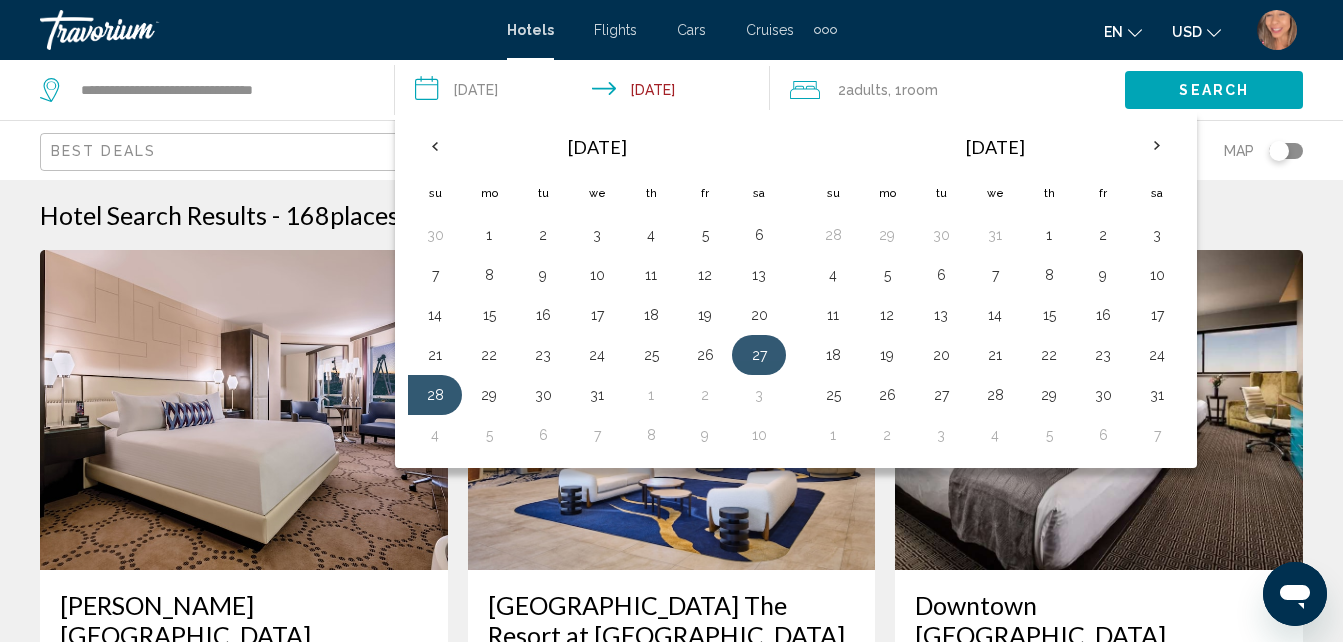 click on "27" at bounding box center [759, 355] 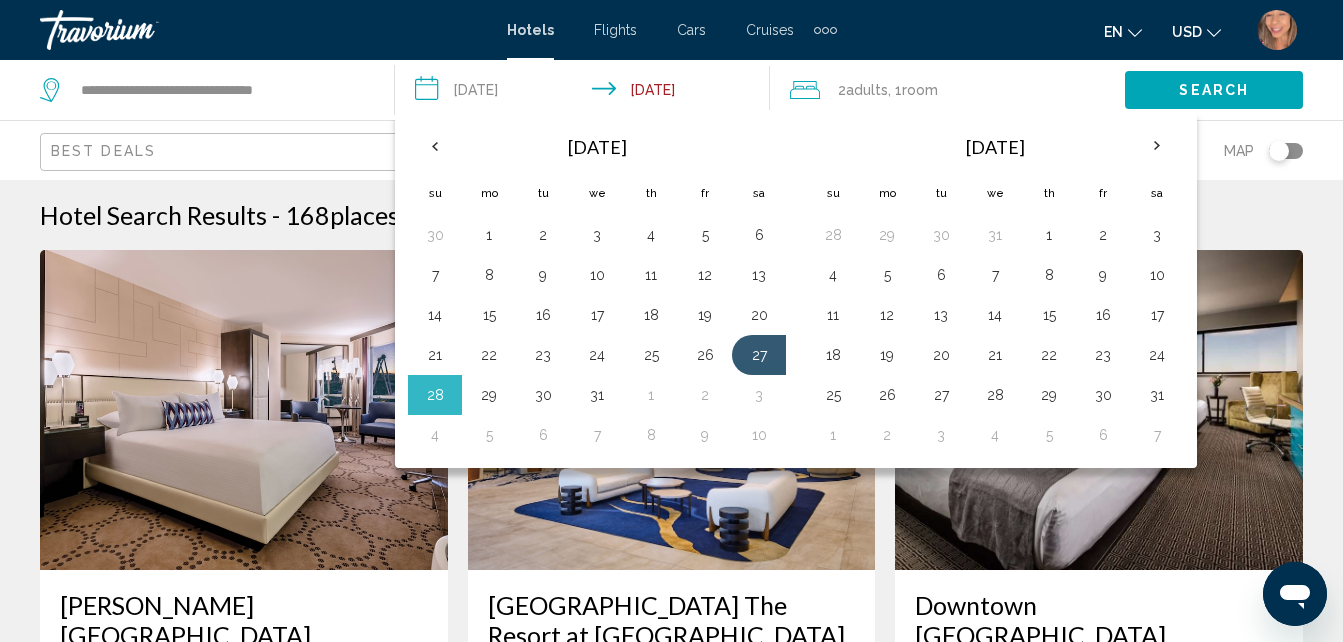 click on "29" at bounding box center (489, 395) 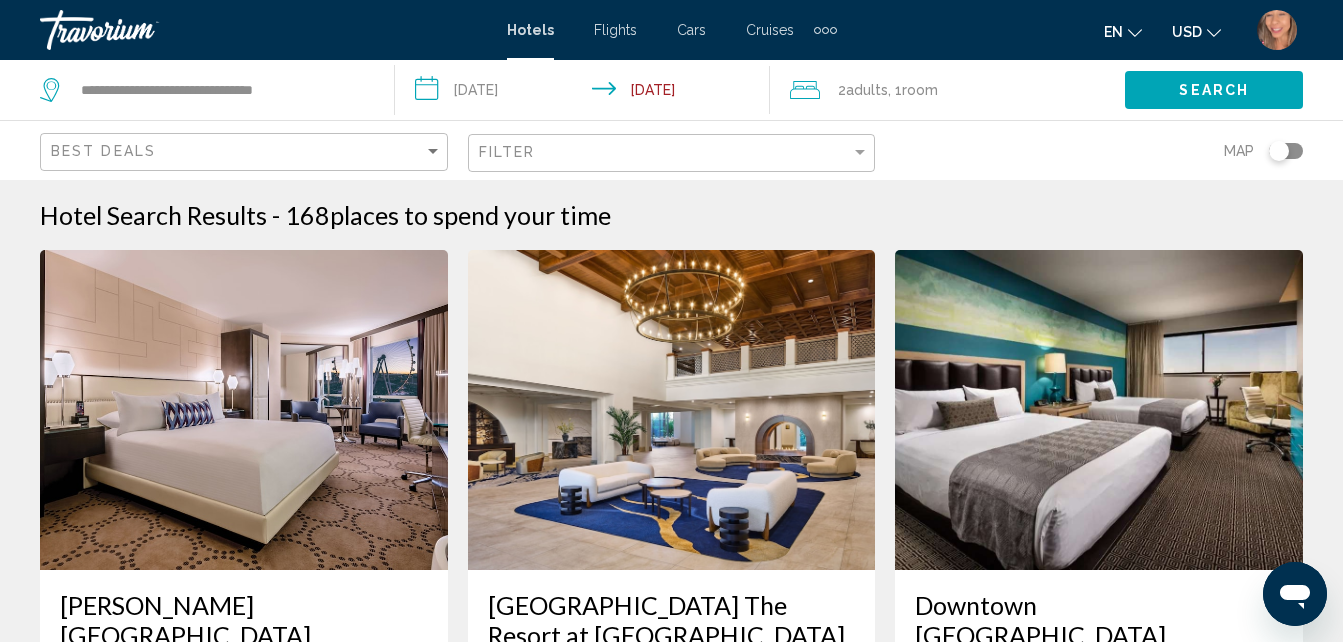 click on "Search" 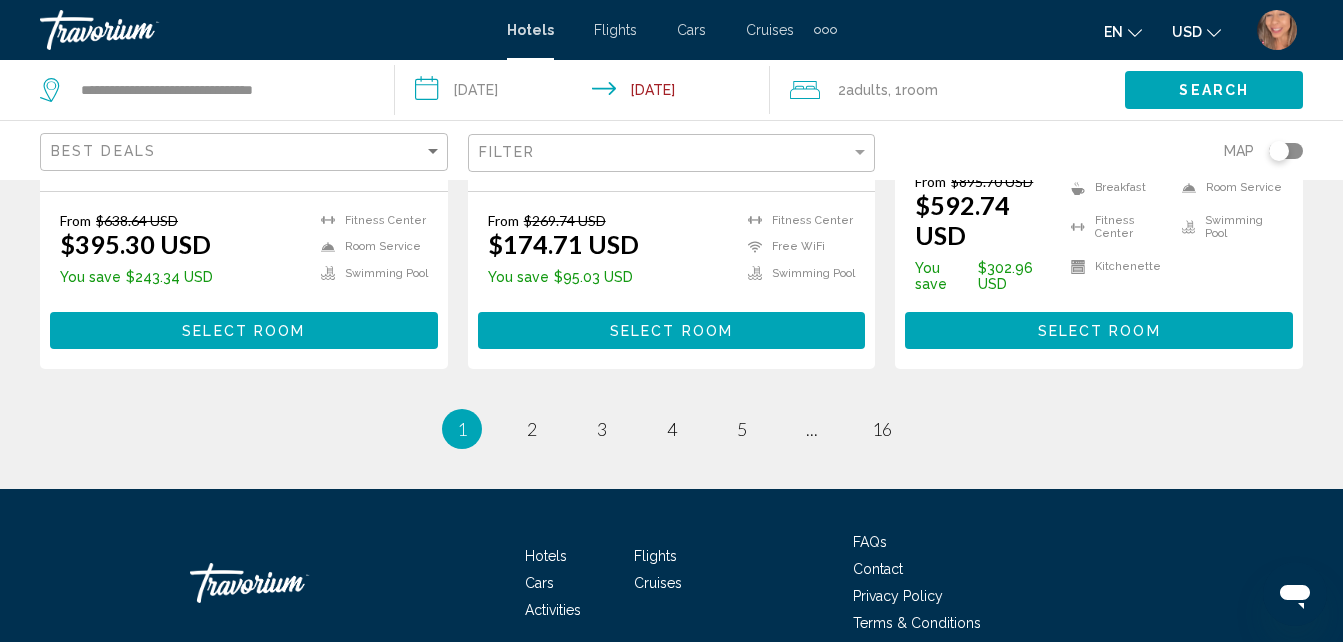 scroll, scrollTop: 3014, scrollLeft: 0, axis: vertical 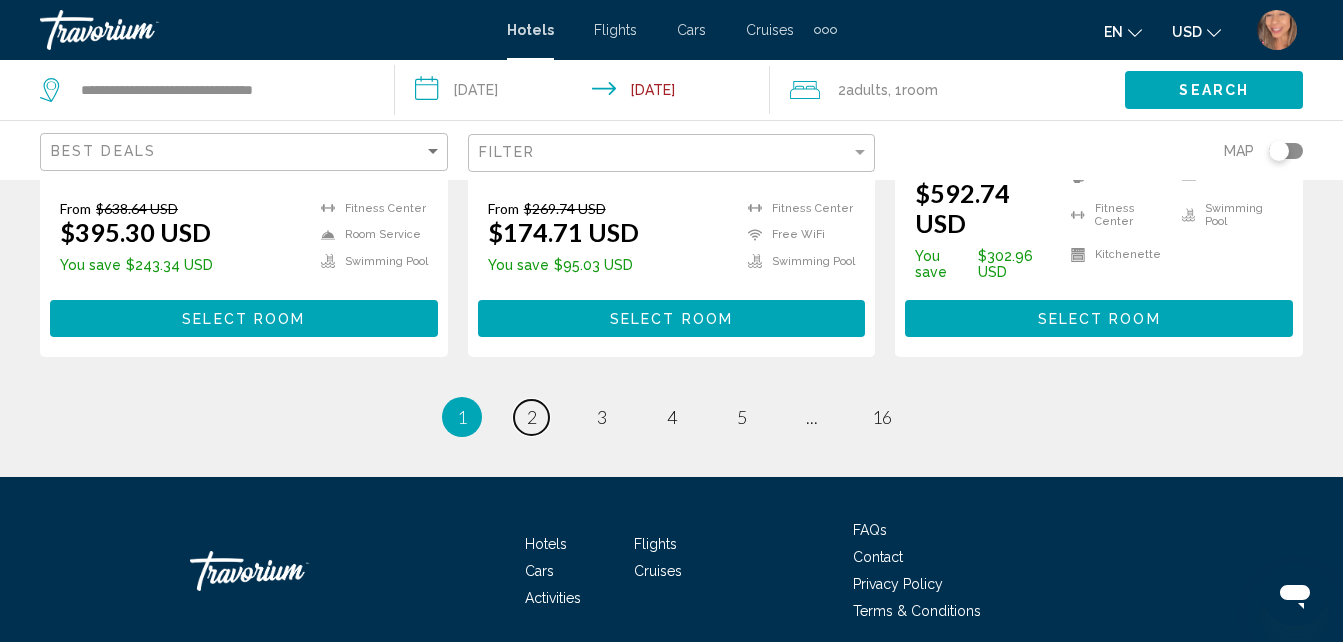 click on "page  2" at bounding box center (531, 417) 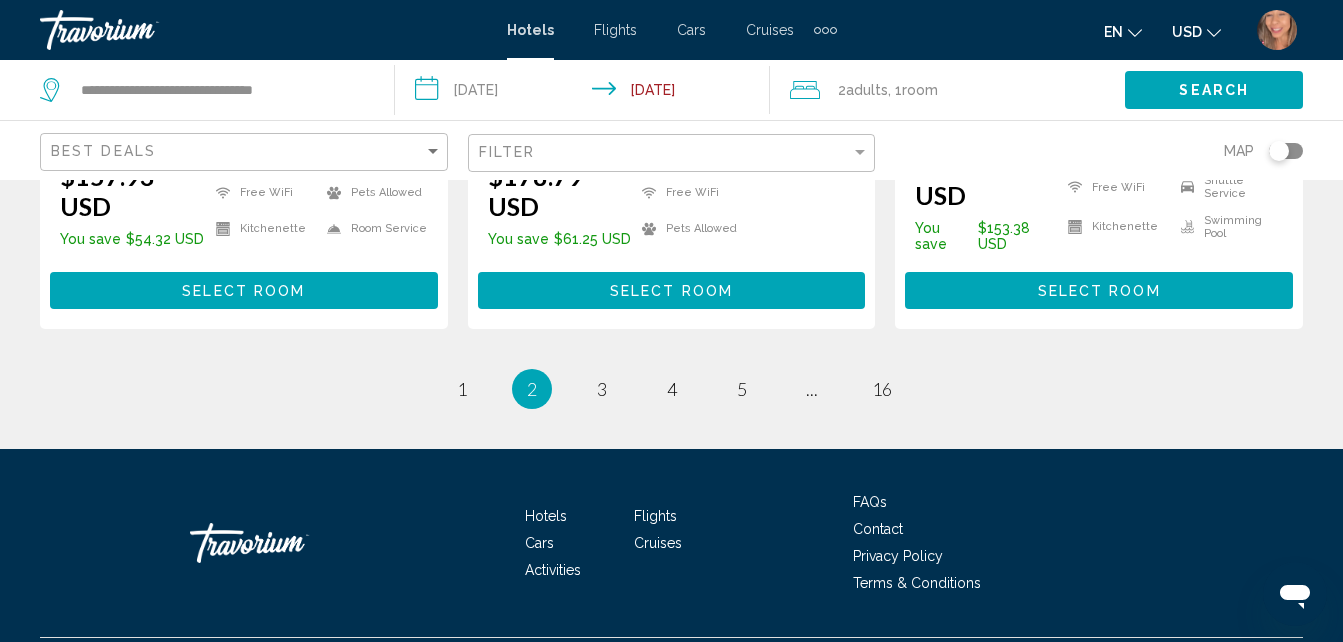 scroll, scrollTop: 3000, scrollLeft: 0, axis: vertical 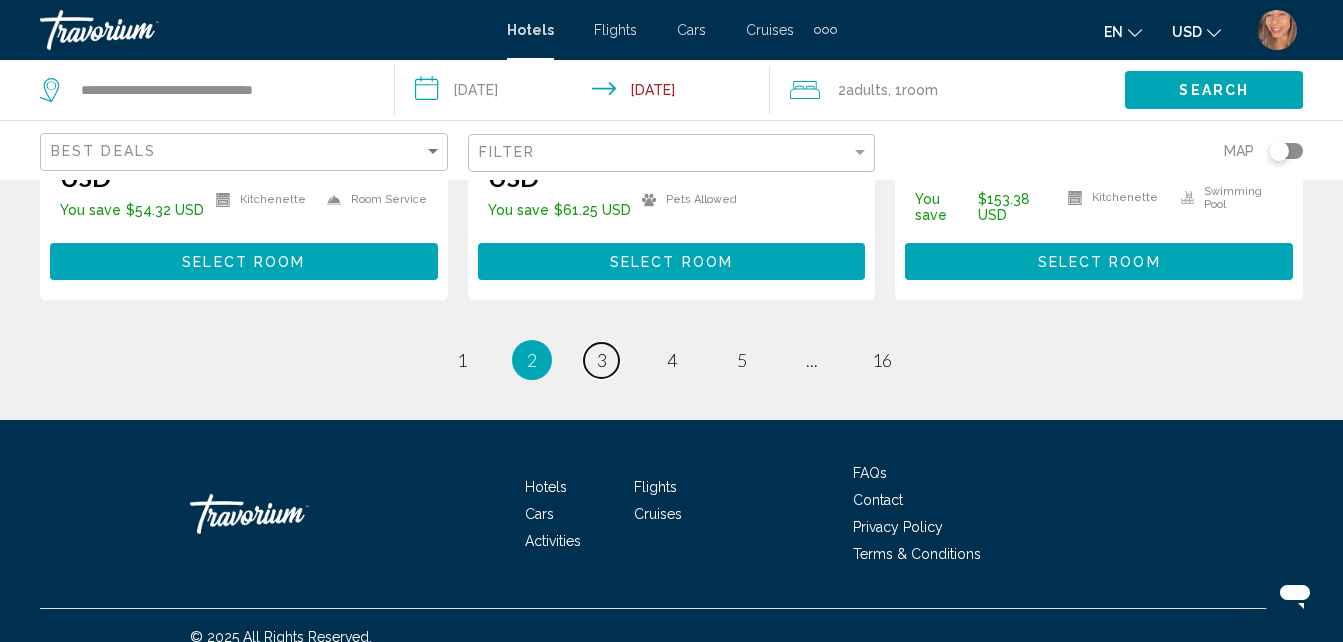 click on "page  3" at bounding box center (601, 360) 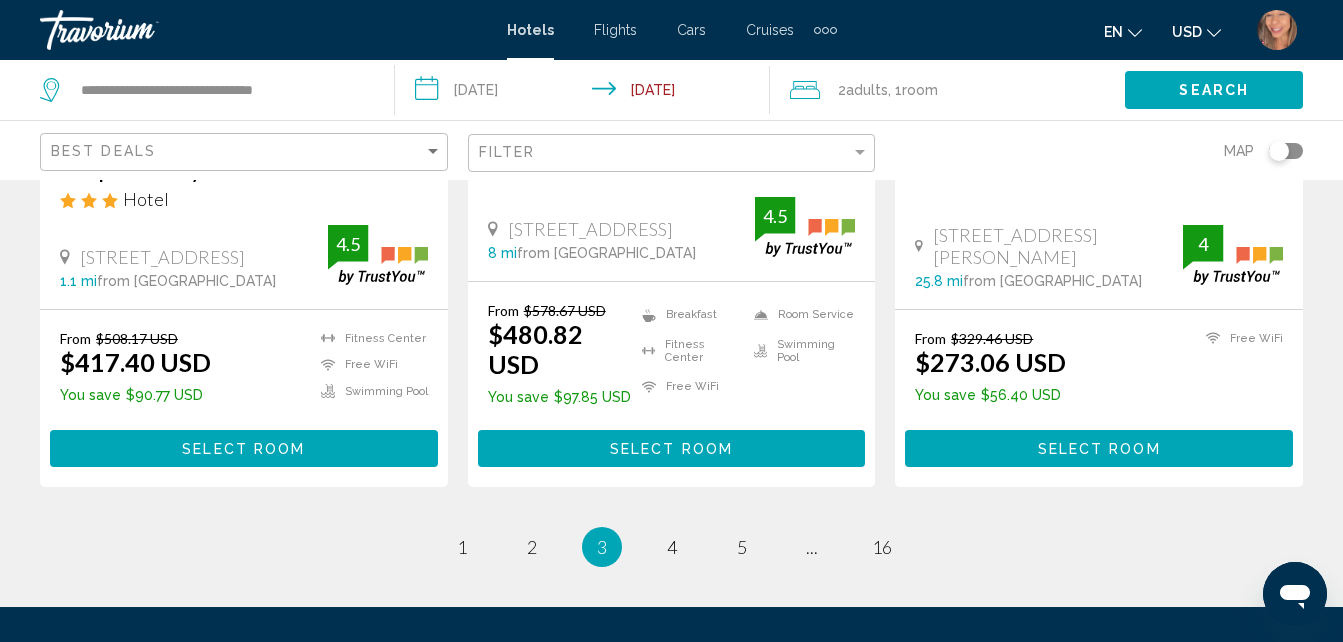 scroll, scrollTop: 2900, scrollLeft: 0, axis: vertical 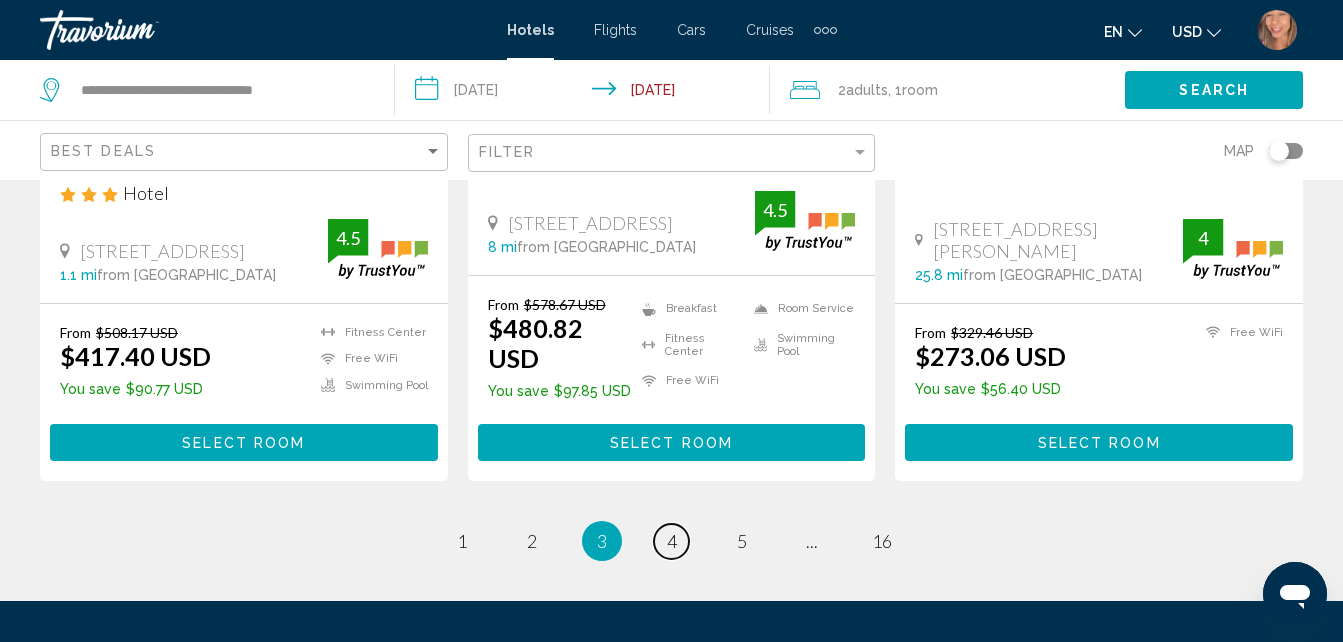 click on "4" at bounding box center (672, 541) 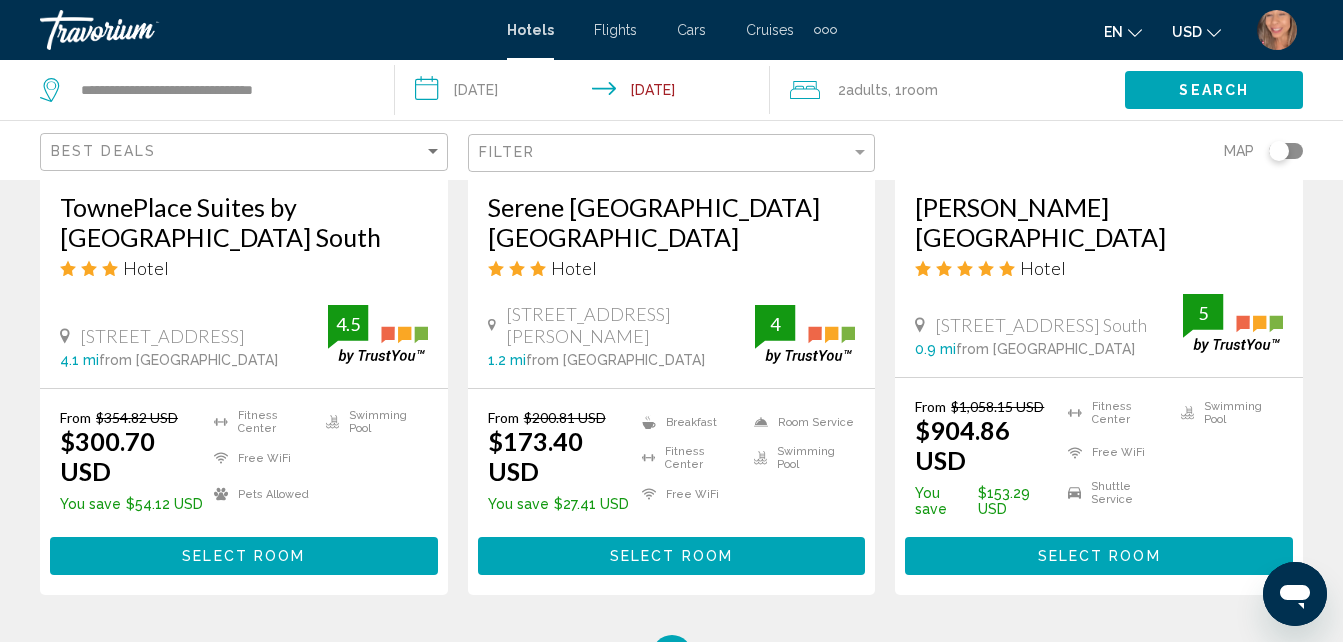 scroll, scrollTop: 2800, scrollLeft: 0, axis: vertical 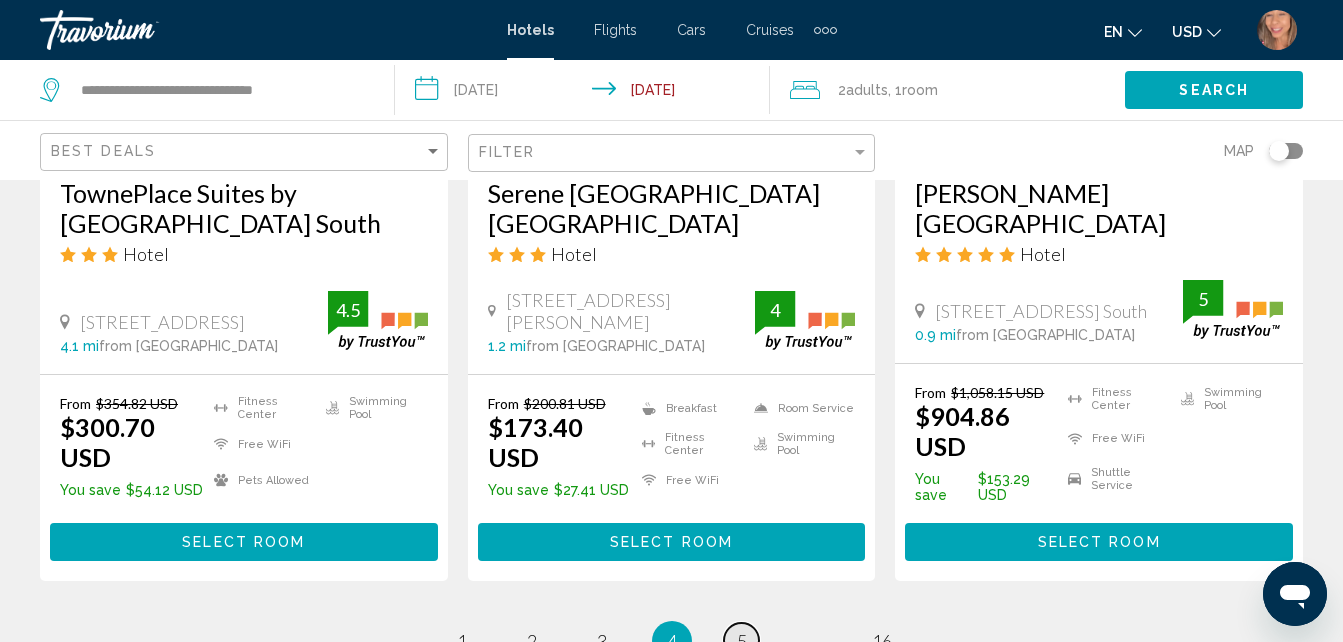 click on "page  5" at bounding box center (741, 640) 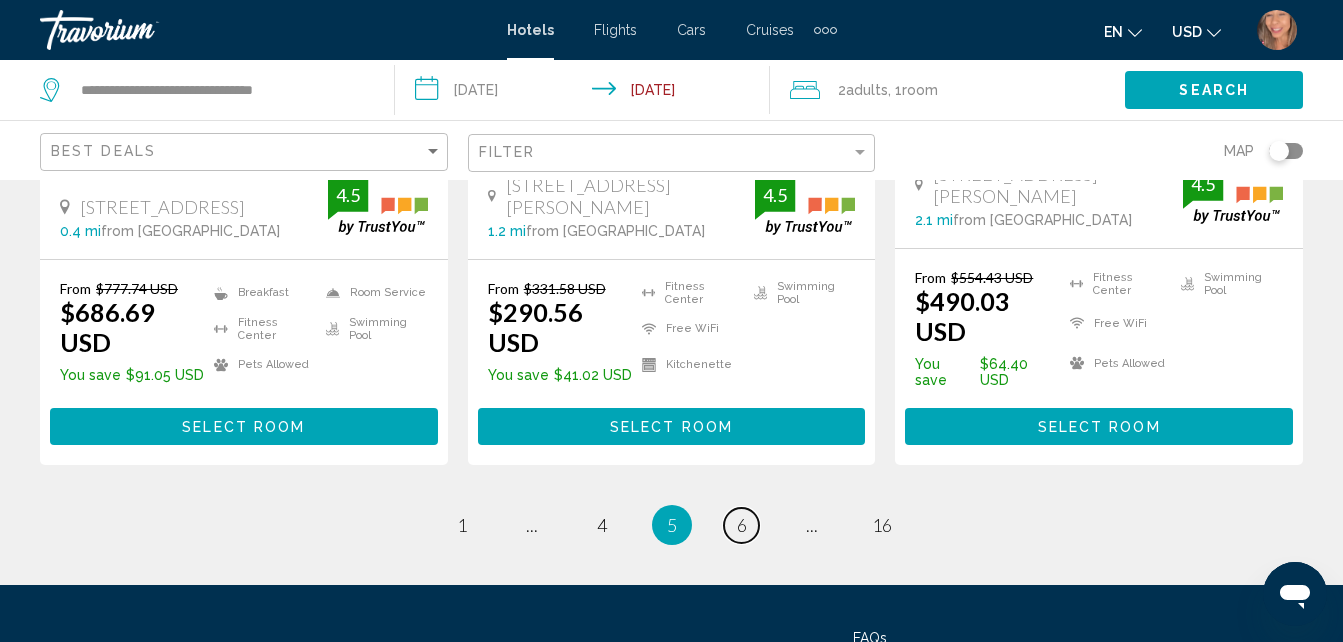 scroll, scrollTop: 2992, scrollLeft: 0, axis: vertical 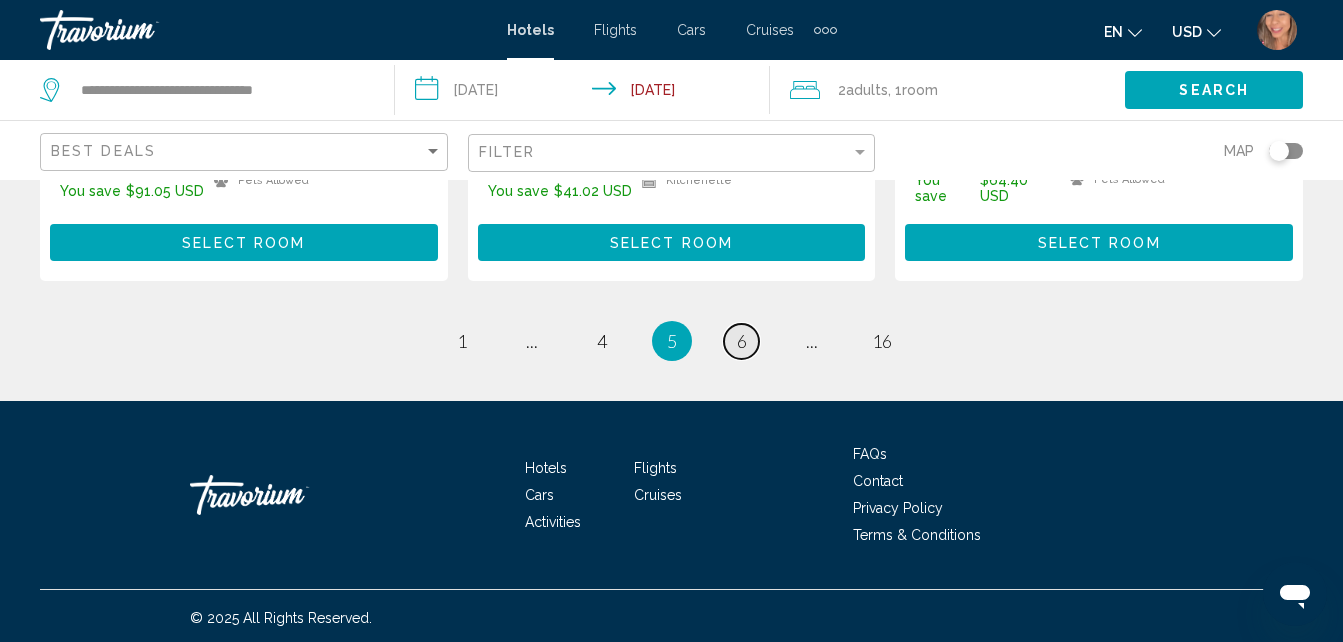 click on "6" at bounding box center (742, 341) 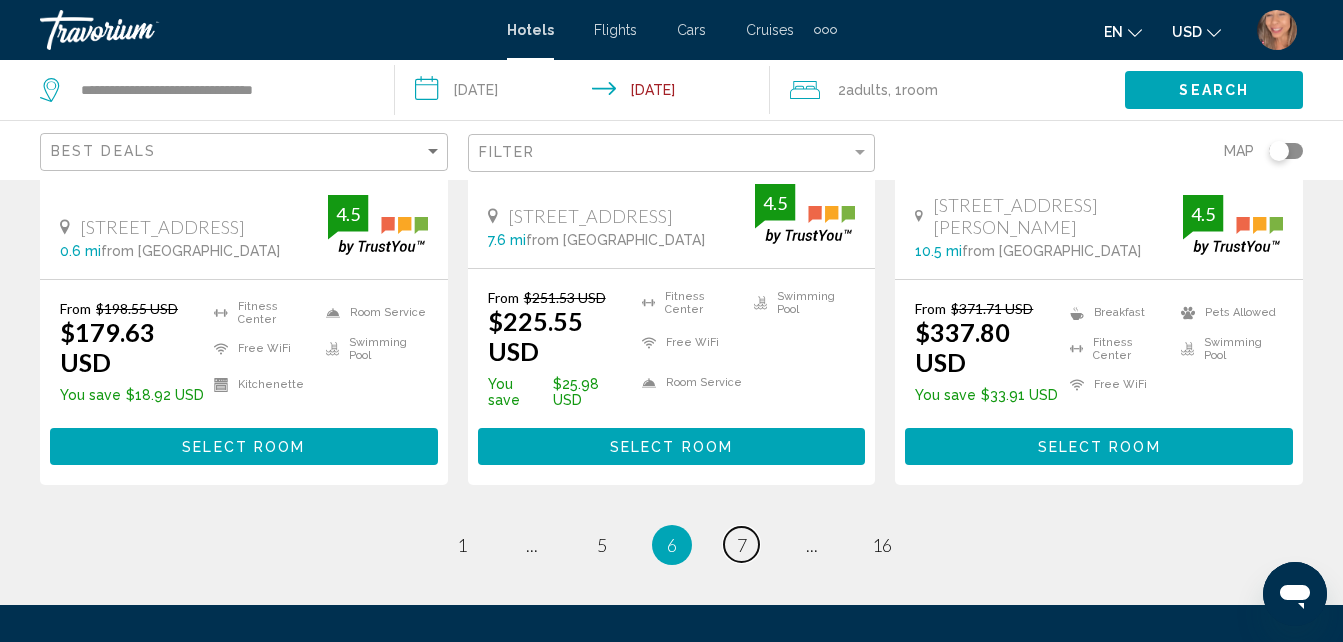scroll, scrollTop: 2978, scrollLeft: 0, axis: vertical 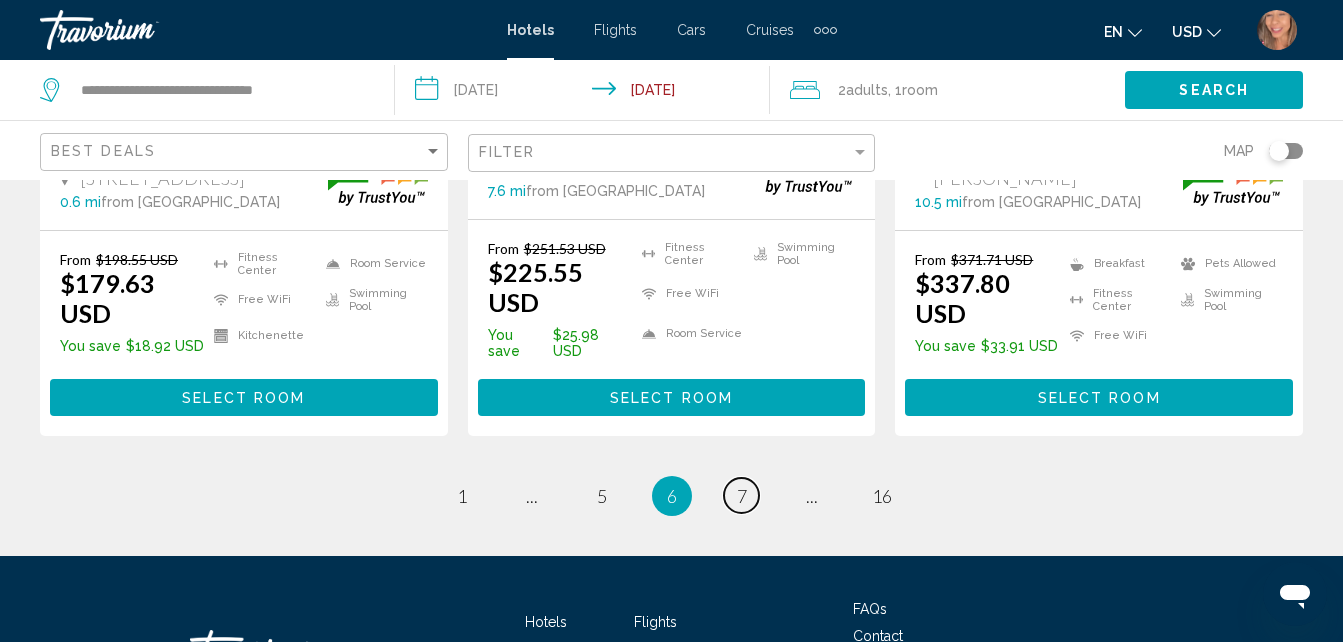 click on "page  7" at bounding box center [741, 495] 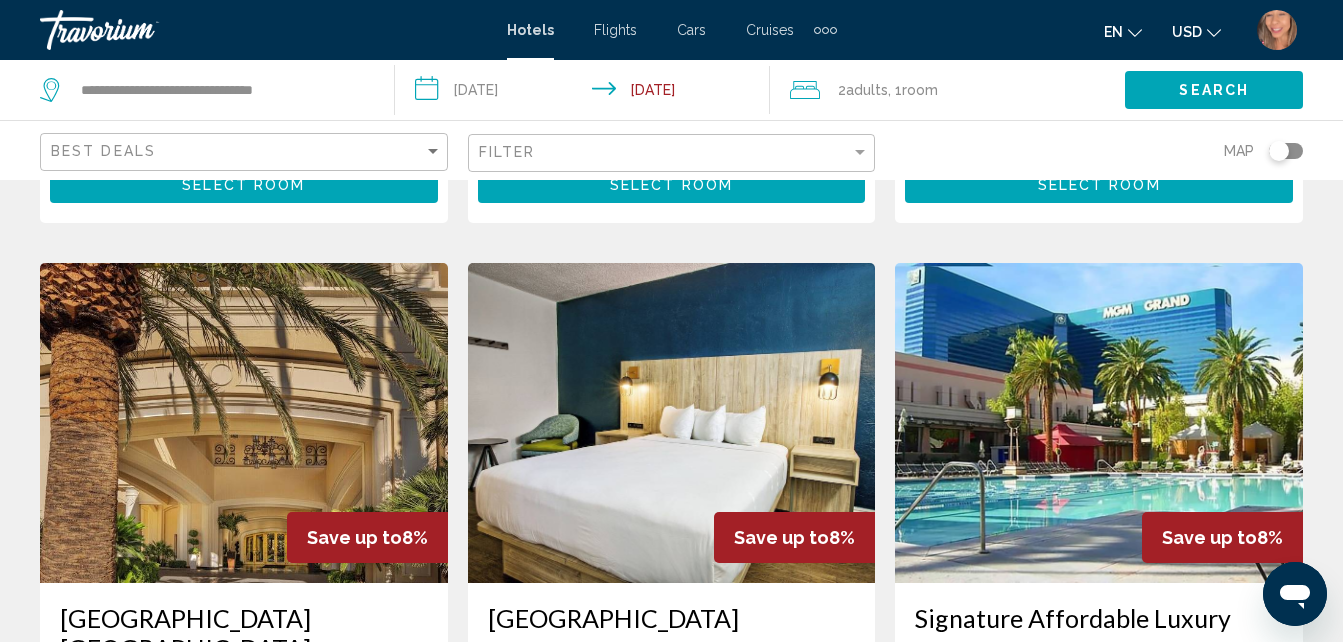 scroll, scrollTop: 800, scrollLeft: 0, axis: vertical 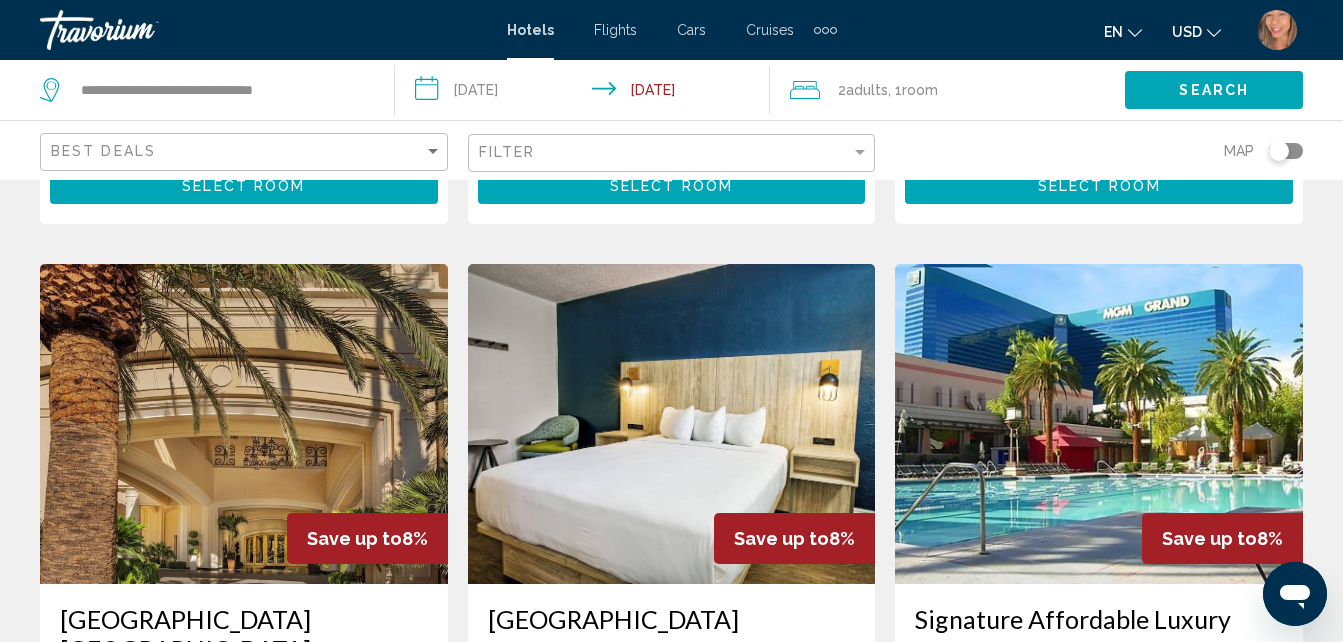 click on "**********" 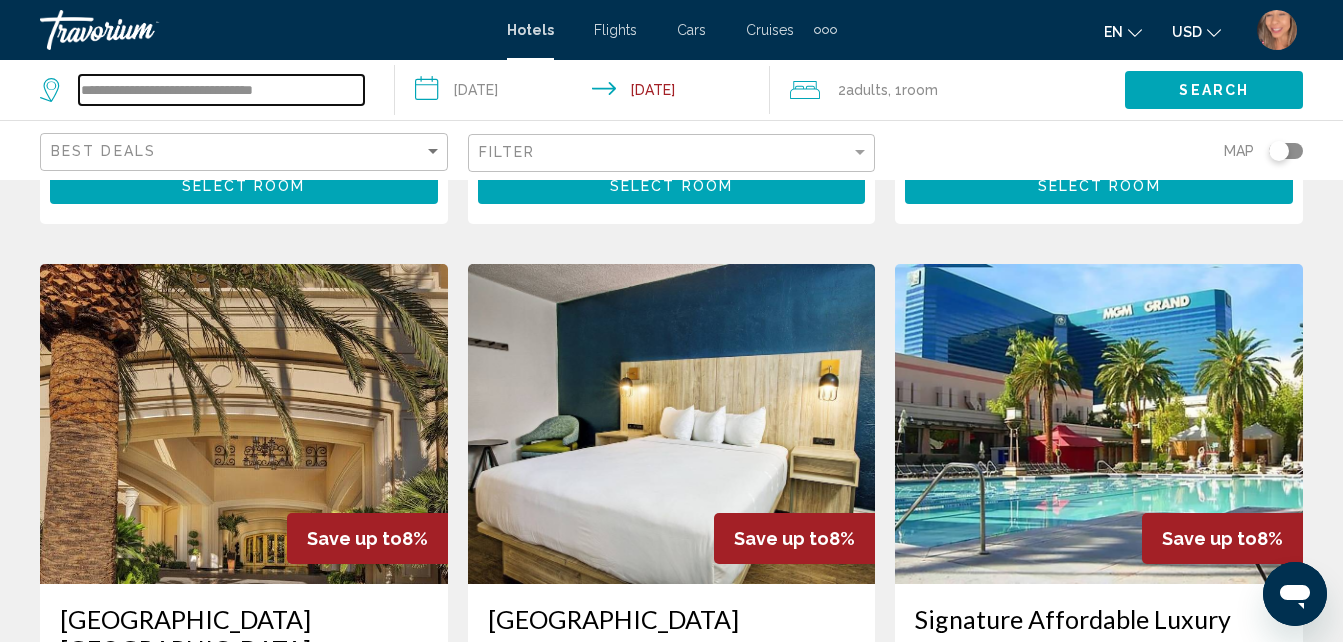 drag, startPoint x: 323, startPoint y: 94, endPoint x: 68, endPoint y: 82, distance: 255.2822 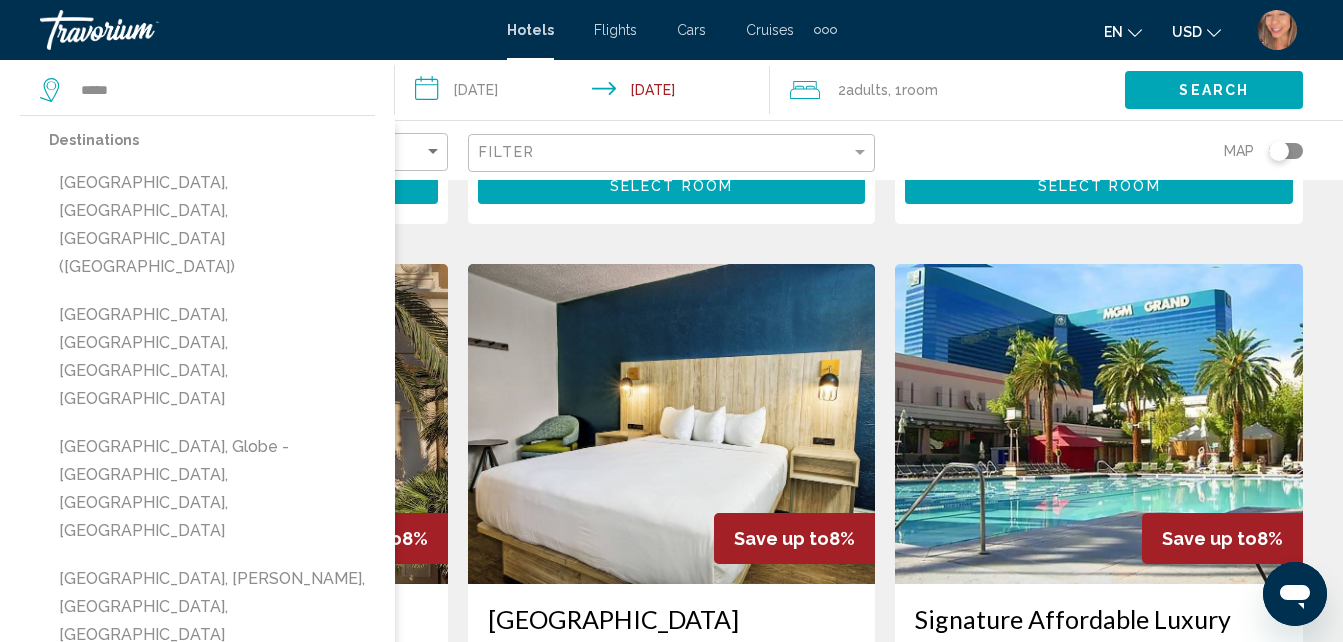 click on "Miami Beach, Miami, FL, United States" at bounding box center (212, 357) 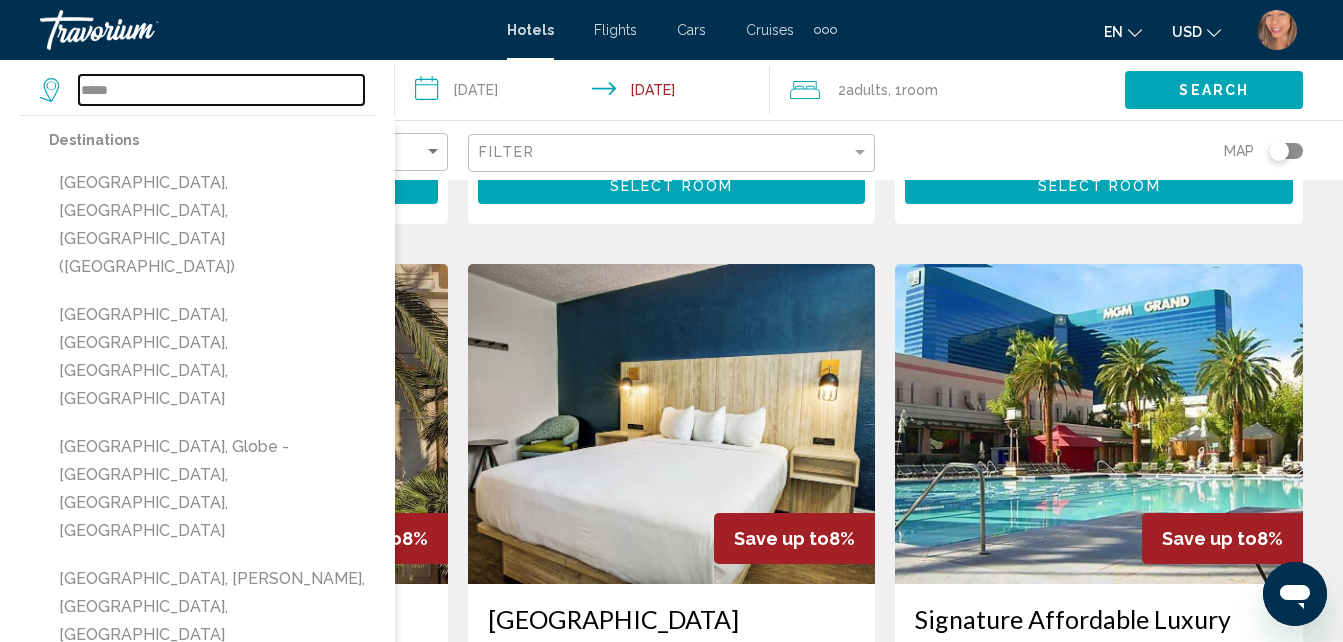 type on "**********" 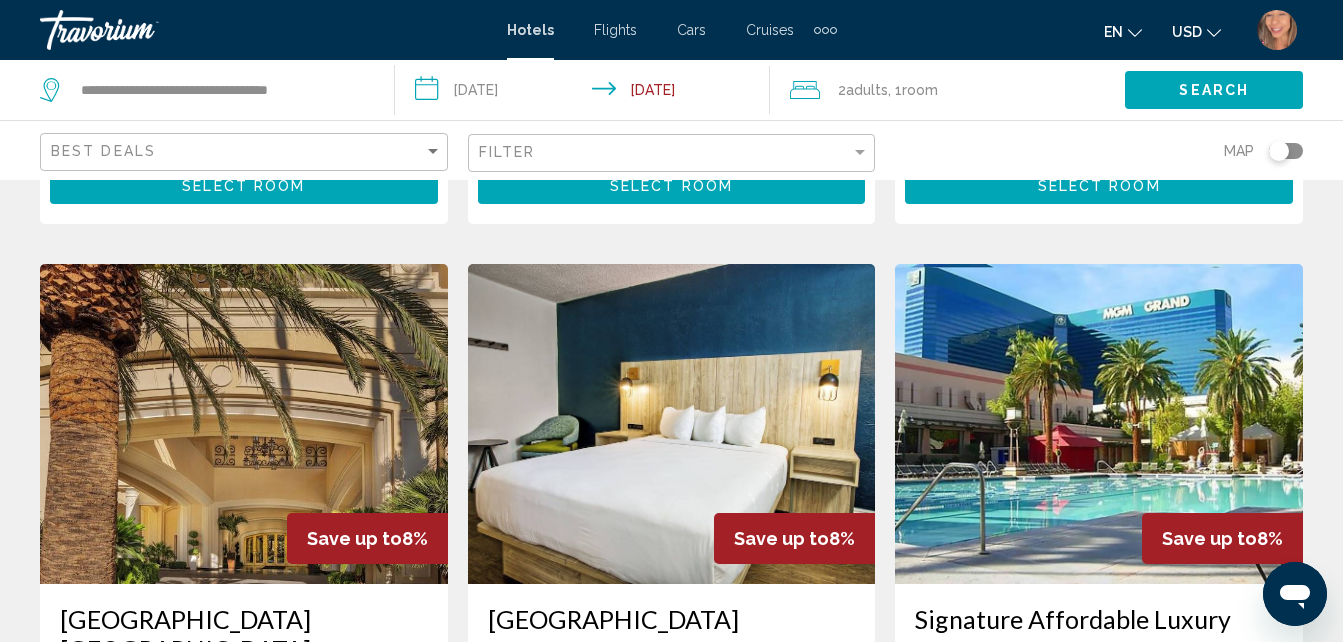 click on "**********" at bounding box center (586, 93) 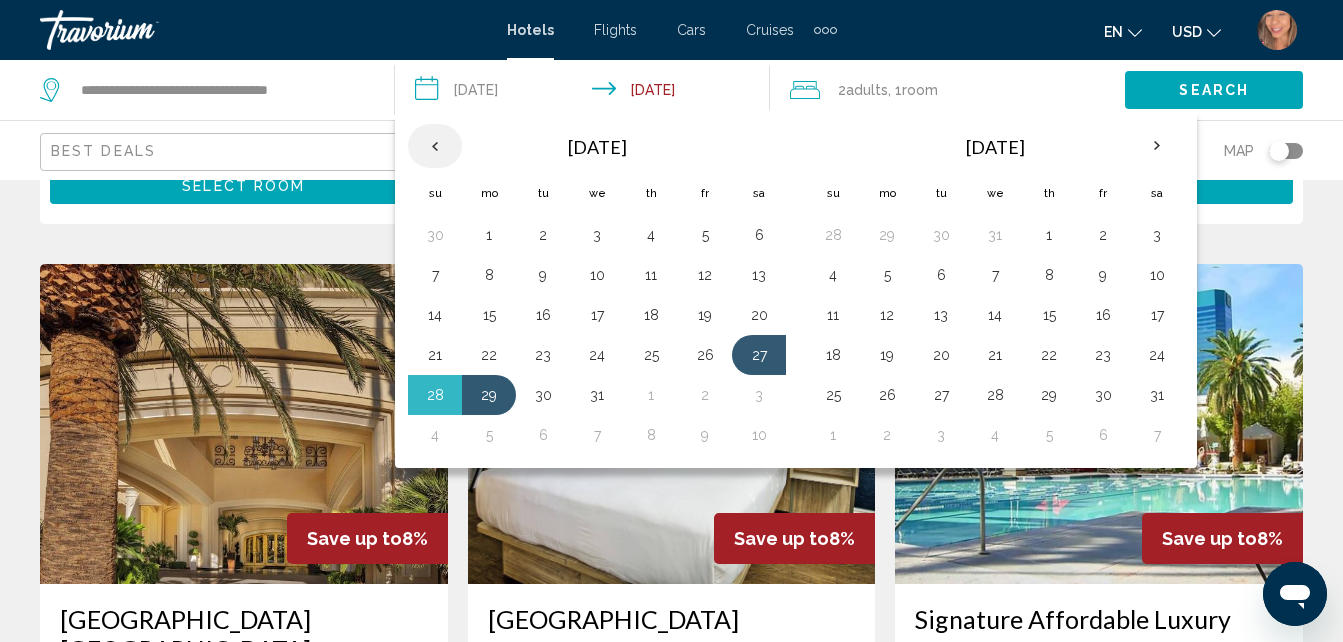 click at bounding box center (435, 146) 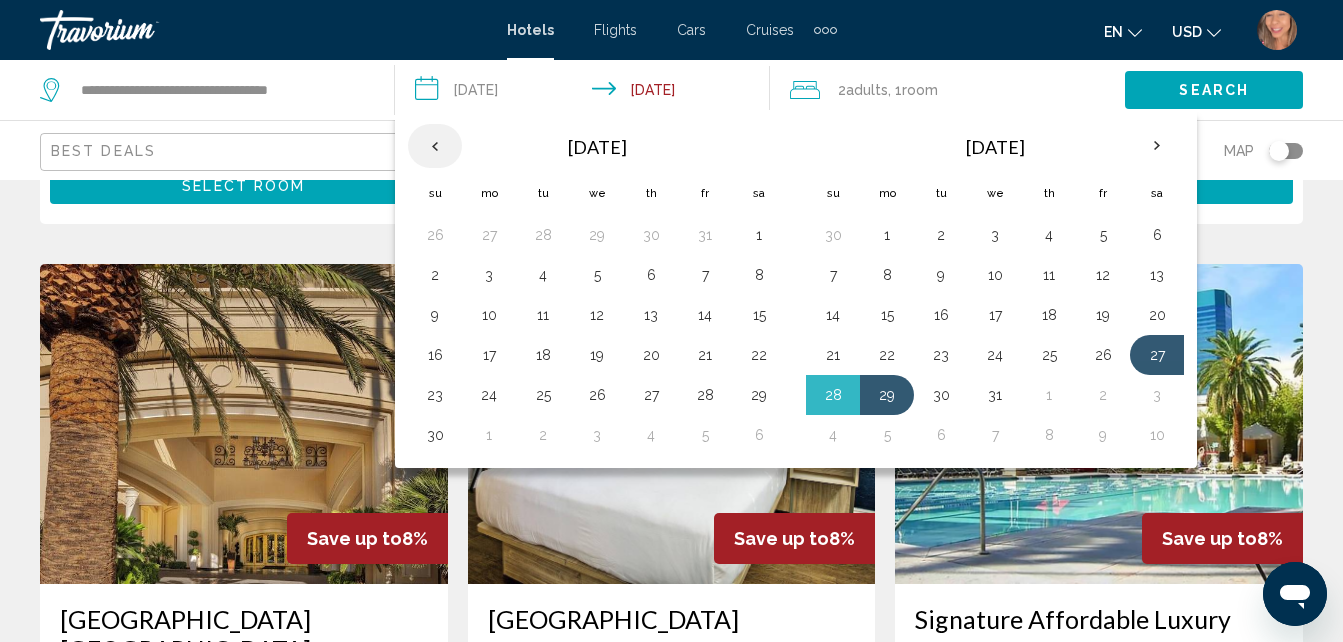 click at bounding box center [435, 146] 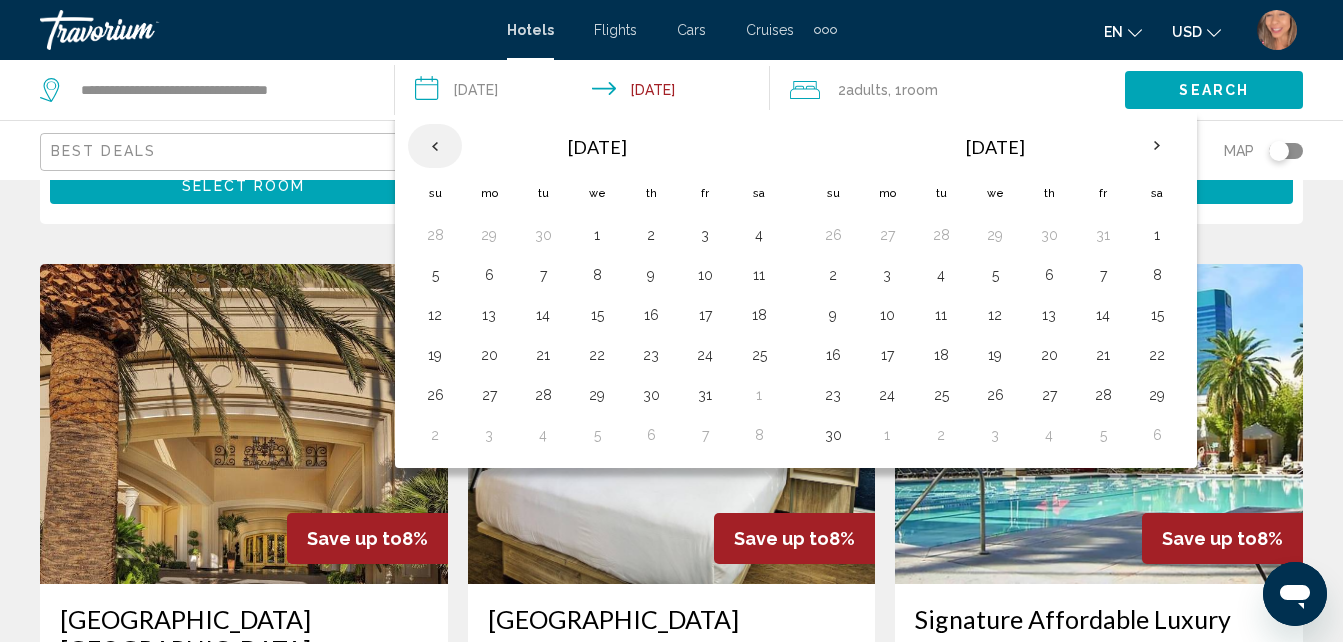 click at bounding box center (435, 146) 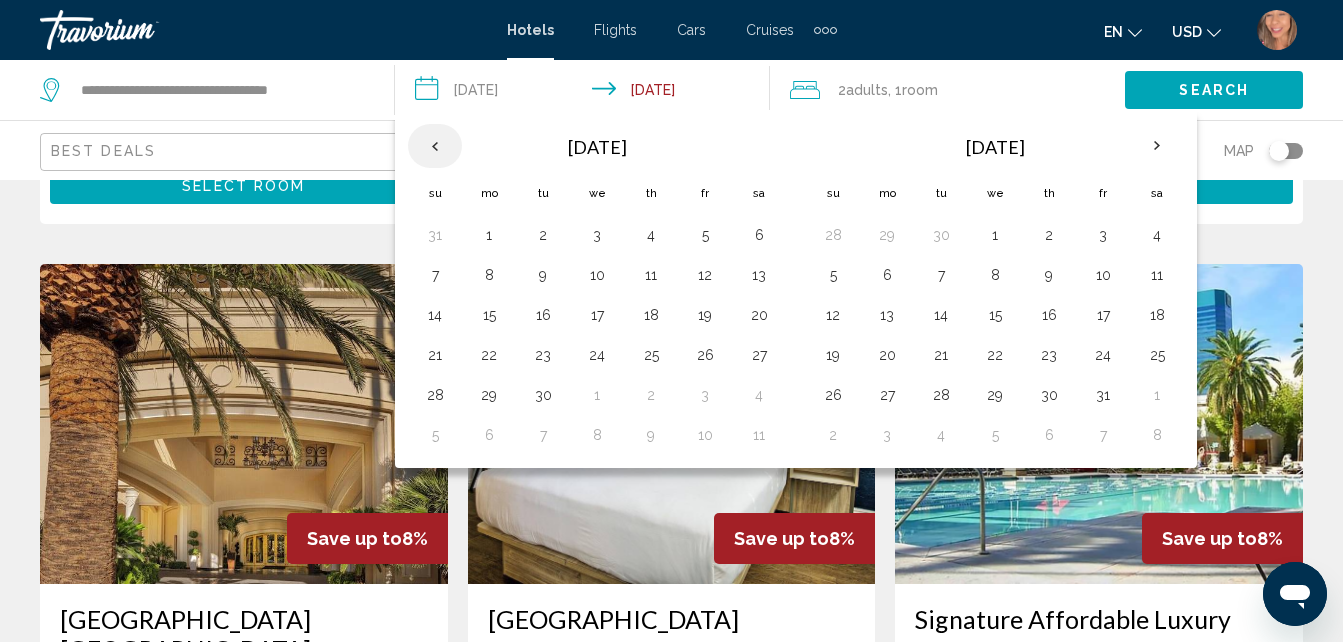 click at bounding box center (435, 146) 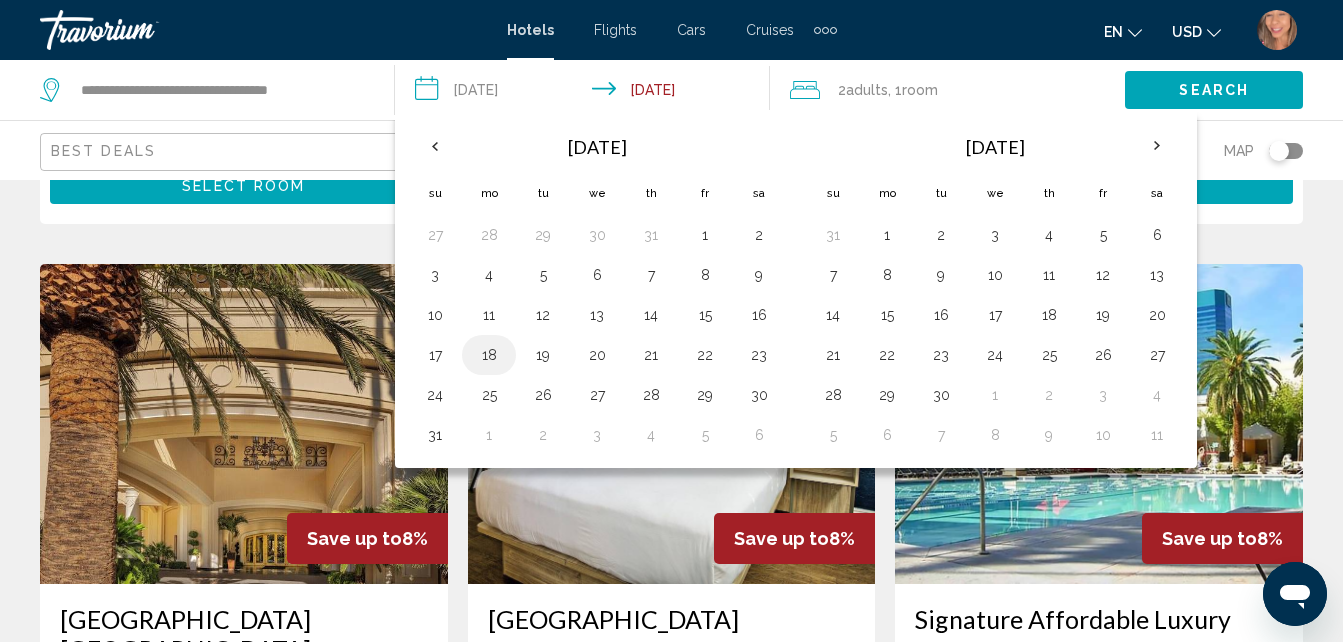 click on "18" at bounding box center [489, 355] 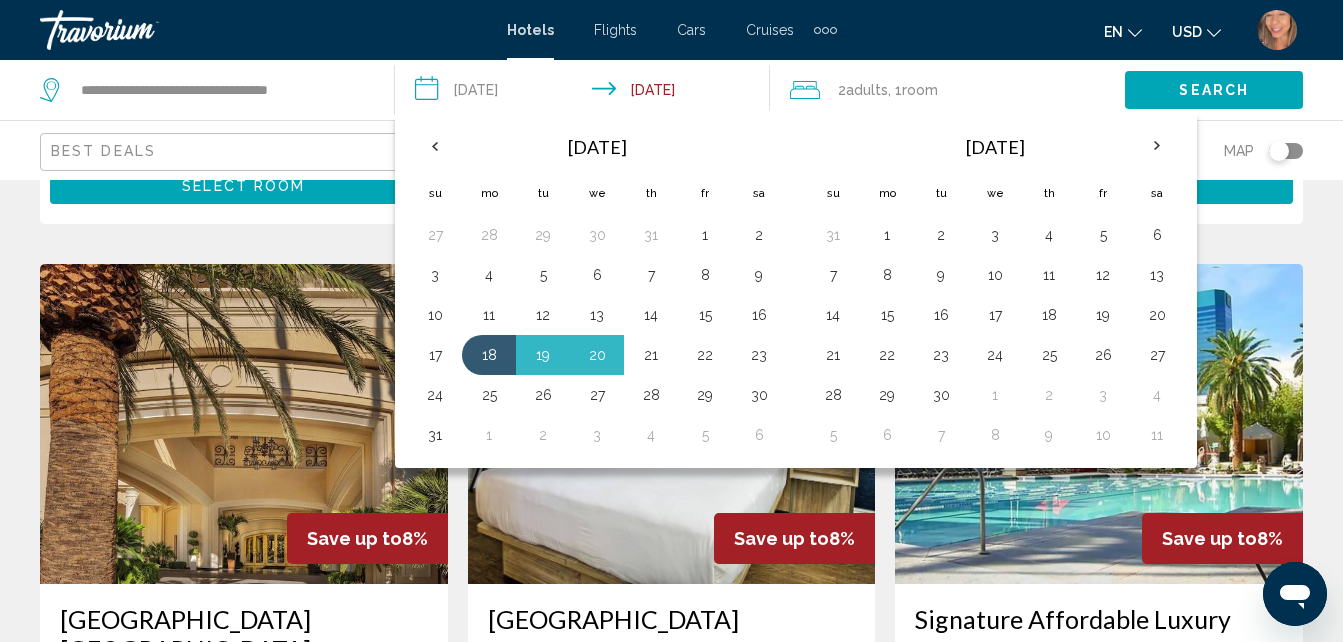 drag, startPoint x: 656, startPoint y: 351, endPoint x: 730, endPoint y: 330, distance: 76.922035 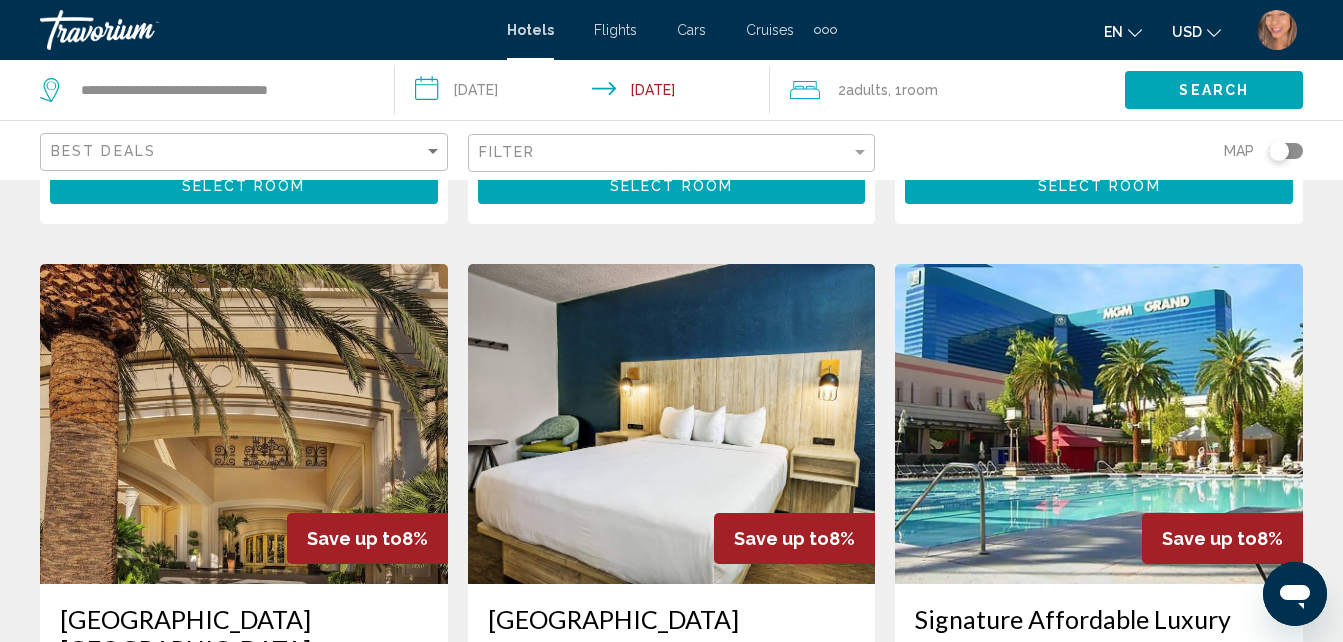 drag, startPoint x: 1223, startPoint y: 73, endPoint x: 1207, endPoint y: 79, distance: 17.088007 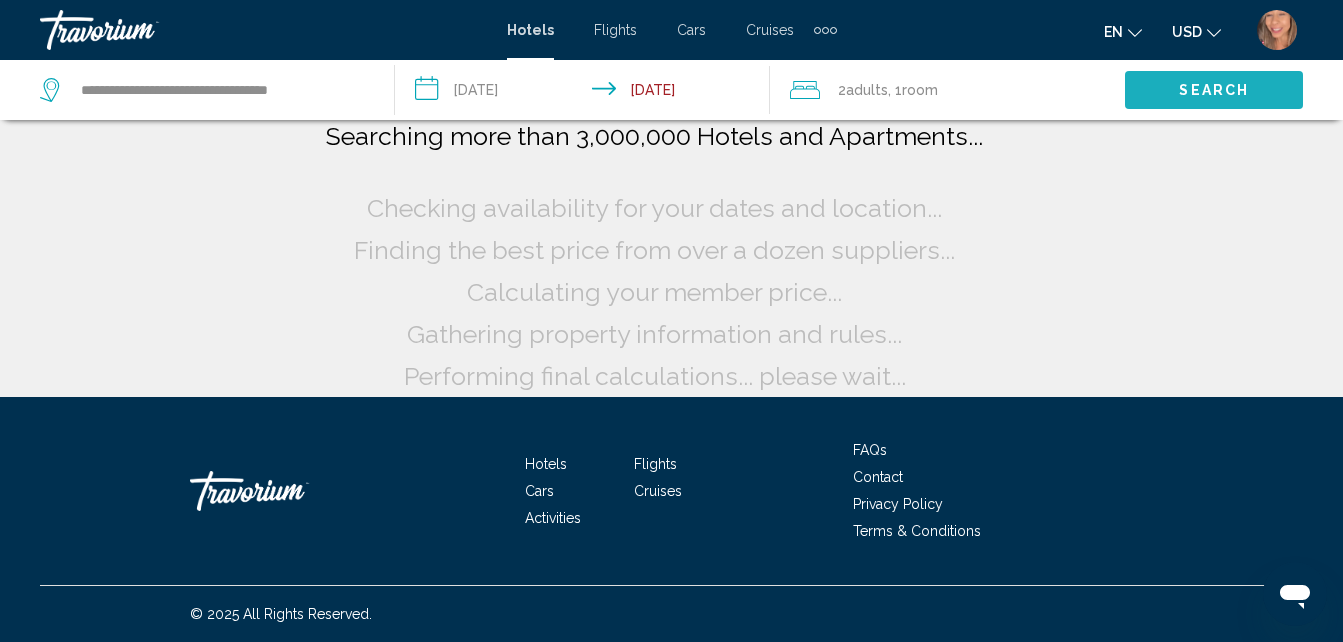 scroll, scrollTop: 15, scrollLeft: 0, axis: vertical 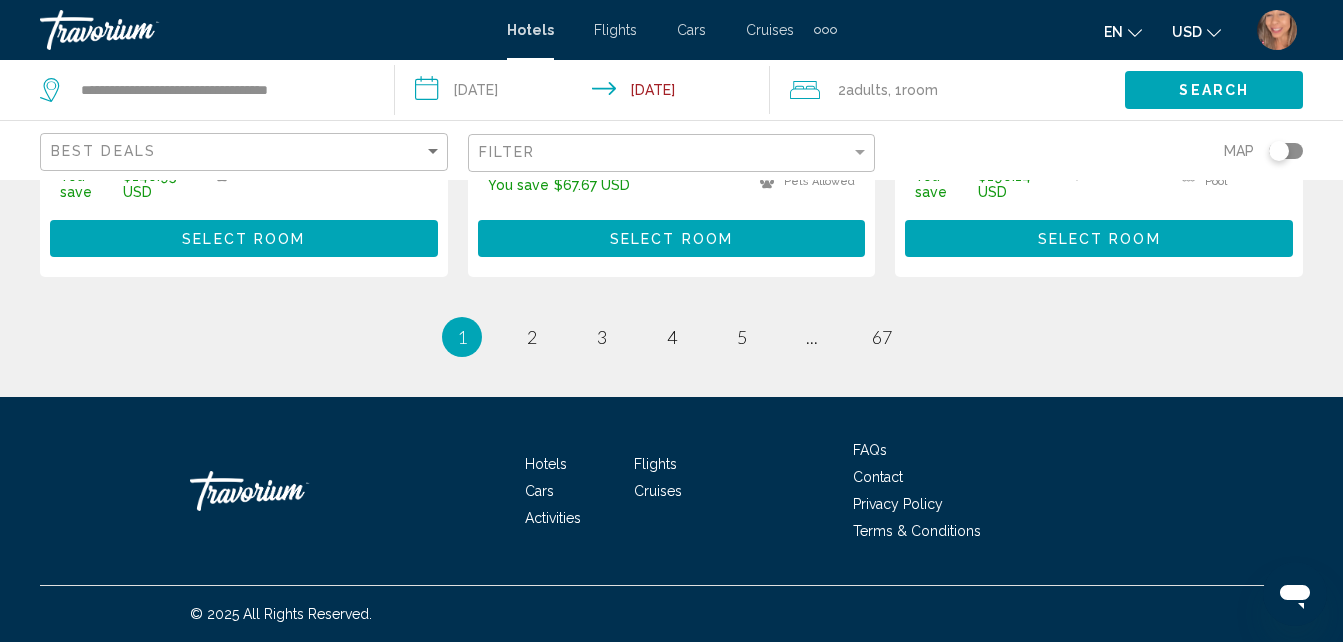 click on "1 / 67  You're on page  1 page  2 page  3 page  4 page  5 page  ... page  67" at bounding box center (671, 337) 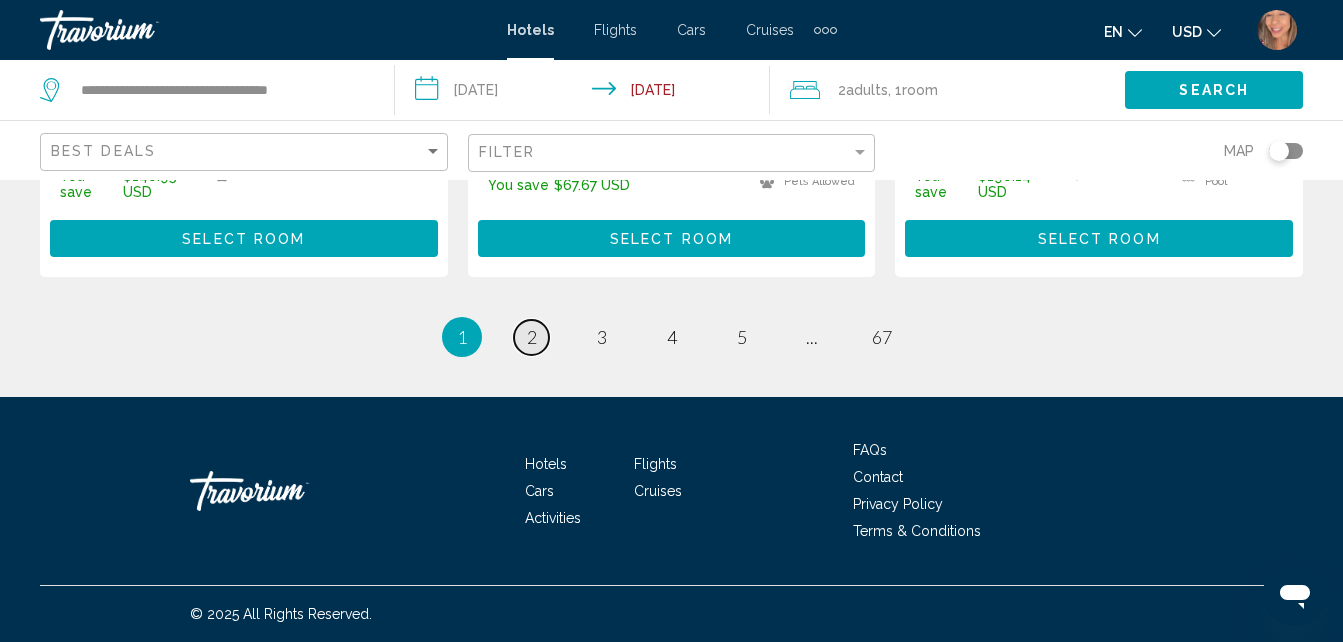 click on "2" at bounding box center (532, 337) 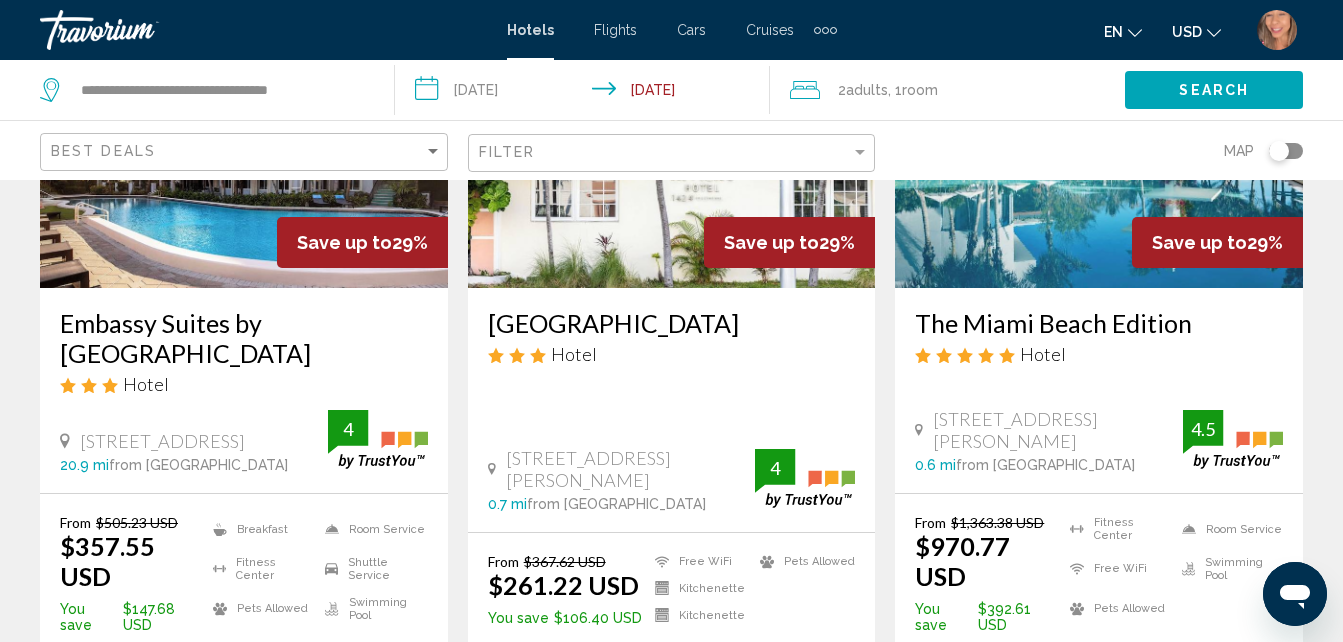 scroll, scrollTop: 276, scrollLeft: 0, axis: vertical 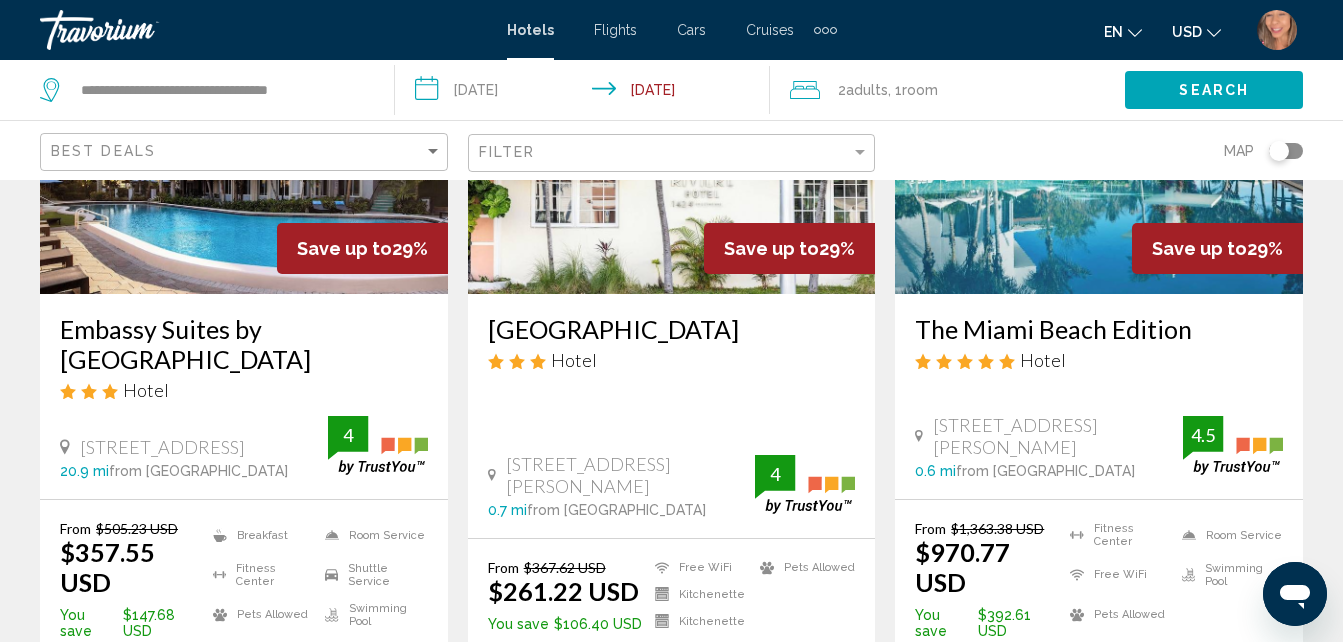 click on "The Miami Beach Edition
Hotel" at bounding box center (1099, 350) 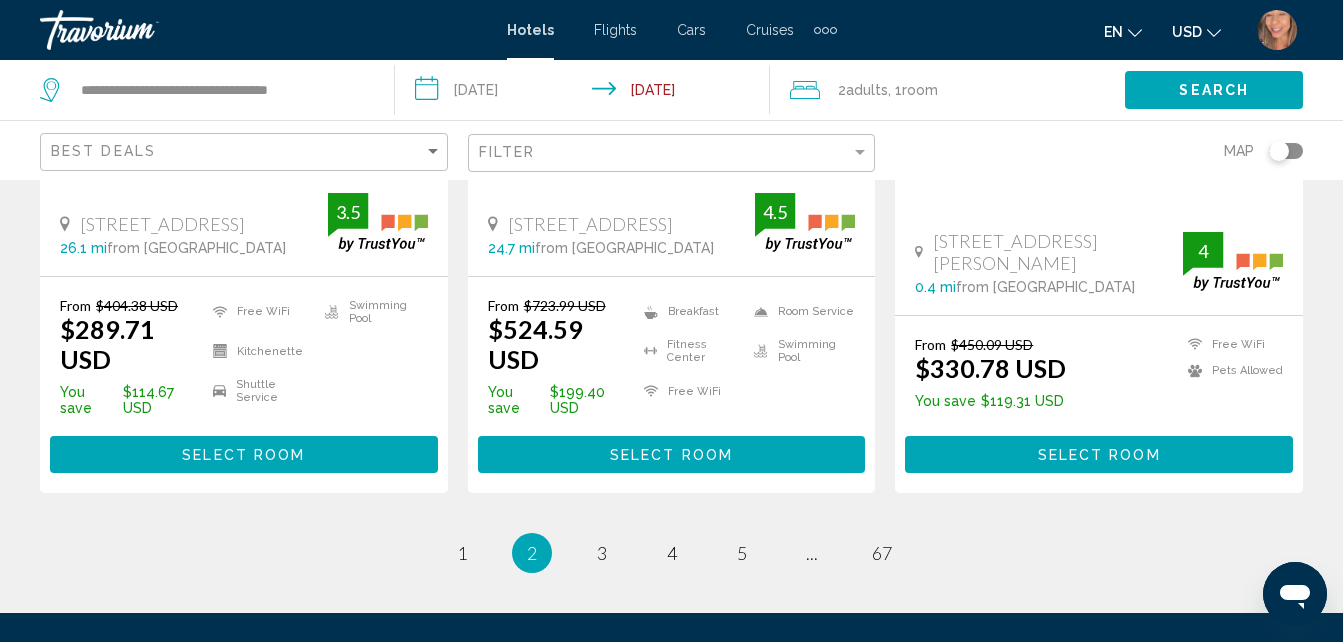 scroll, scrollTop: 2921, scrollLeft: 0, axis: vertical 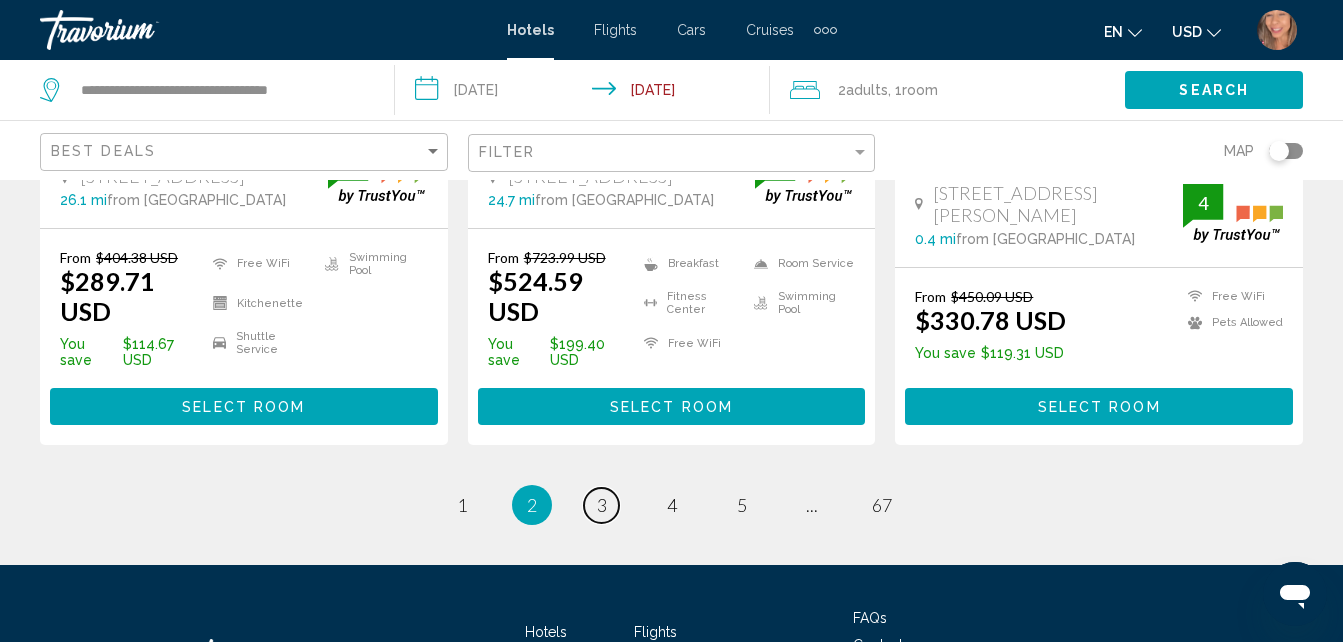 click on "3" at bounding box center (602, 505) 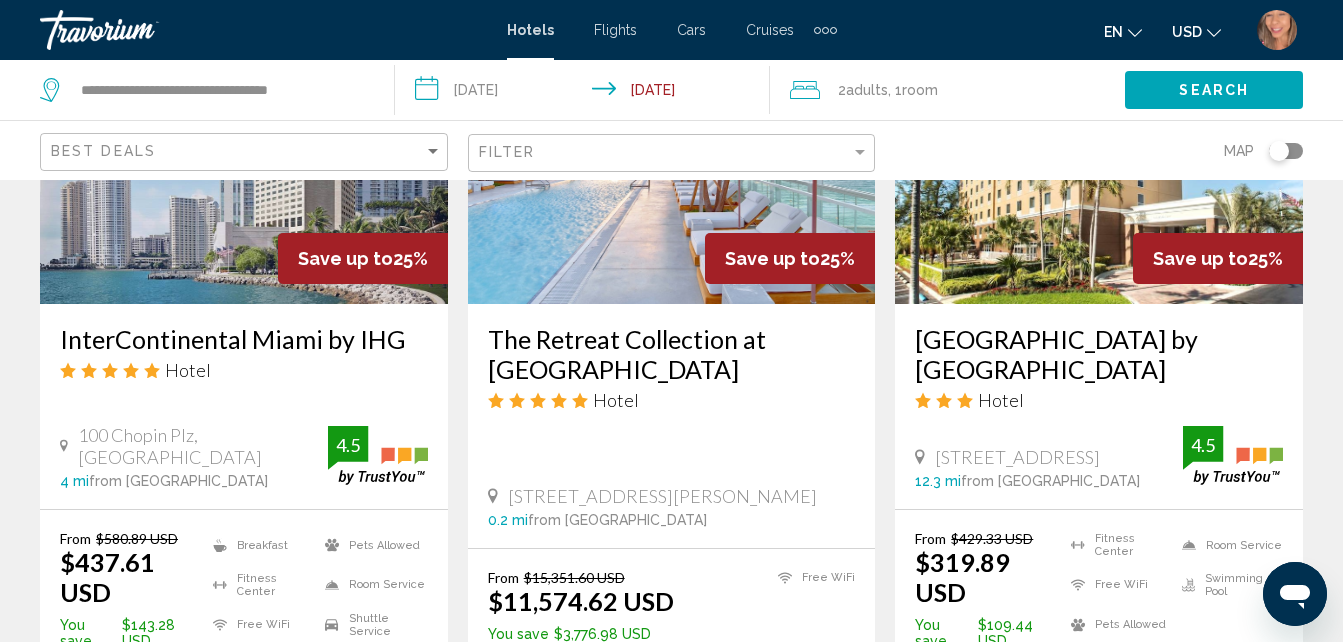 scroll, scrollTop: 2632, scrollLeft: 0, axis: vertical 